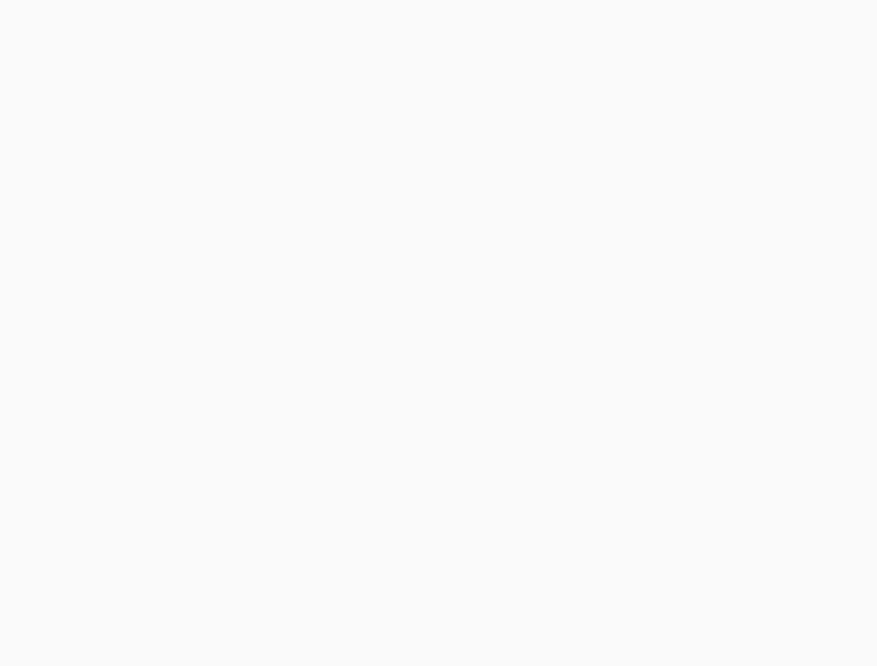 scroll, scrollTop: 0, scrollLeft: 0, axis: both 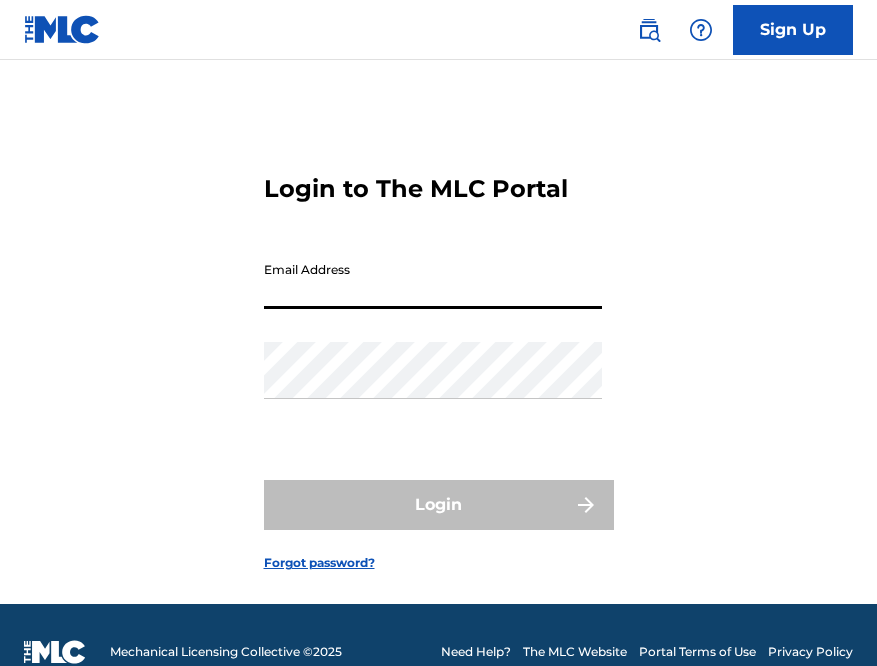 type on "[EMAIL_ADDRESS][DOMAIN_NAME]" 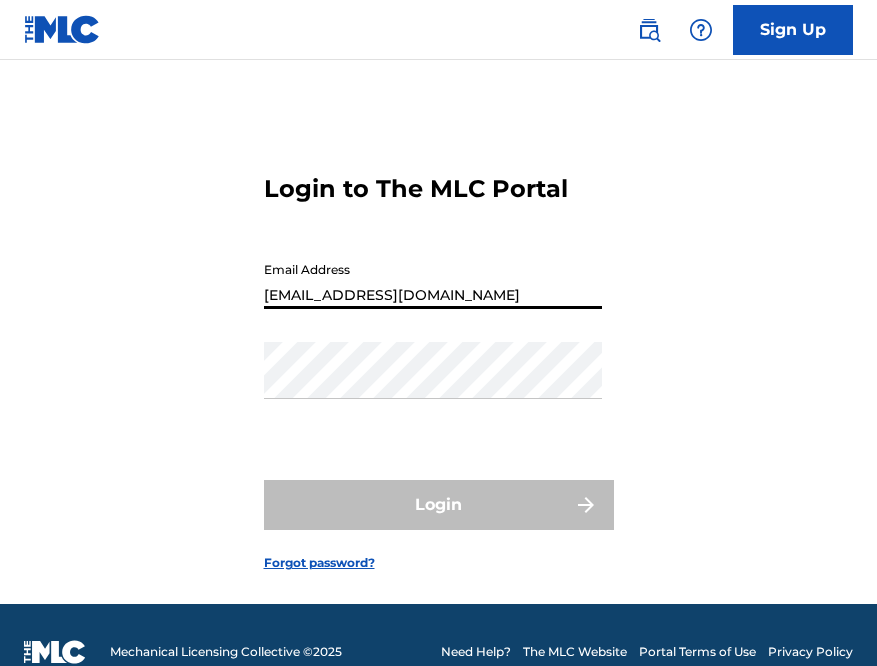 click on "Login" at bounding box center [439, 505] 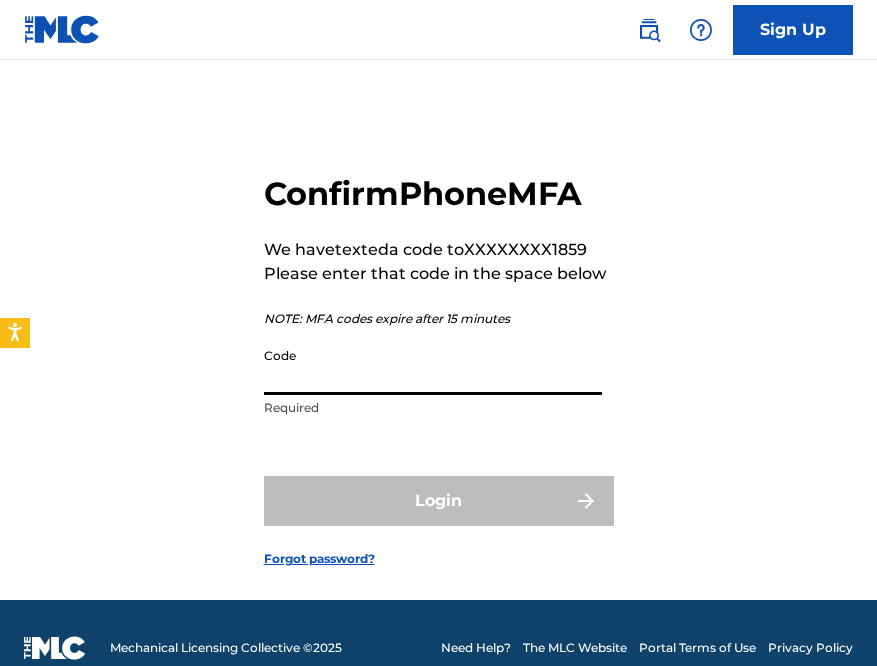 click on "Code" at bounding box center (433, 366) 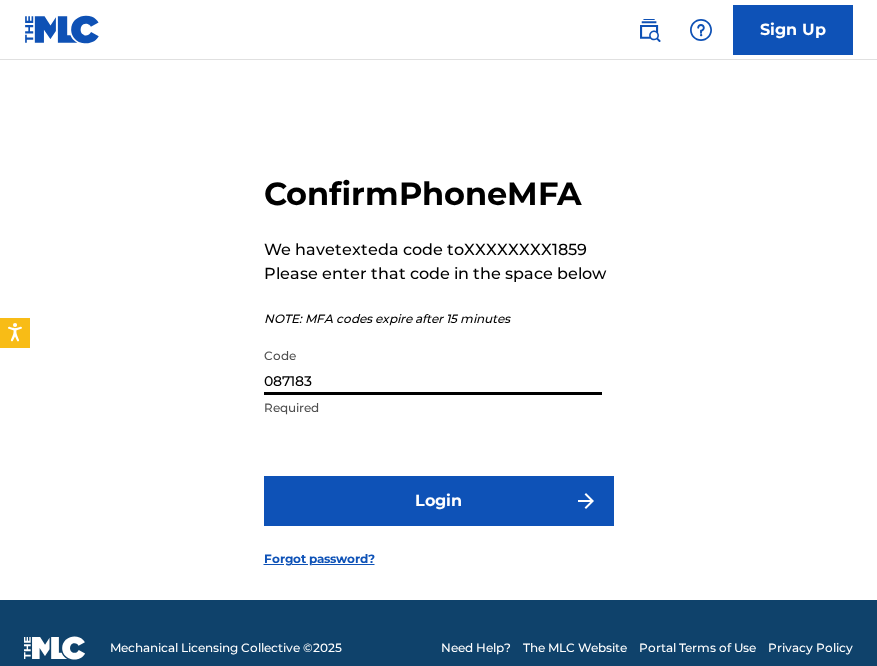 type on "087183" 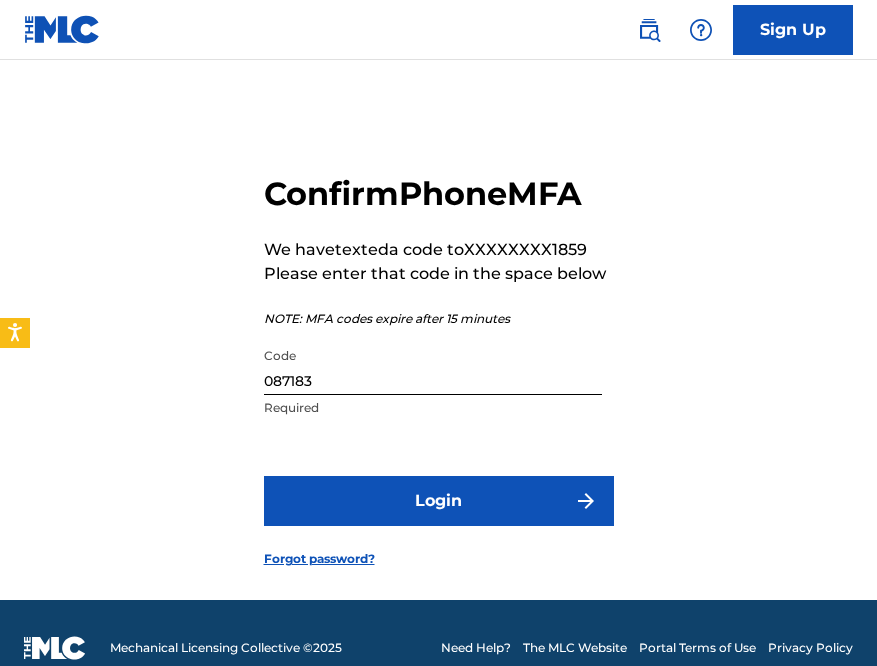 click on "Login" at bounding box center (439, 501) 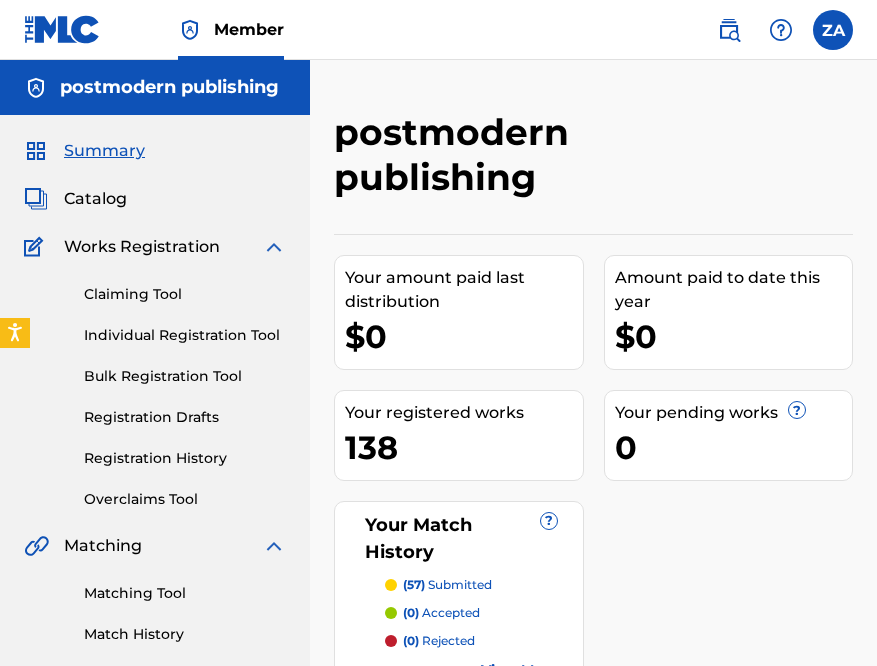 scroll, scrollTop: 0, scrollLeft: 0, axis: both 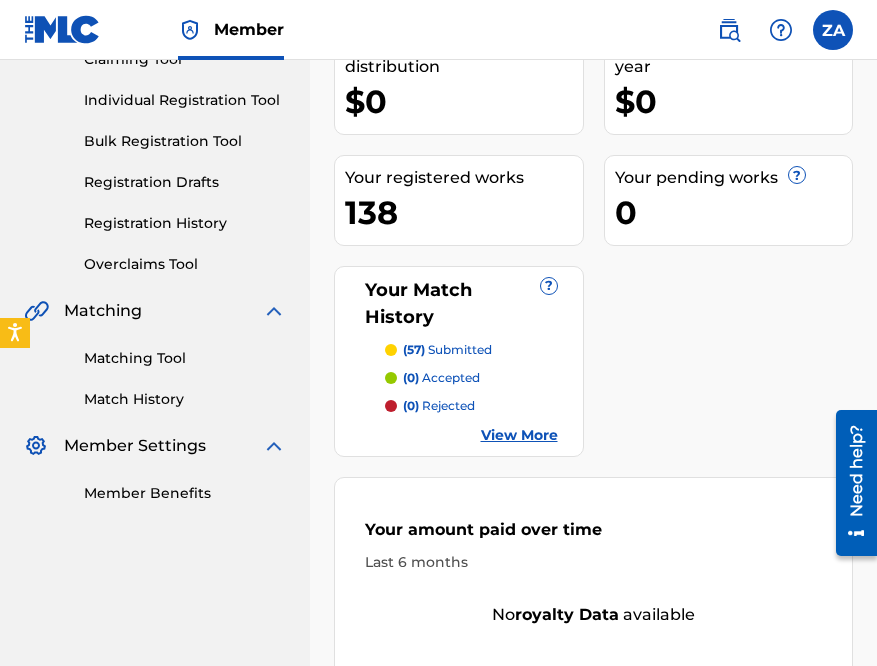 click on "View More" at bounding box center (519, 435) 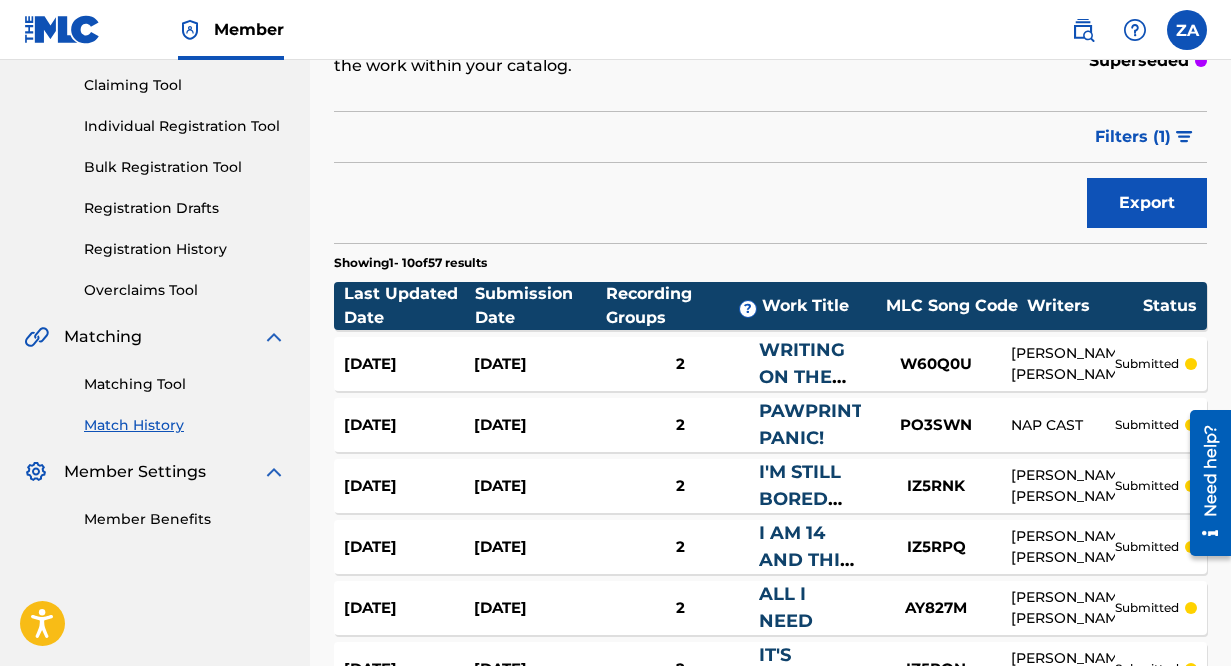 scroll, scrollTop: 209, scrollLeft: 0, axis: vertical 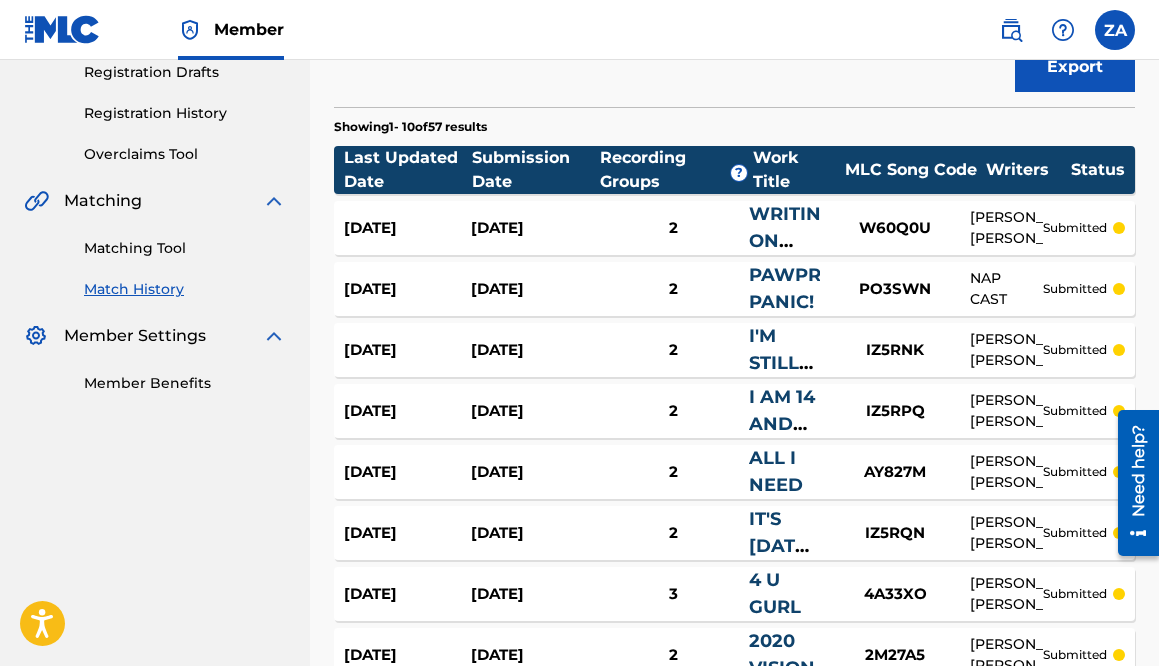 click on "Recording Groups ?" at bounding box center (676, 170) 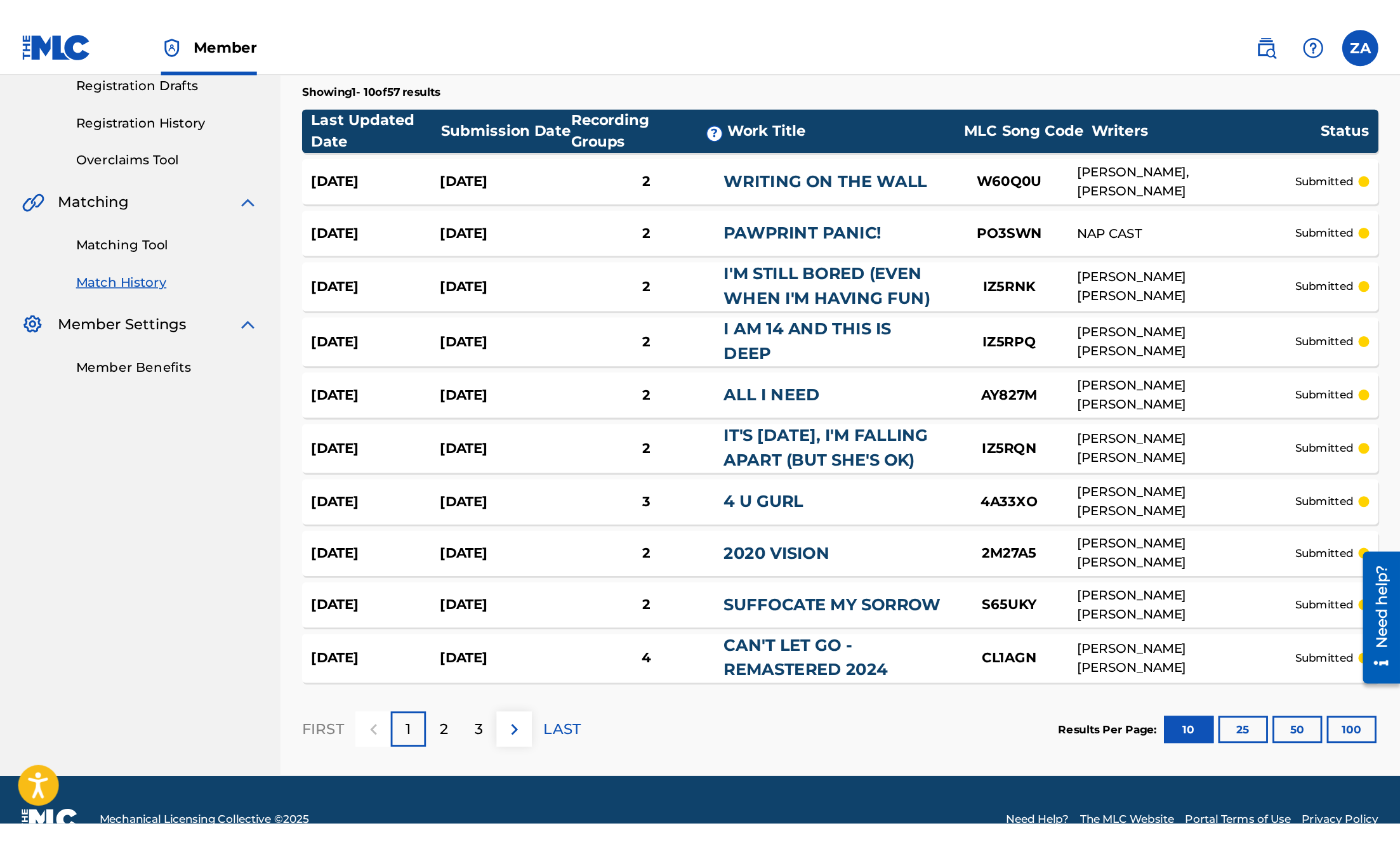 scroll, scrollTop: 219, scrollLeft: 0, axis: vertical 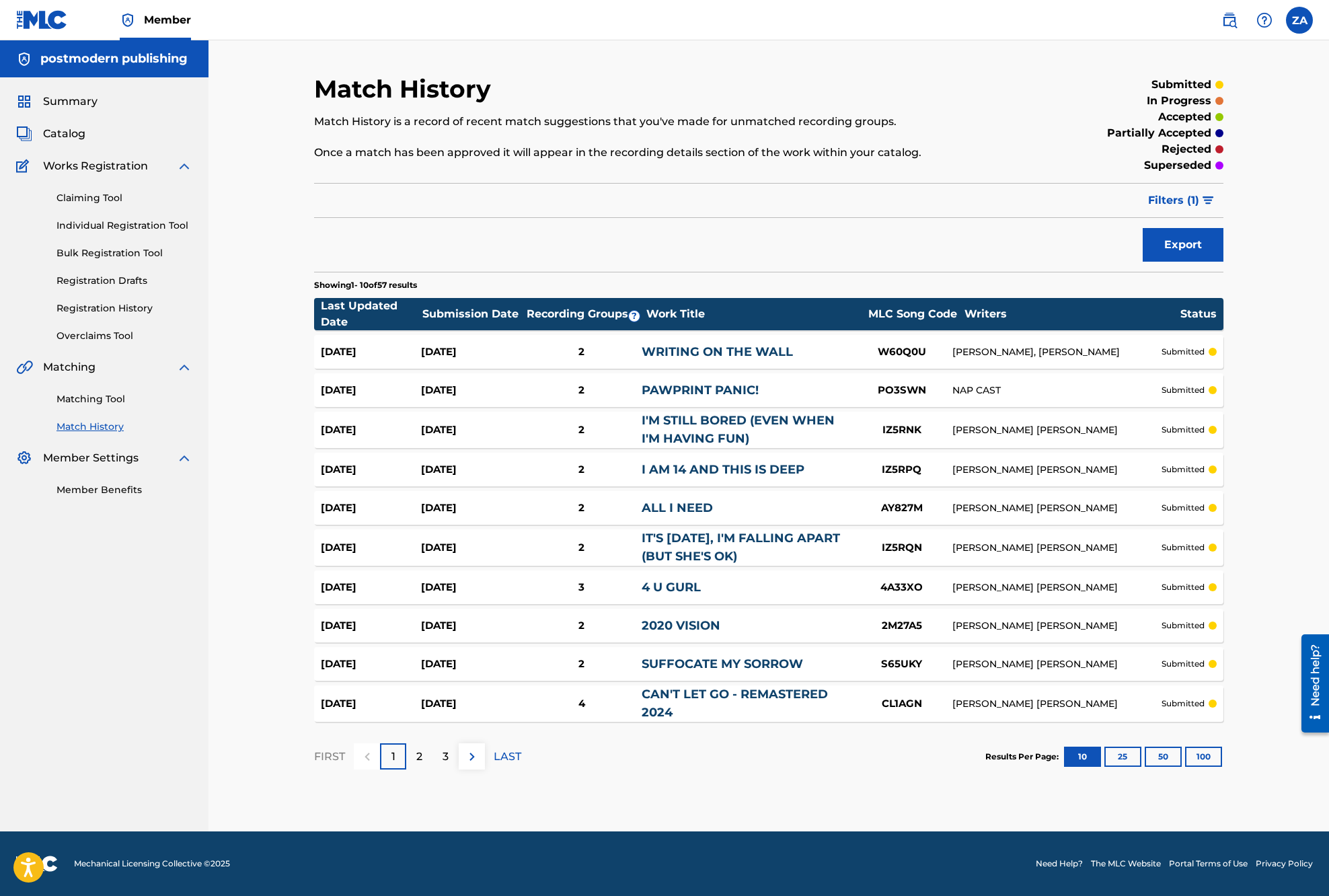 click on "Submission Date" at bounding box center (473, 314) 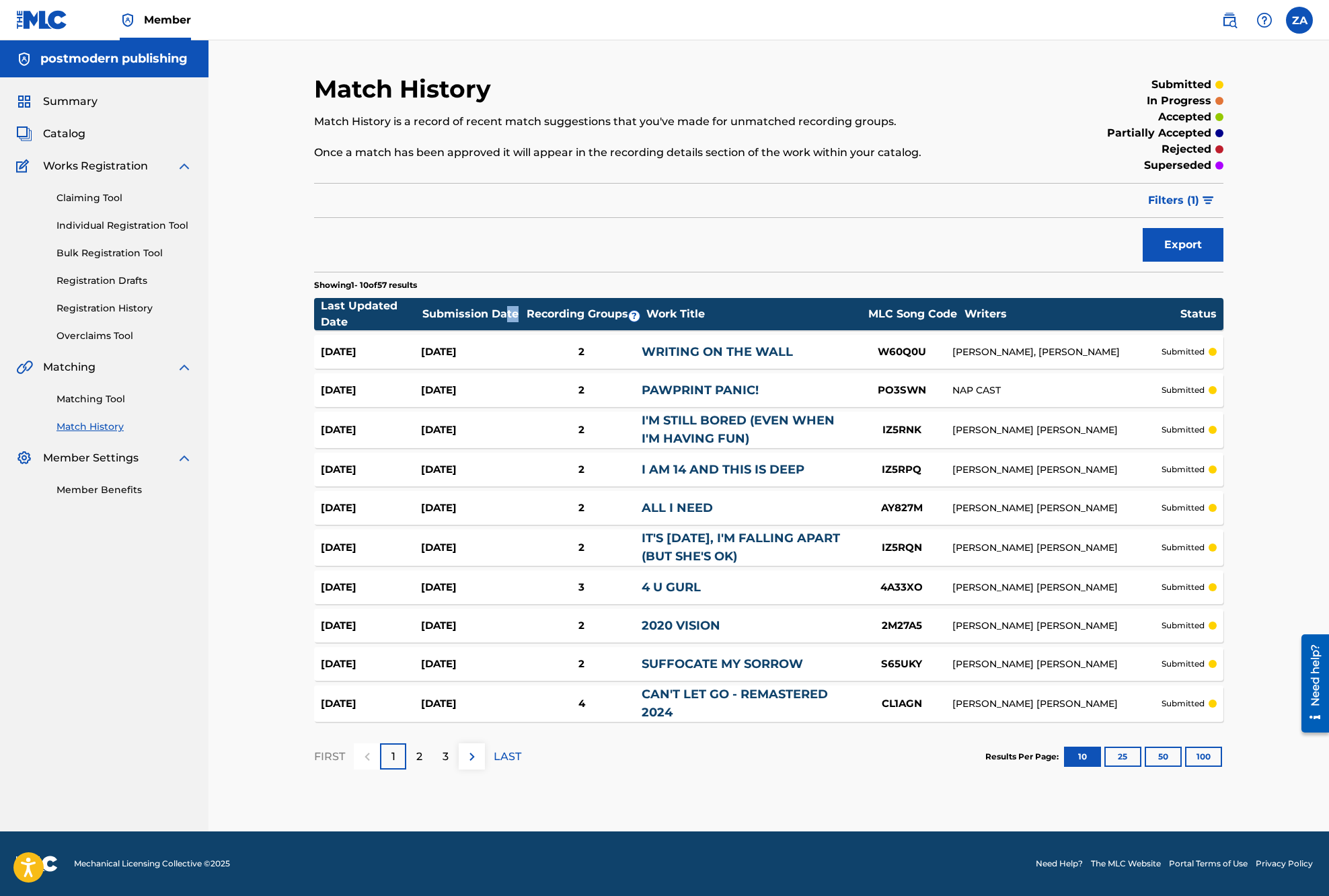 drag, startPoint x: 664, startPoint y: 262, endPoint x: 717, endPoint y: 262, distance: 53 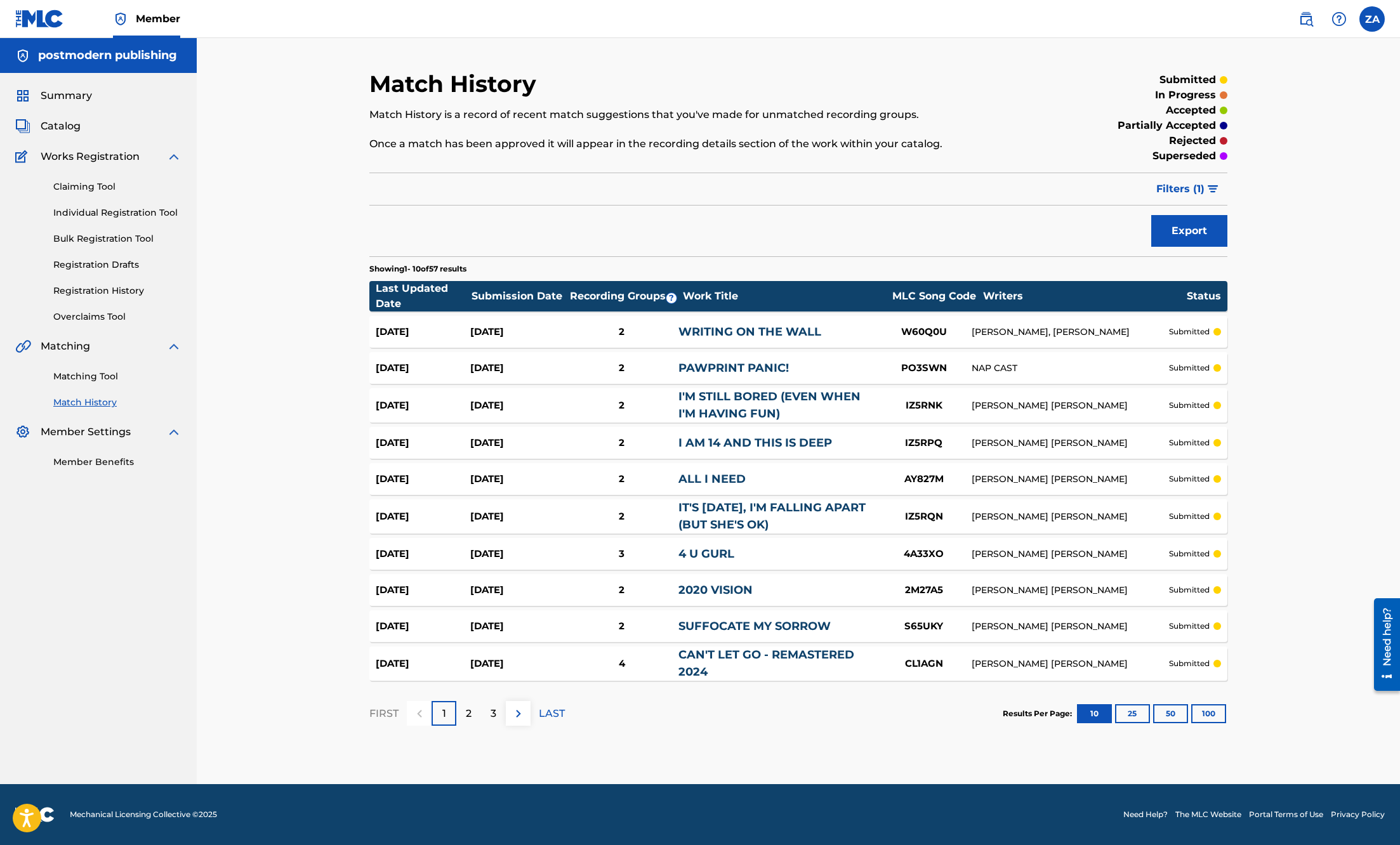 scroll, scrollTop: 478, scrollLeft: 0, axis: vertical 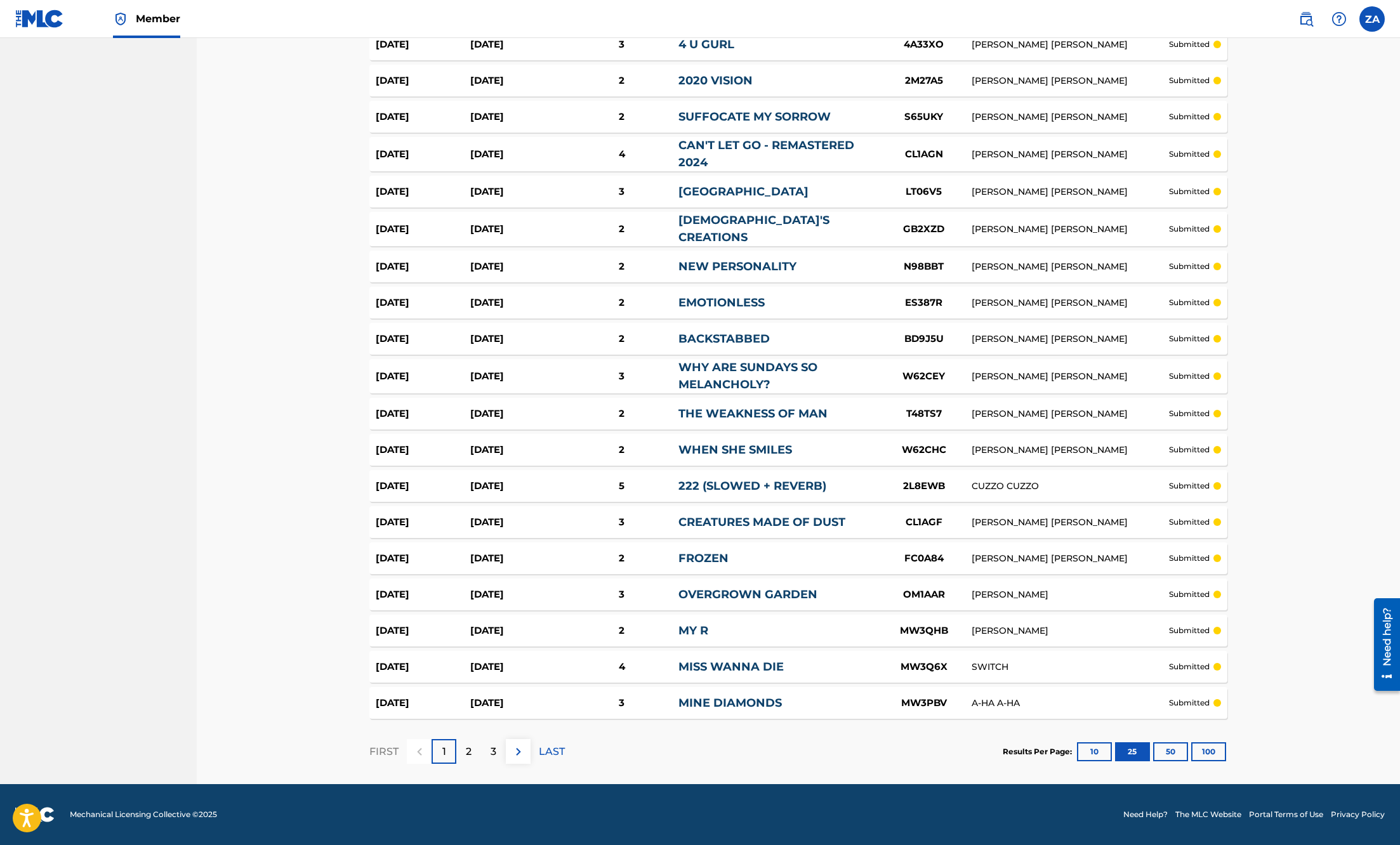 click on "100" at bounding box center (1208, 752) 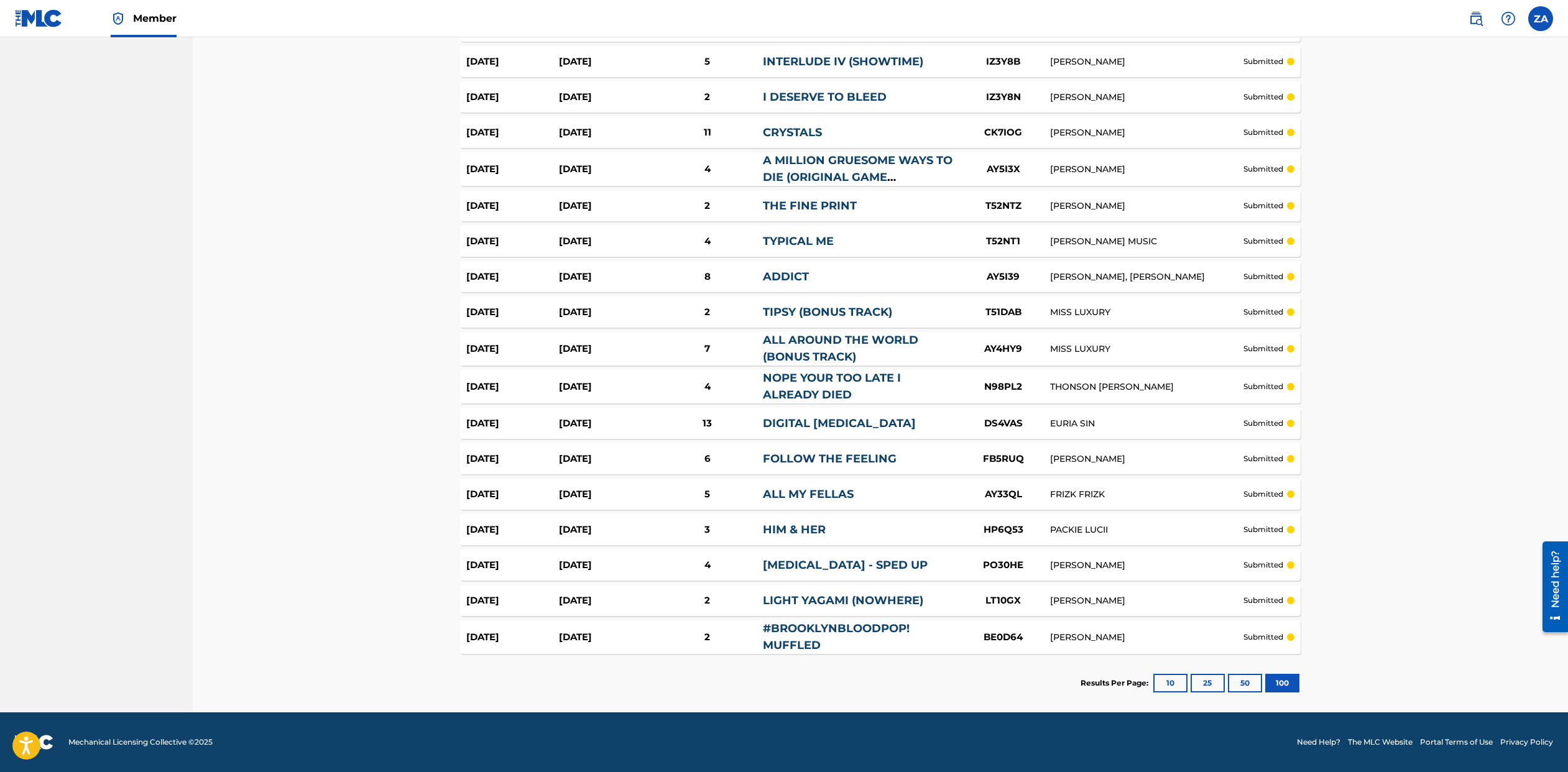 scroll, scrollTop: 3253, scrollLeft: 0, axis: vertical 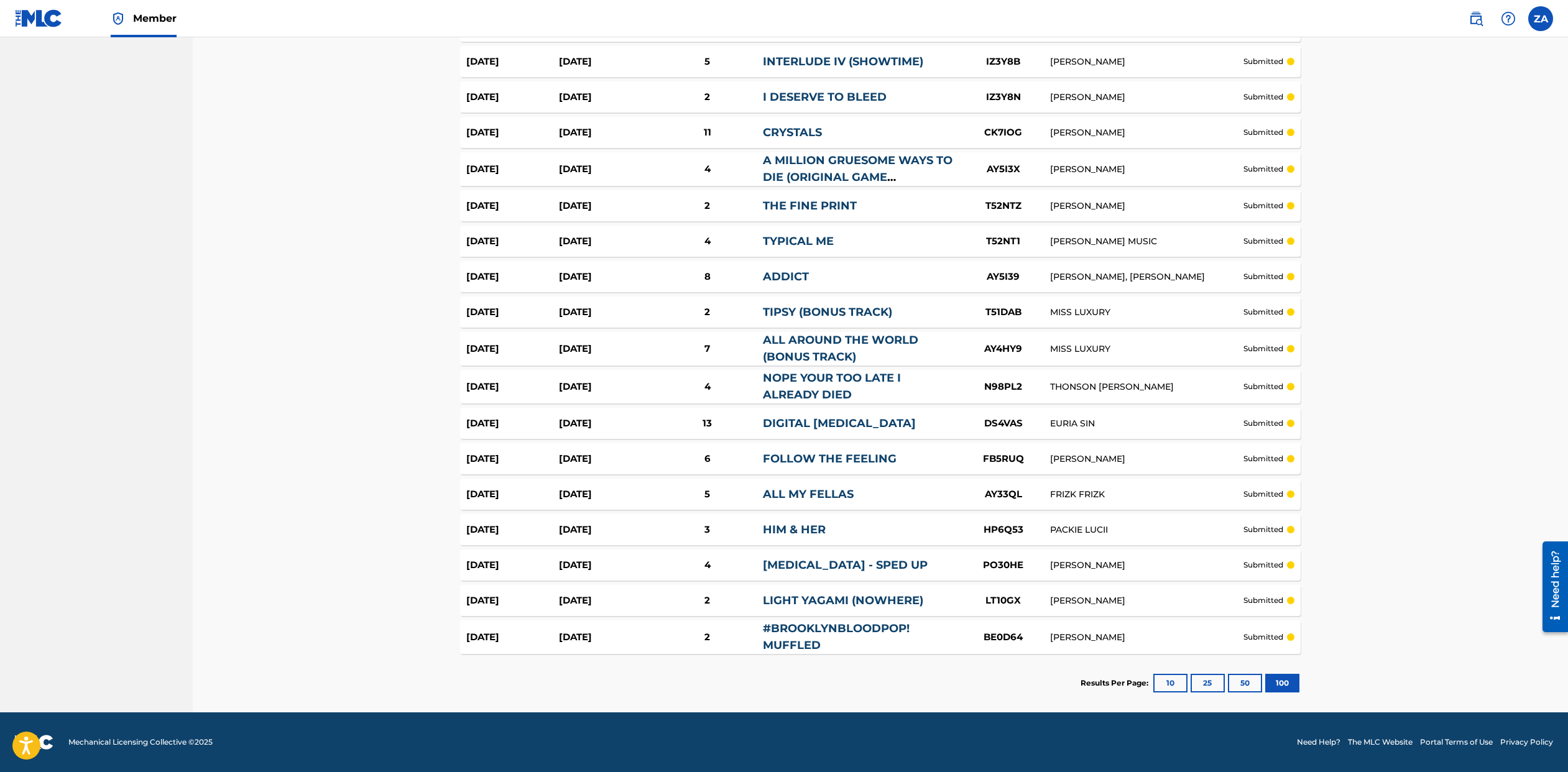 click on "ALL MY FELLAS" at bounding box center (859, 494) 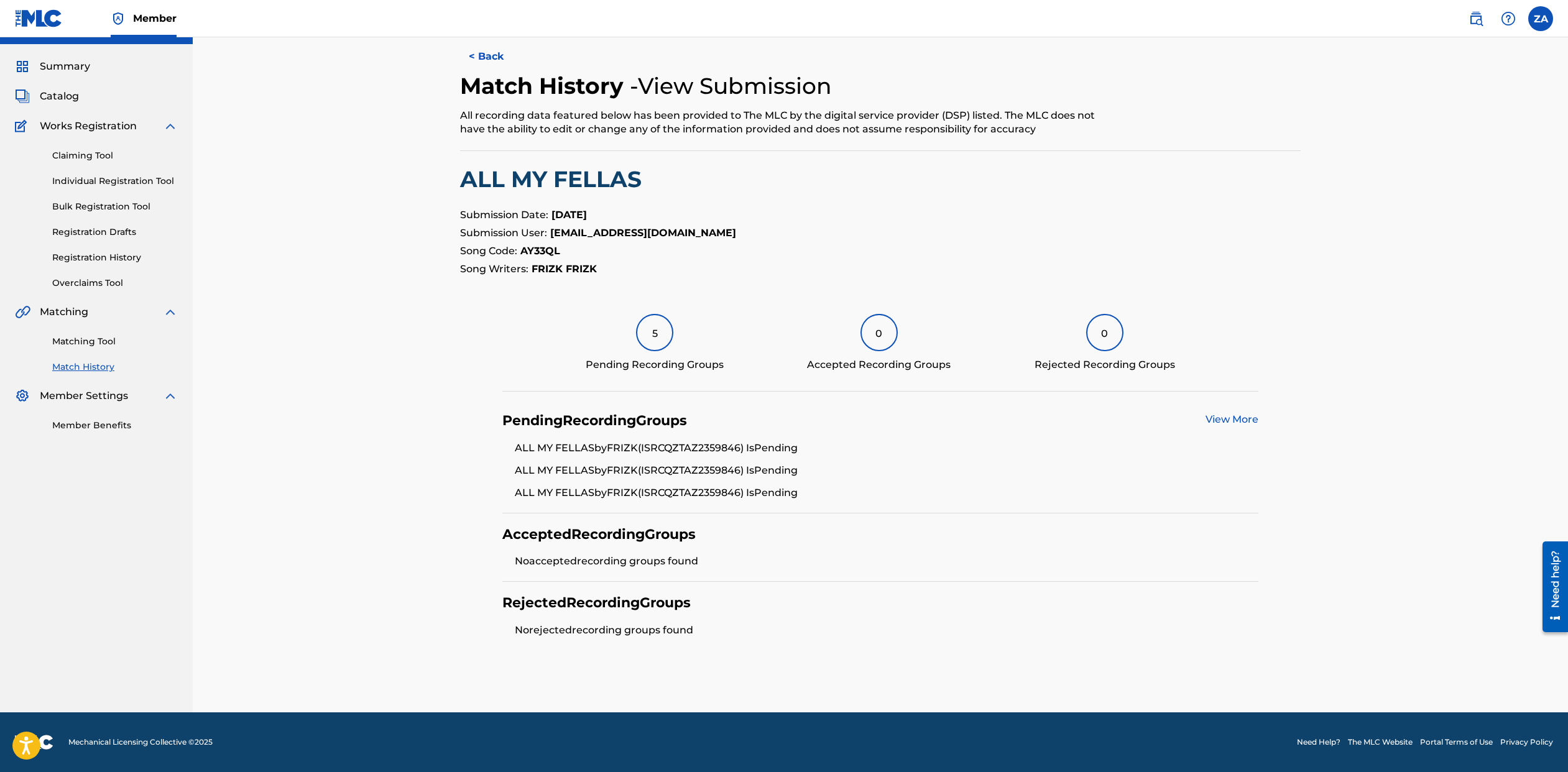 scroll, scrollTop: 126, scrollLeft: 0, axis: vertical 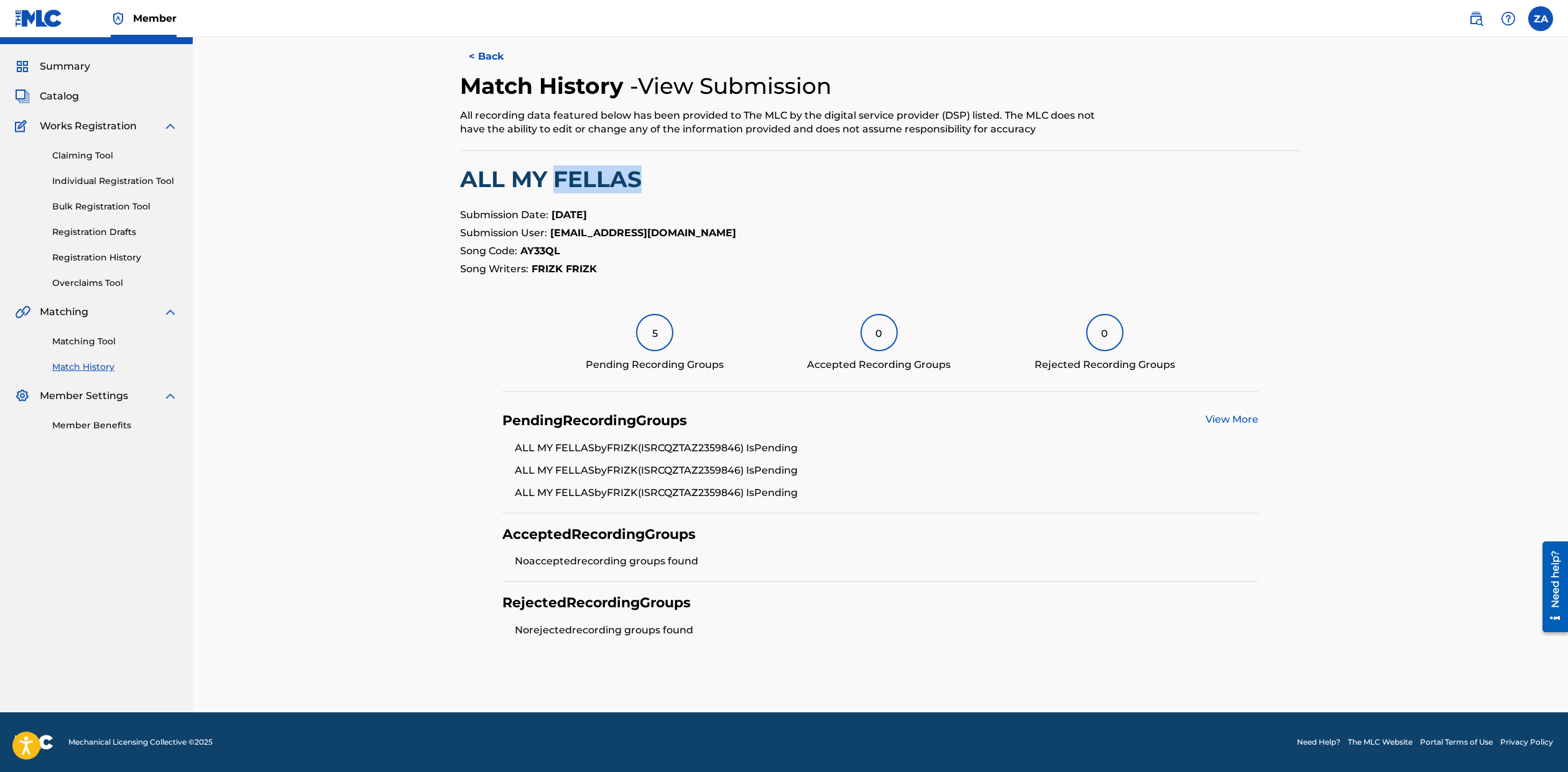 click on "ALL MY FELLAS" at bounding box center (880, 179) 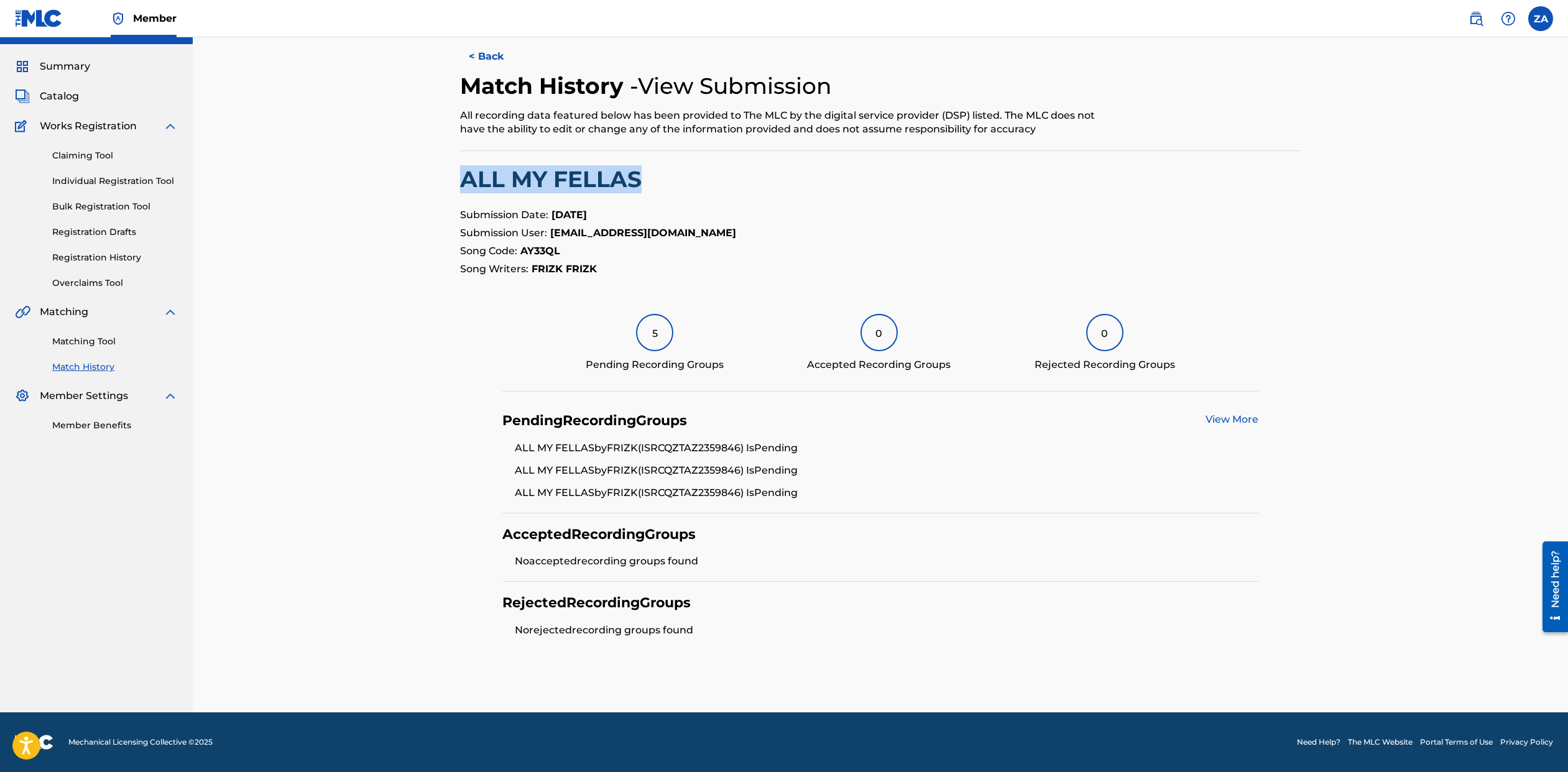 click on "ALL MY FELLAS" at bounding box center [880, 179] 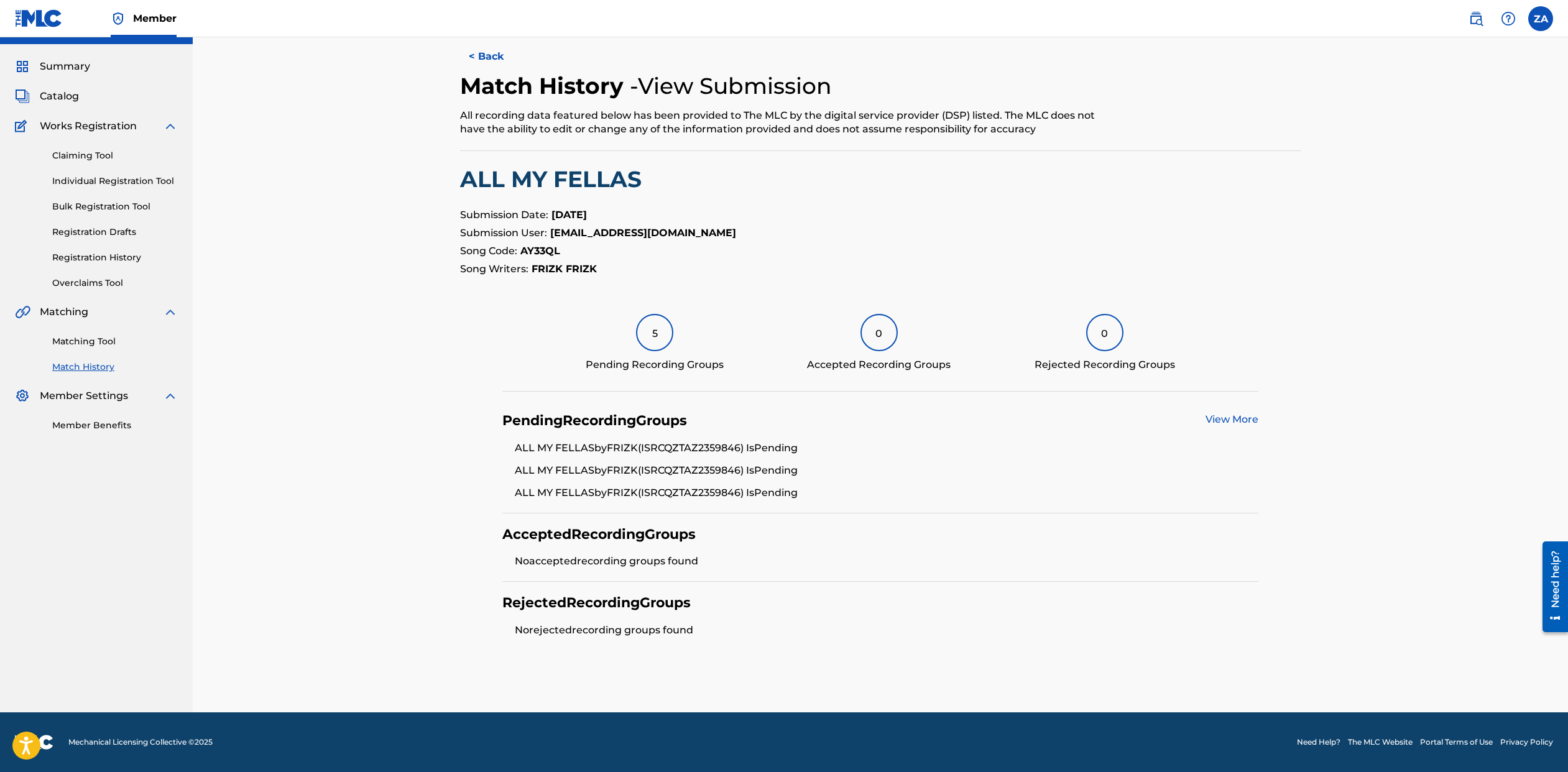 click on "AY33QL" at bounding box center [540, 250] 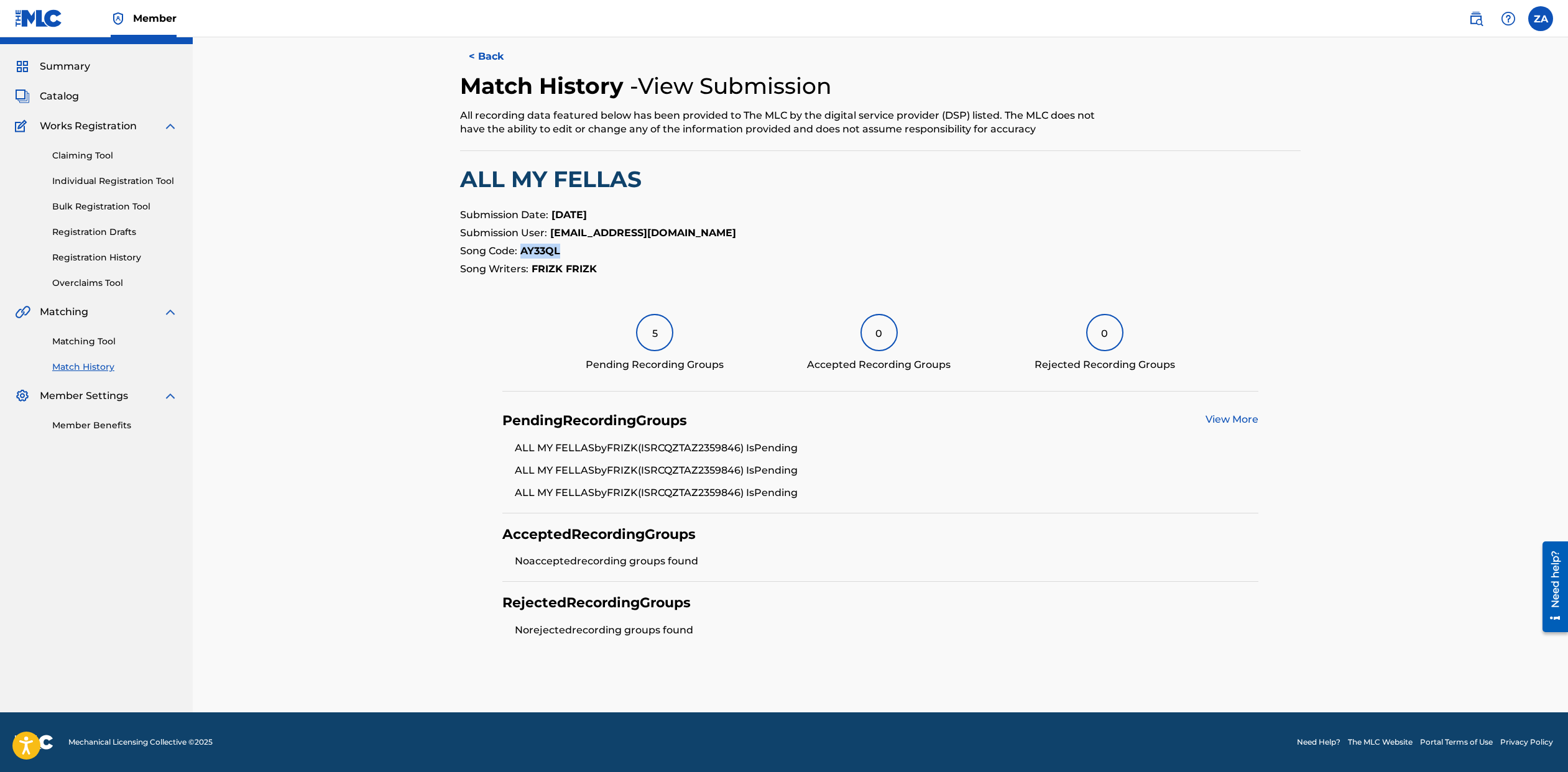 click on "AY33QL" at bounding box center [540, 250] 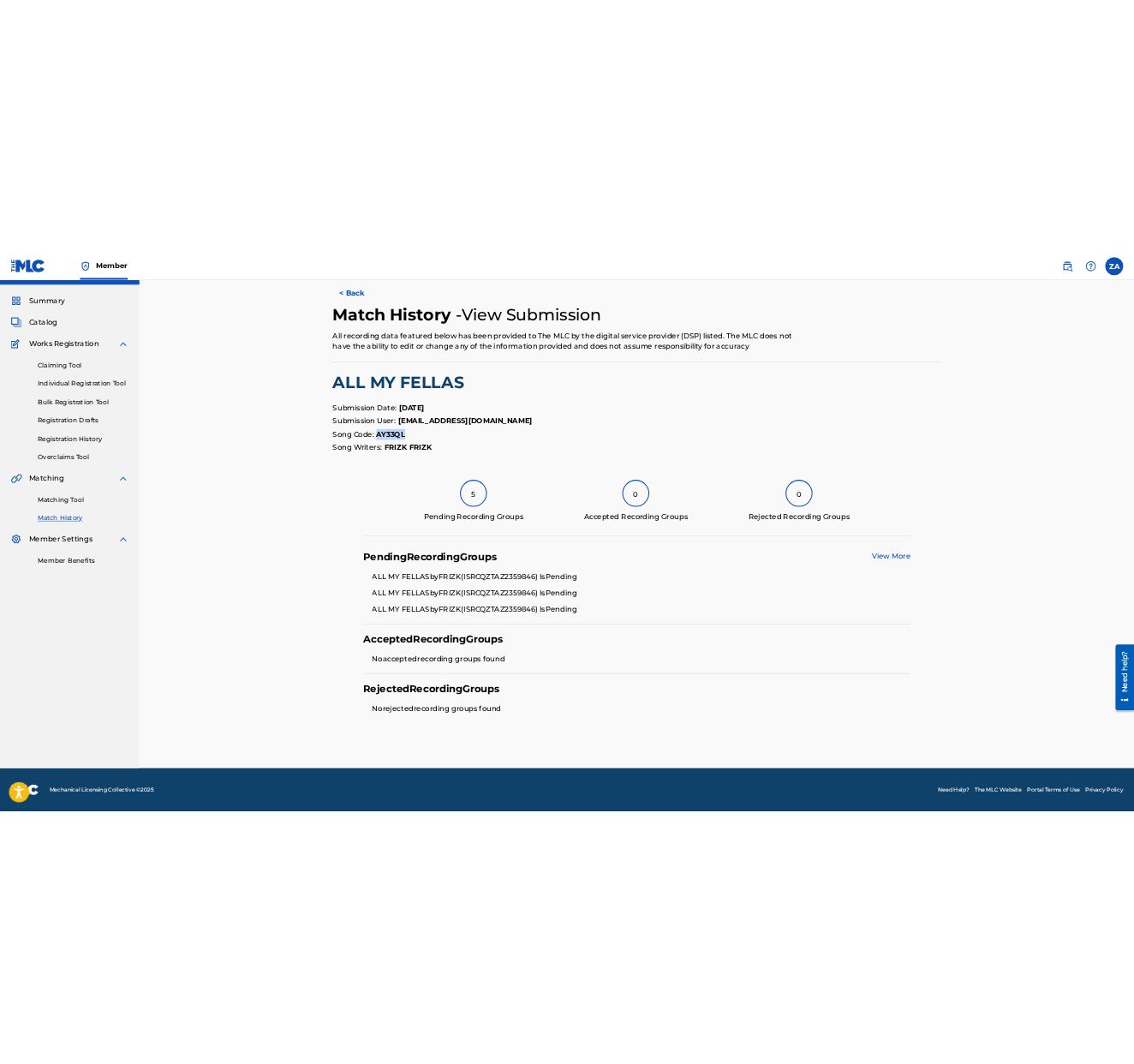 scroll, scrollTop: 644, scrollLeft: 0, axis: vertical 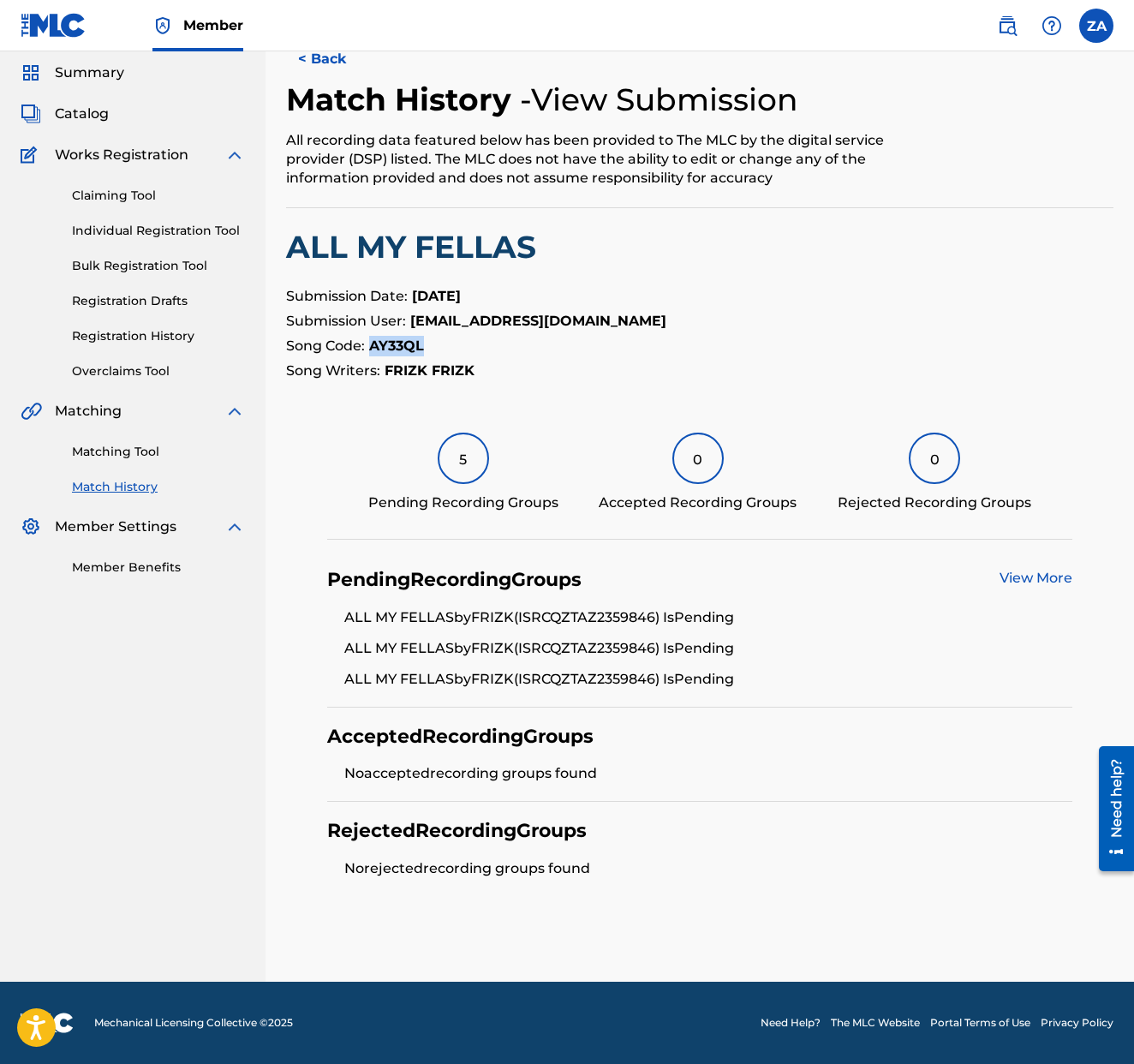 drag, startPoint x: 829, startPoint y: 547, endPoint x: 940, endPoint y: 545, distance: 111.01802 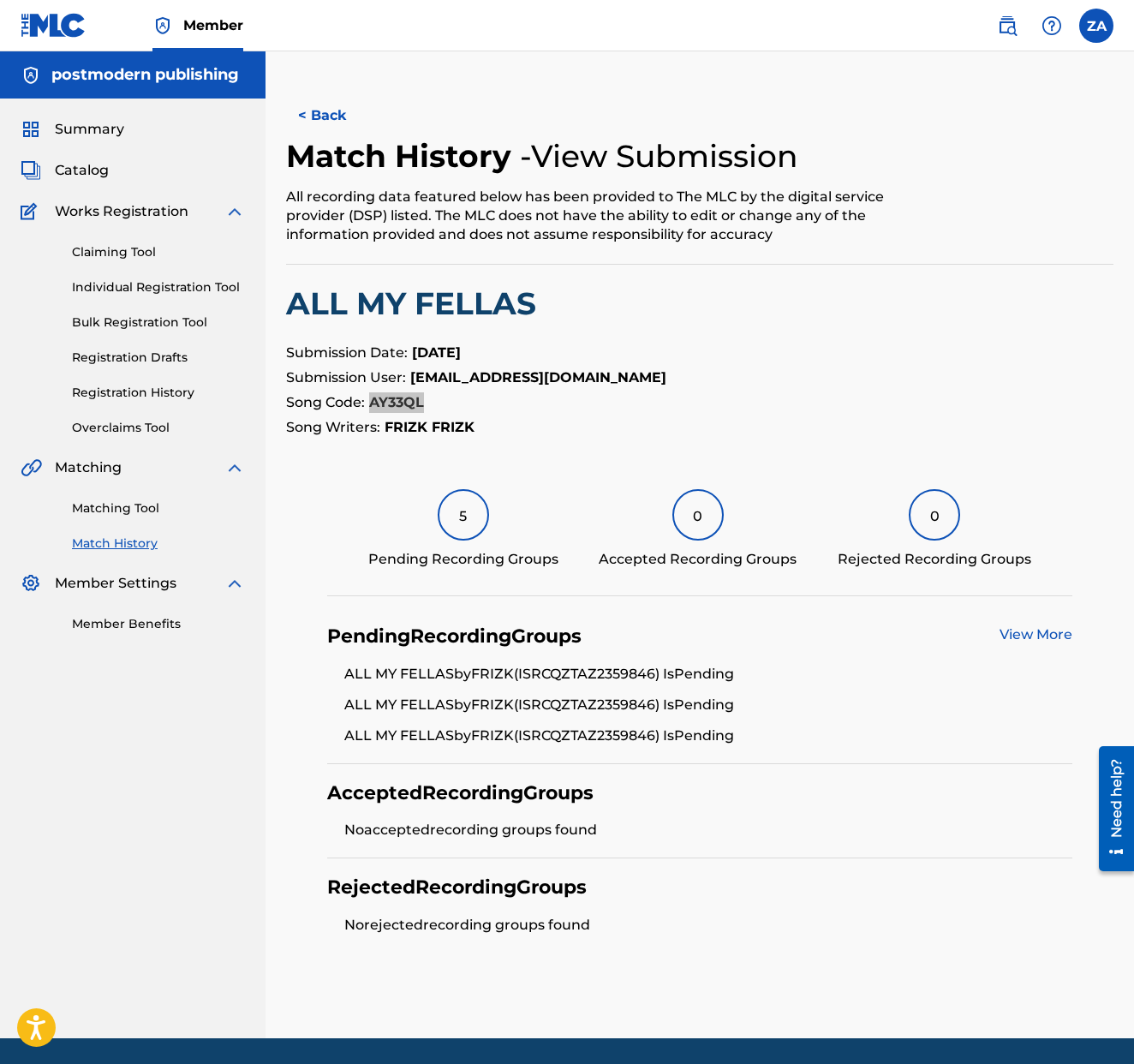 scroll, scrollTop: 0, scrollLeft: 0, axis: both 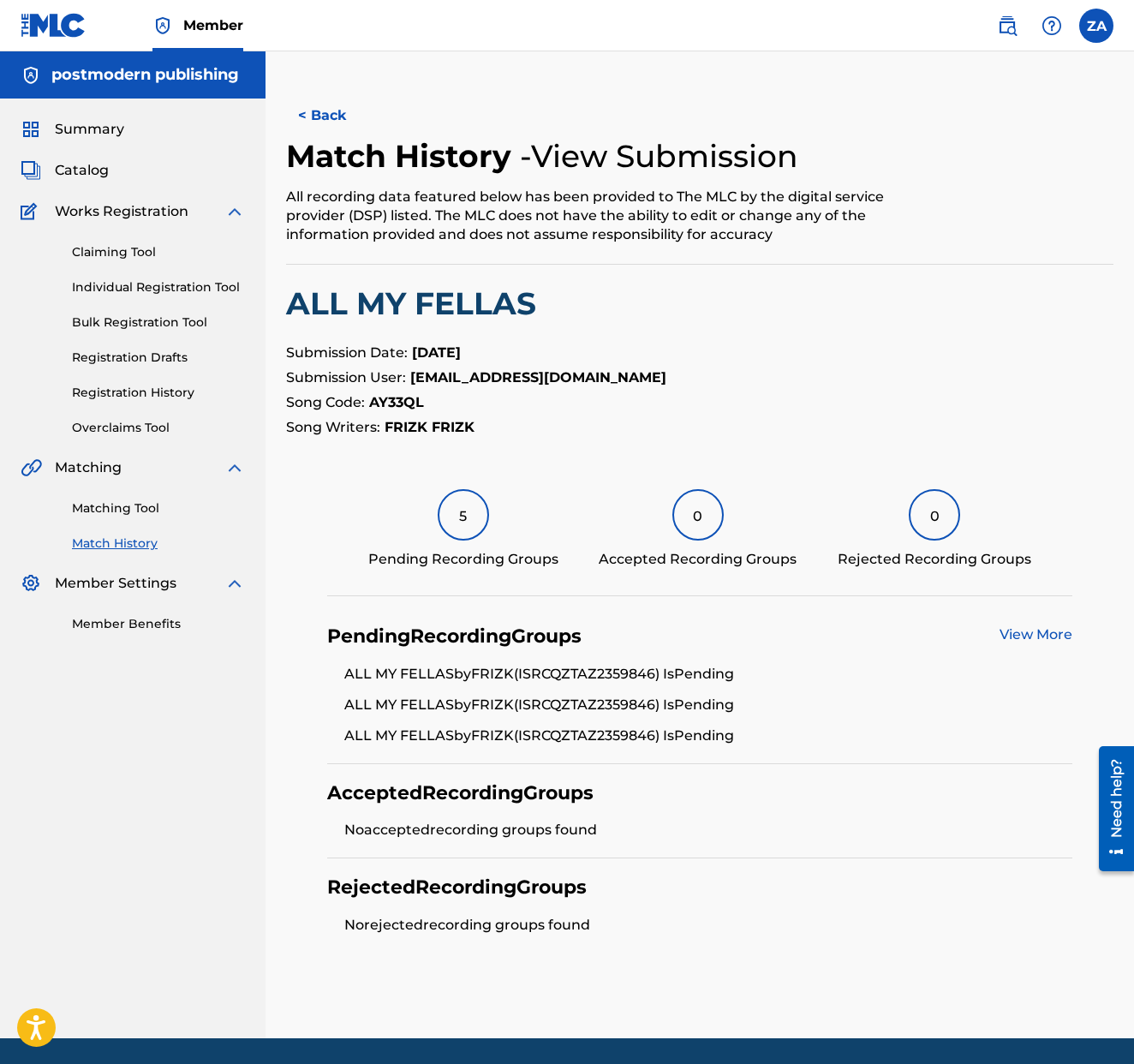 click on "ALL MY FELLAS" at bounding box center (700, 303) 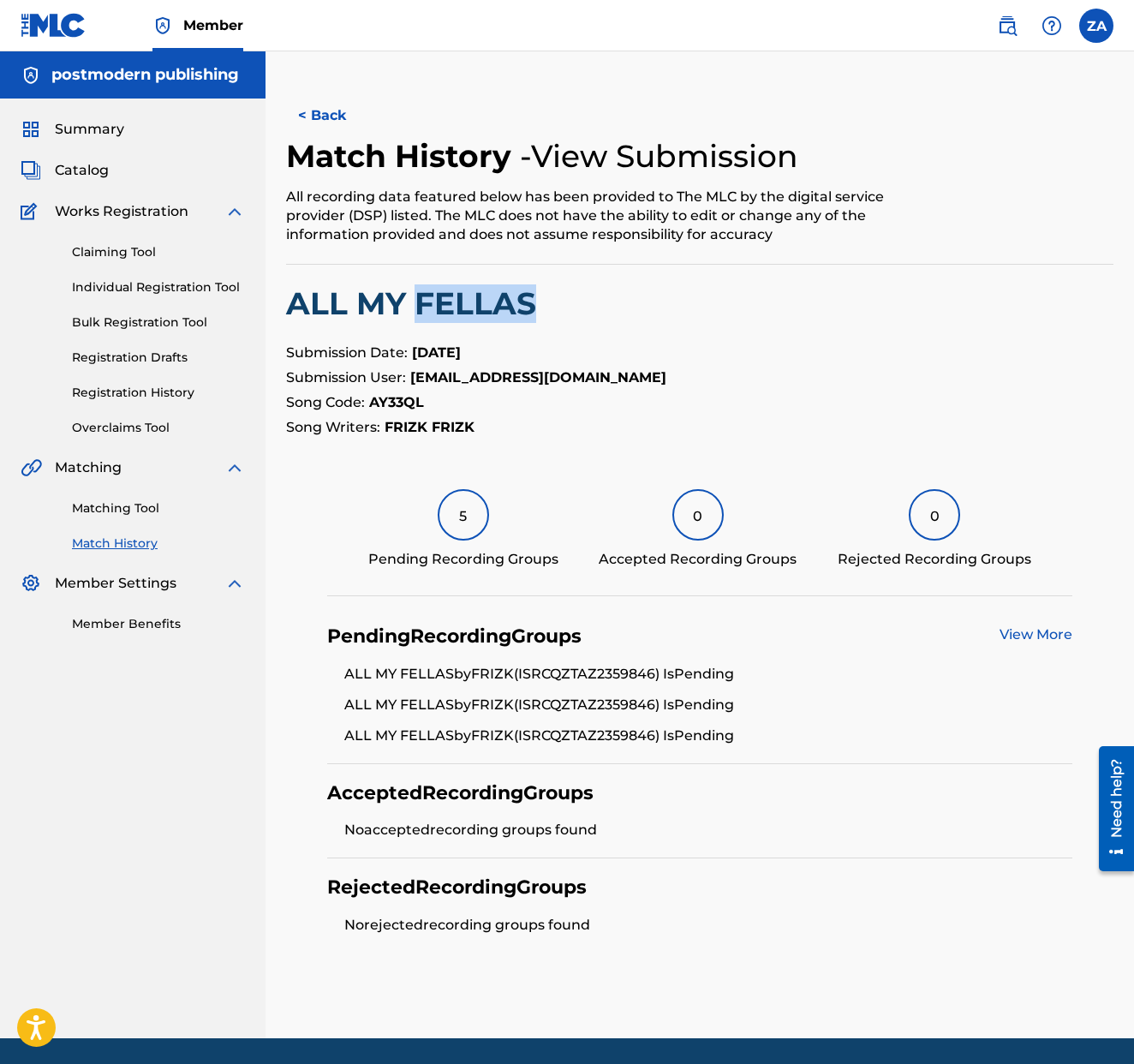 click on "ALL MY FELLAS" at bounding box center [700, 303] 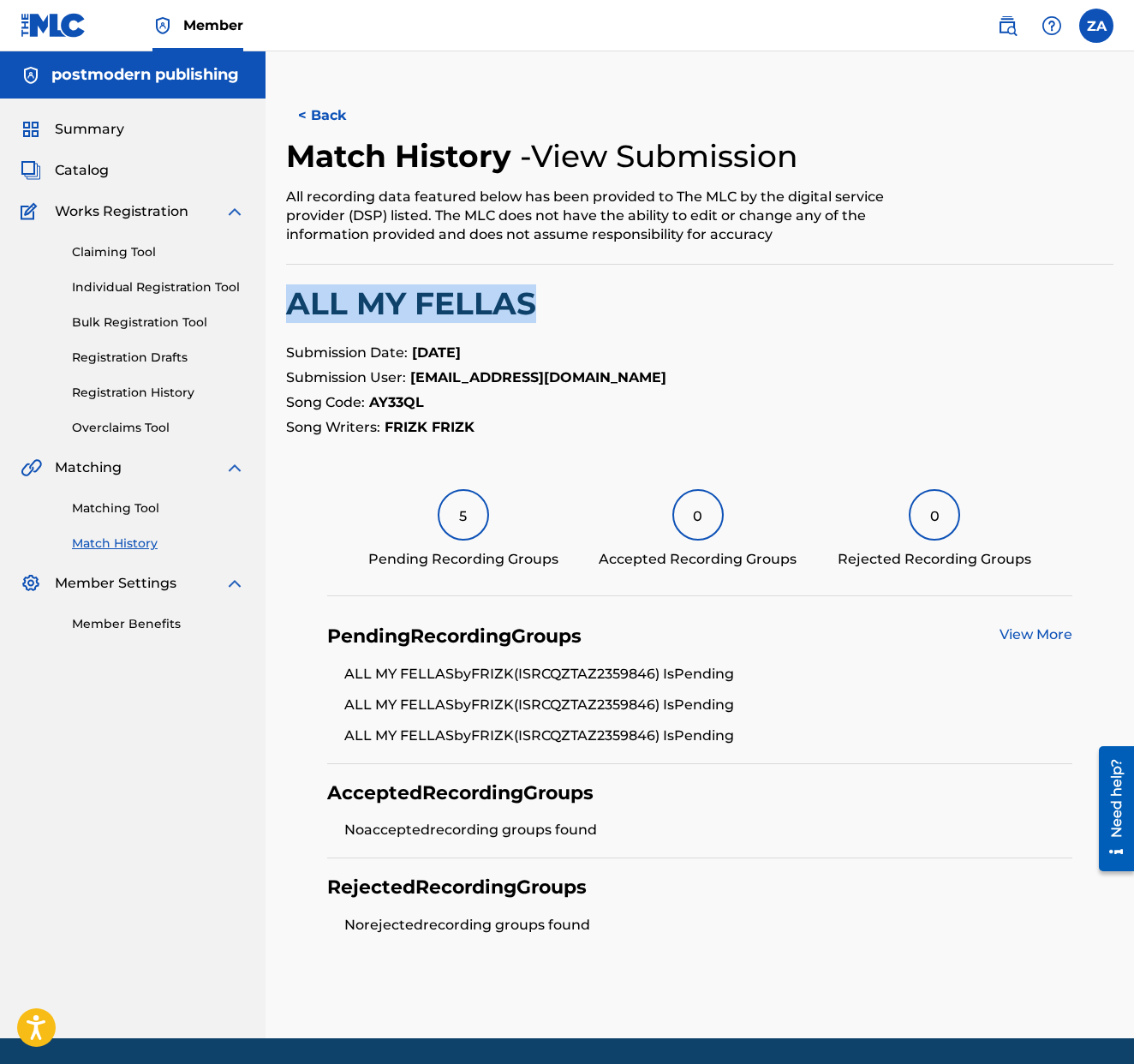 click on "ALL MY FELLAS" at bounding box center [700, 303] 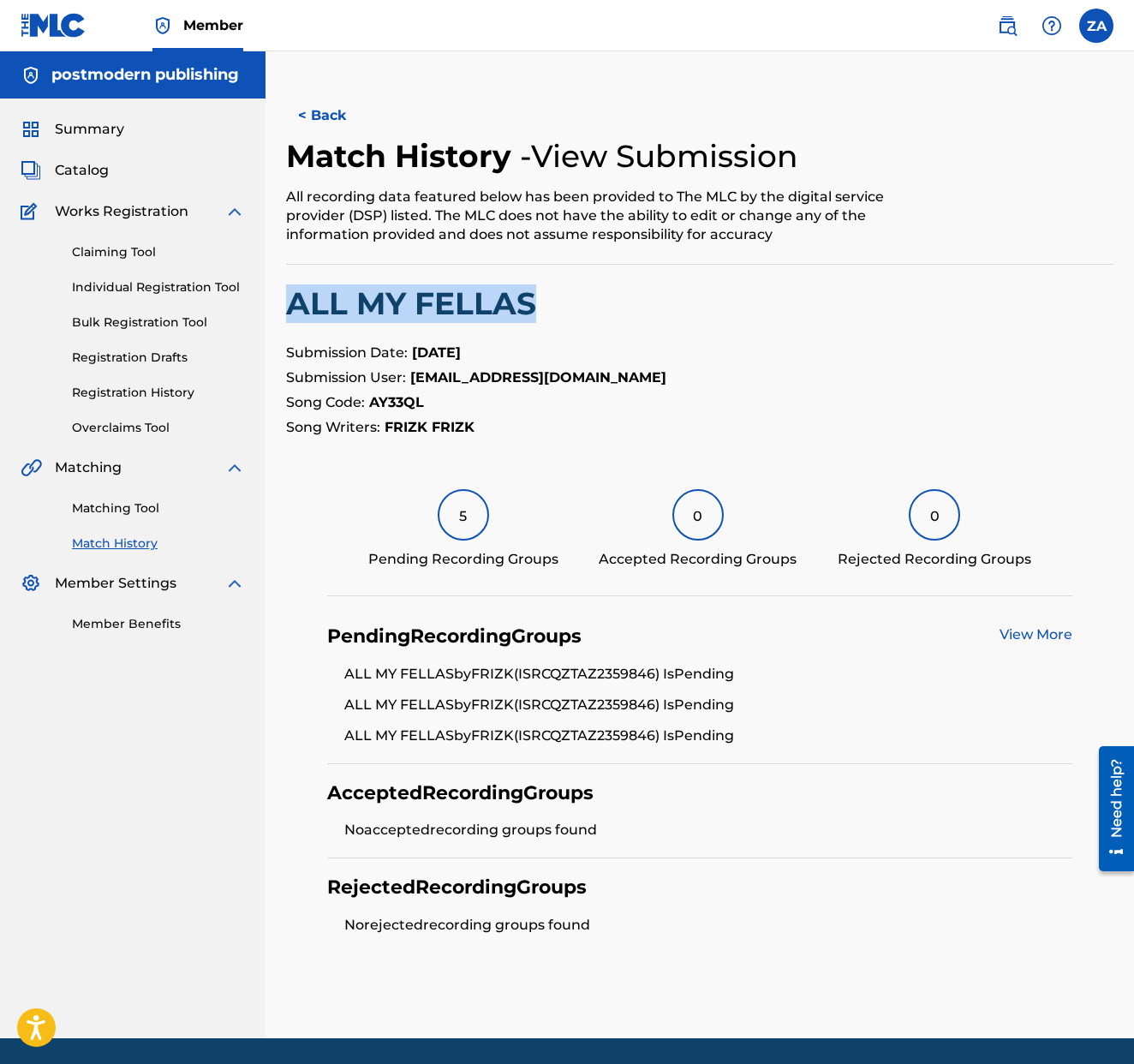 click on "< Back" at bounding box center (337, 116) 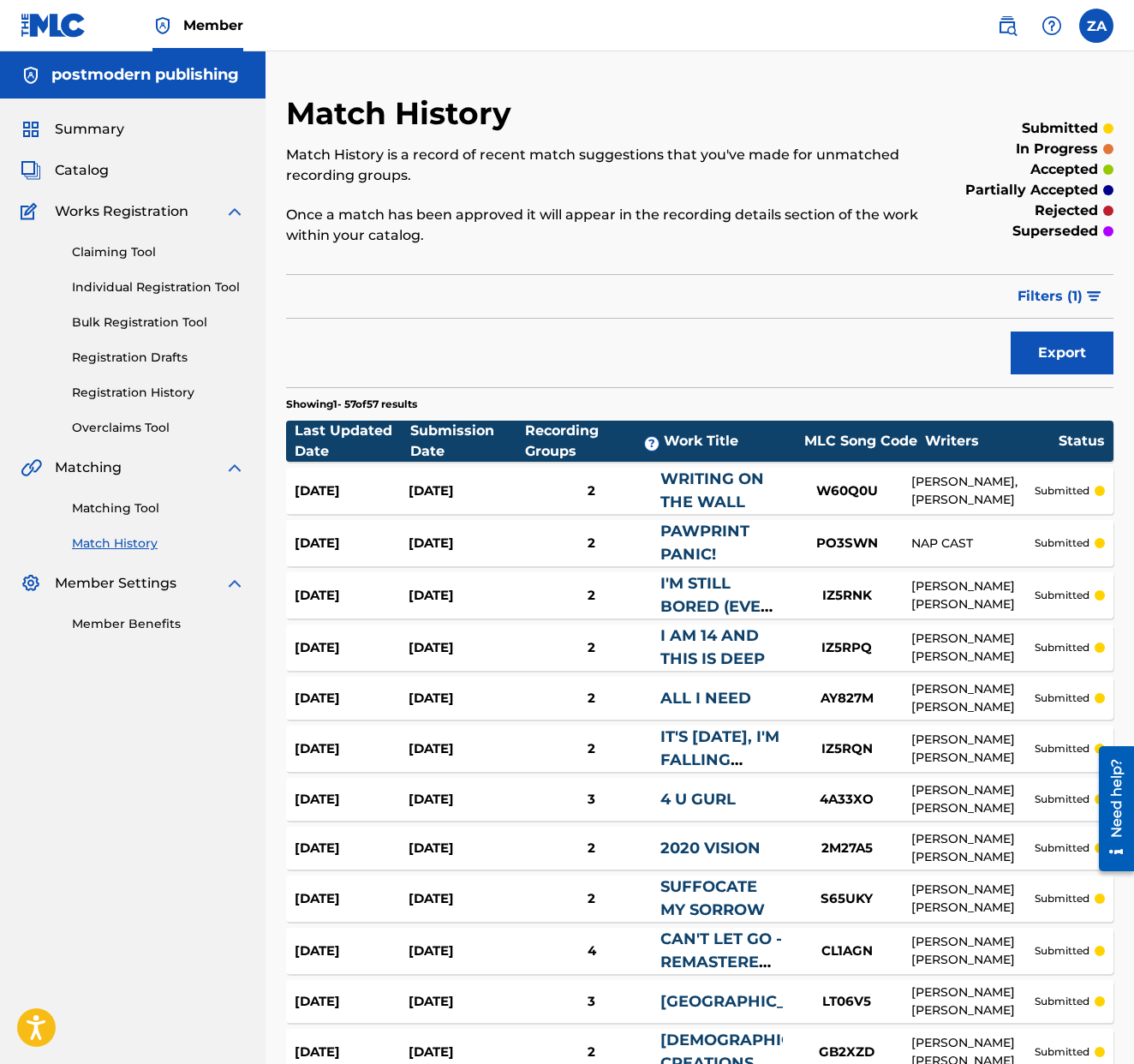 scroll, scrollTop: 0, scrollLeft: 0, axis: both 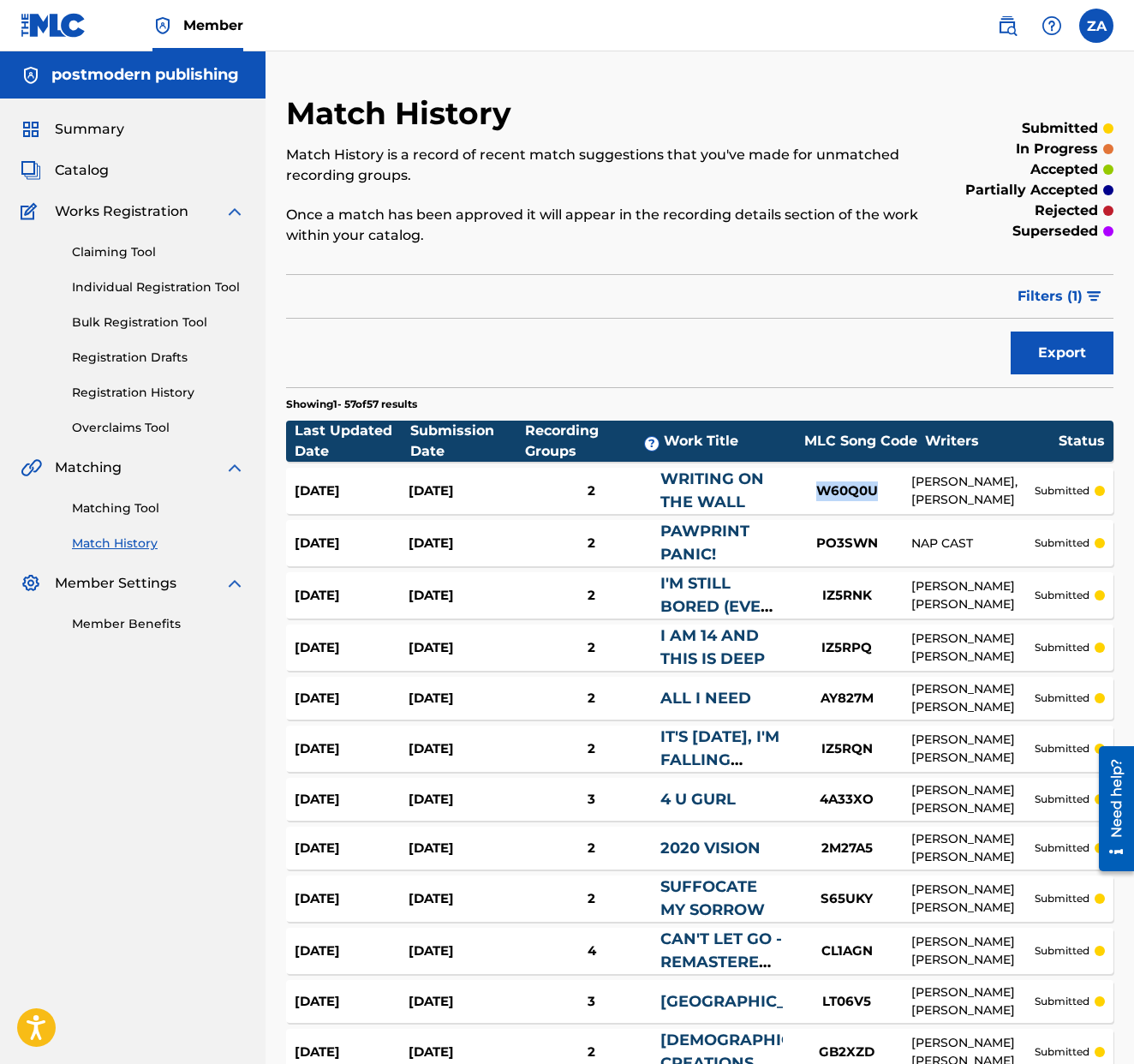drag, startPoint x: 795, startPoint y: 781, endPoint x: 892, endPoint y: 780, distance: 97.00515 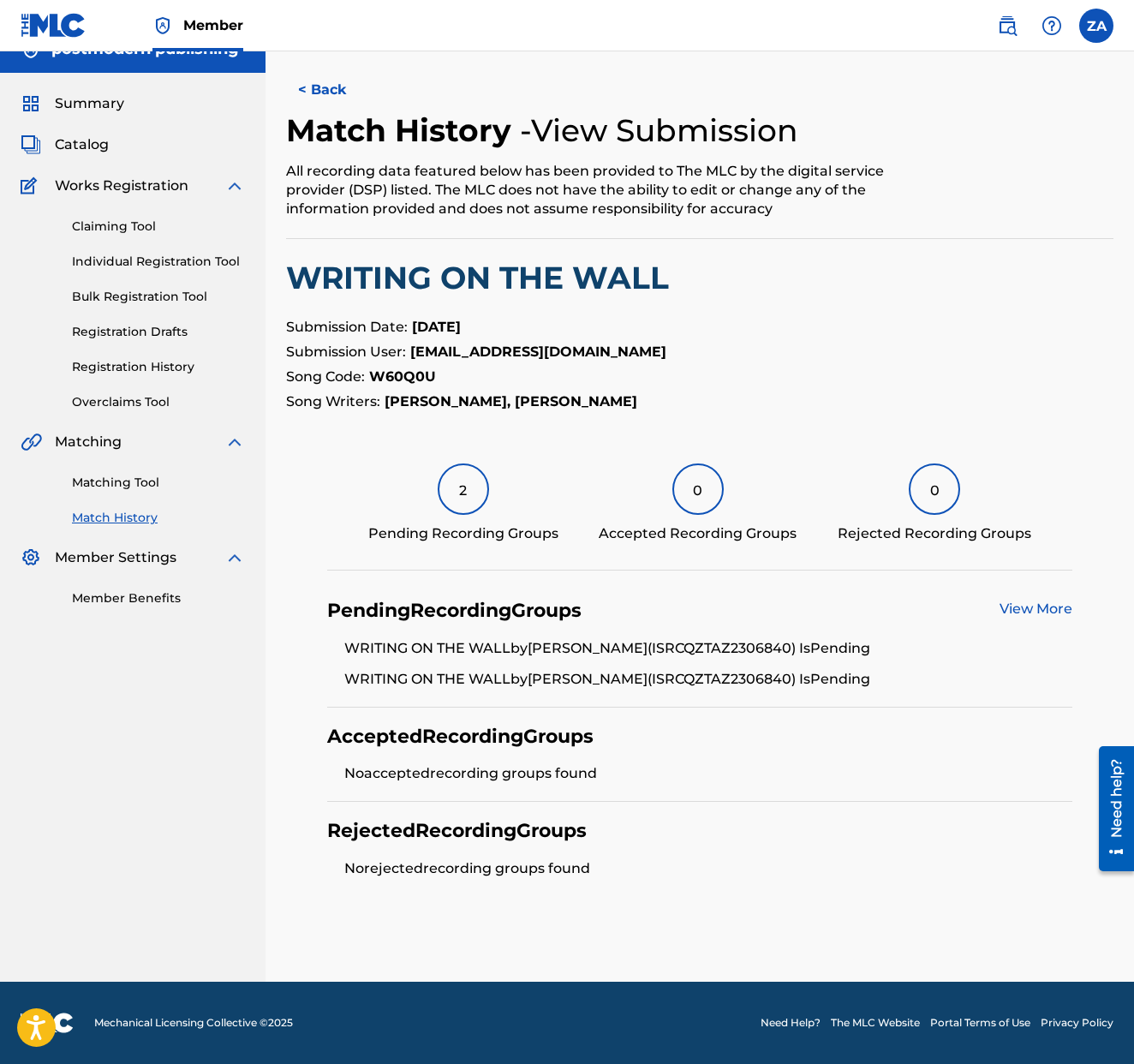 scroll, scrollTop: 46, scrollLeft: 0, axis: vertical 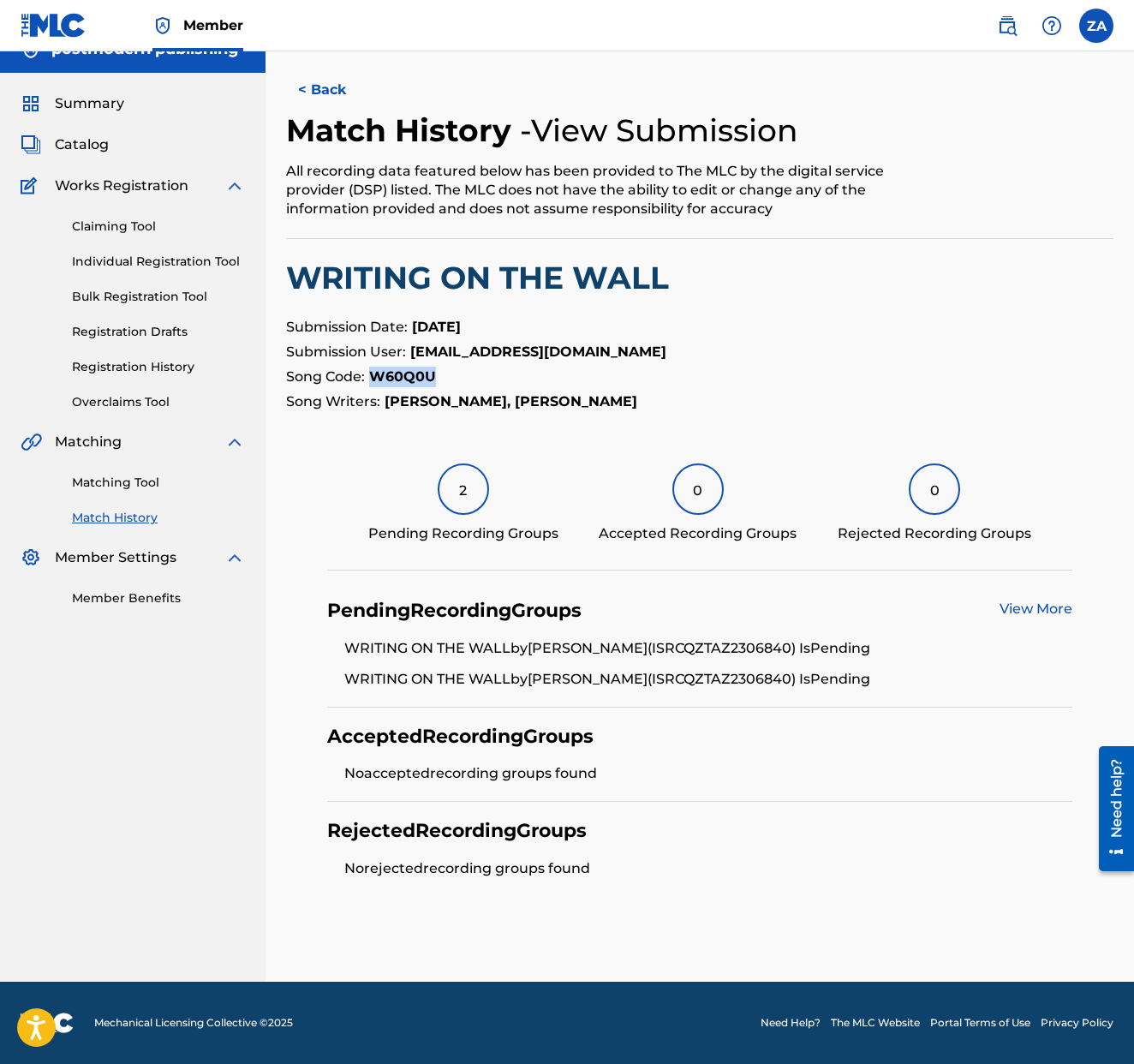 drag, startPoint x: 680, startPoint y: 690, endPoint x: 725, endPoint y: 692, distance: 45.04442 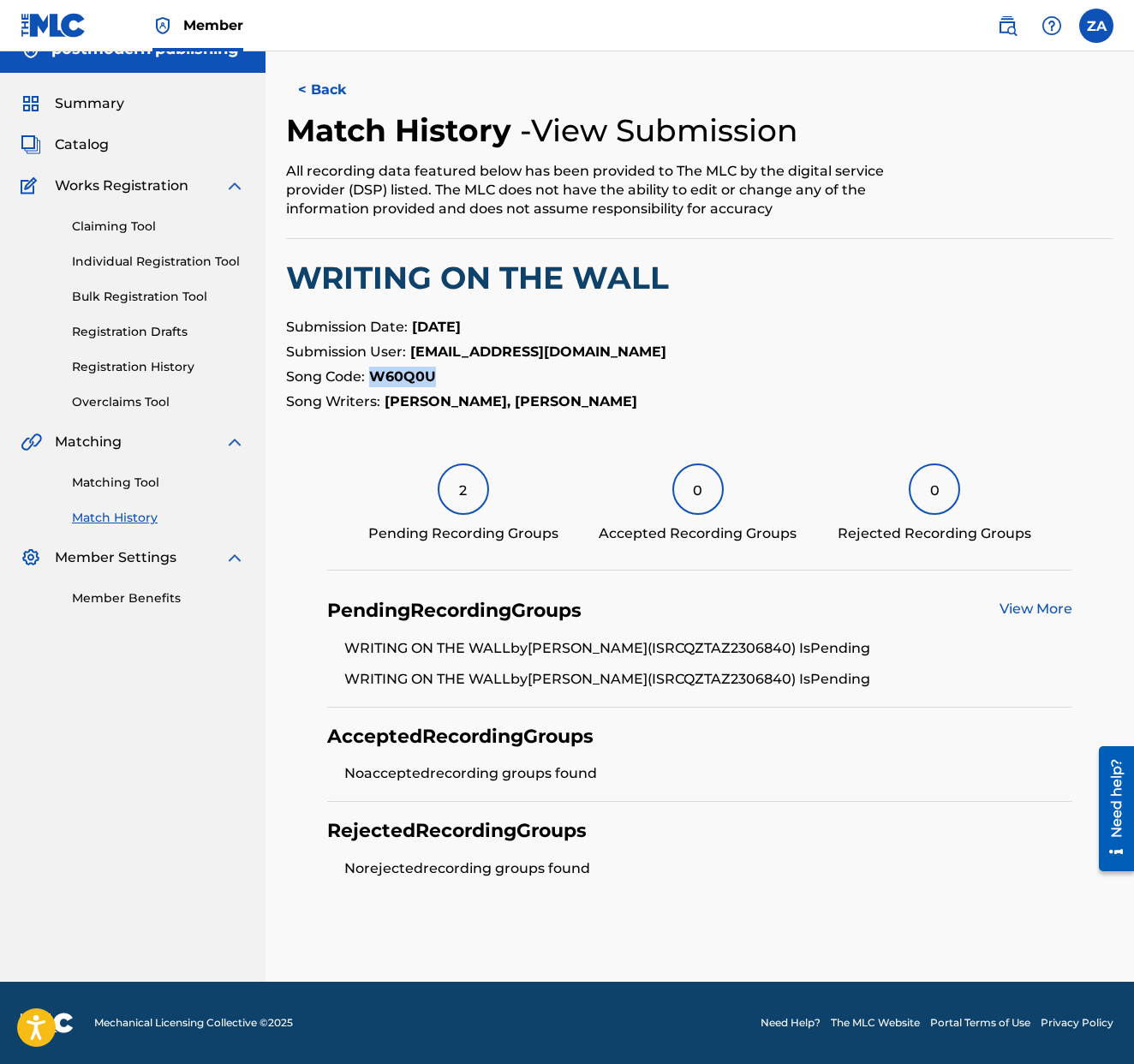 scroll, scrollTop: 240, scrollLeft: 0, axis: vertical 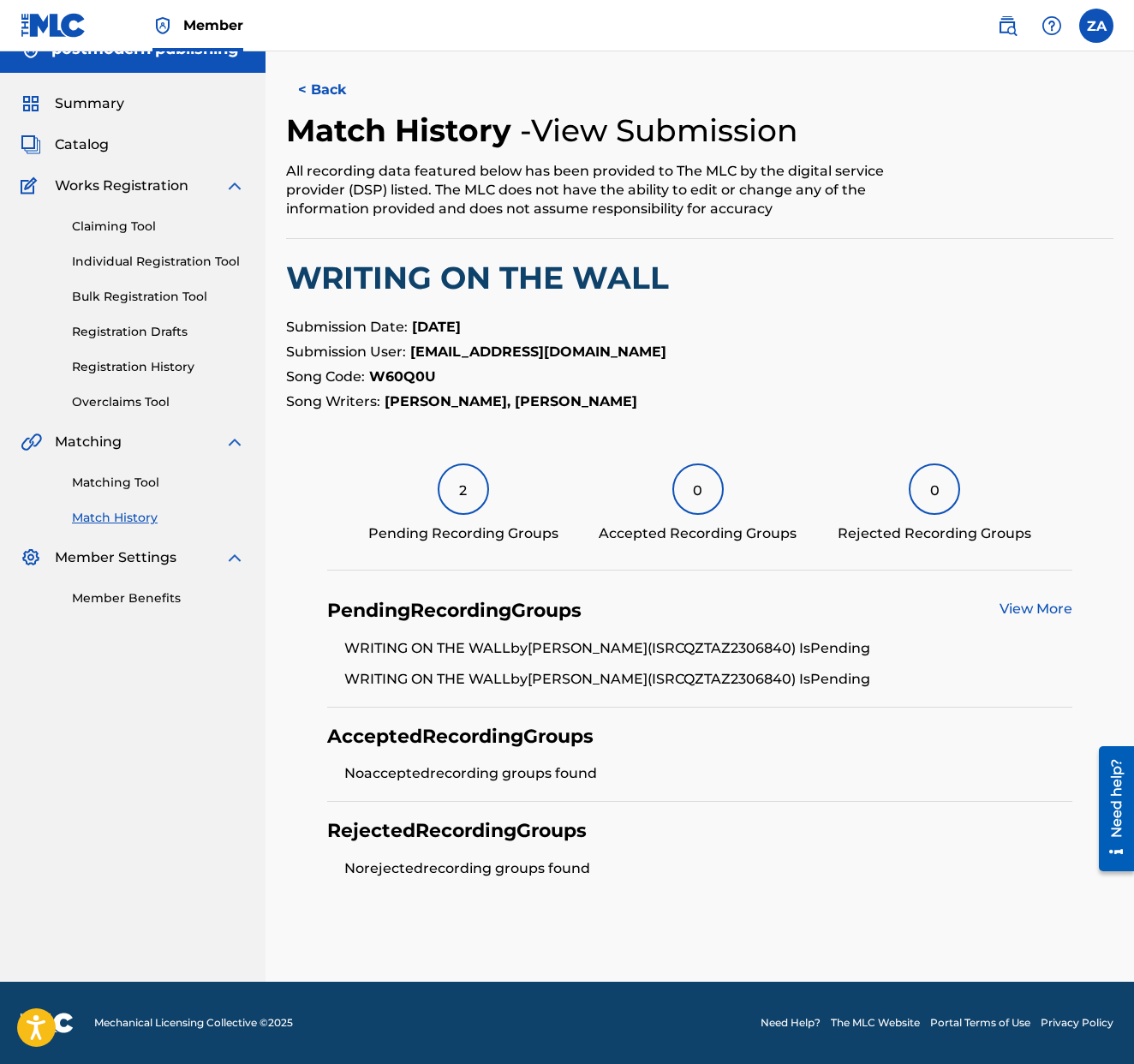 click on "WRITING ON THE WALL" at bounding box center (700, 278) 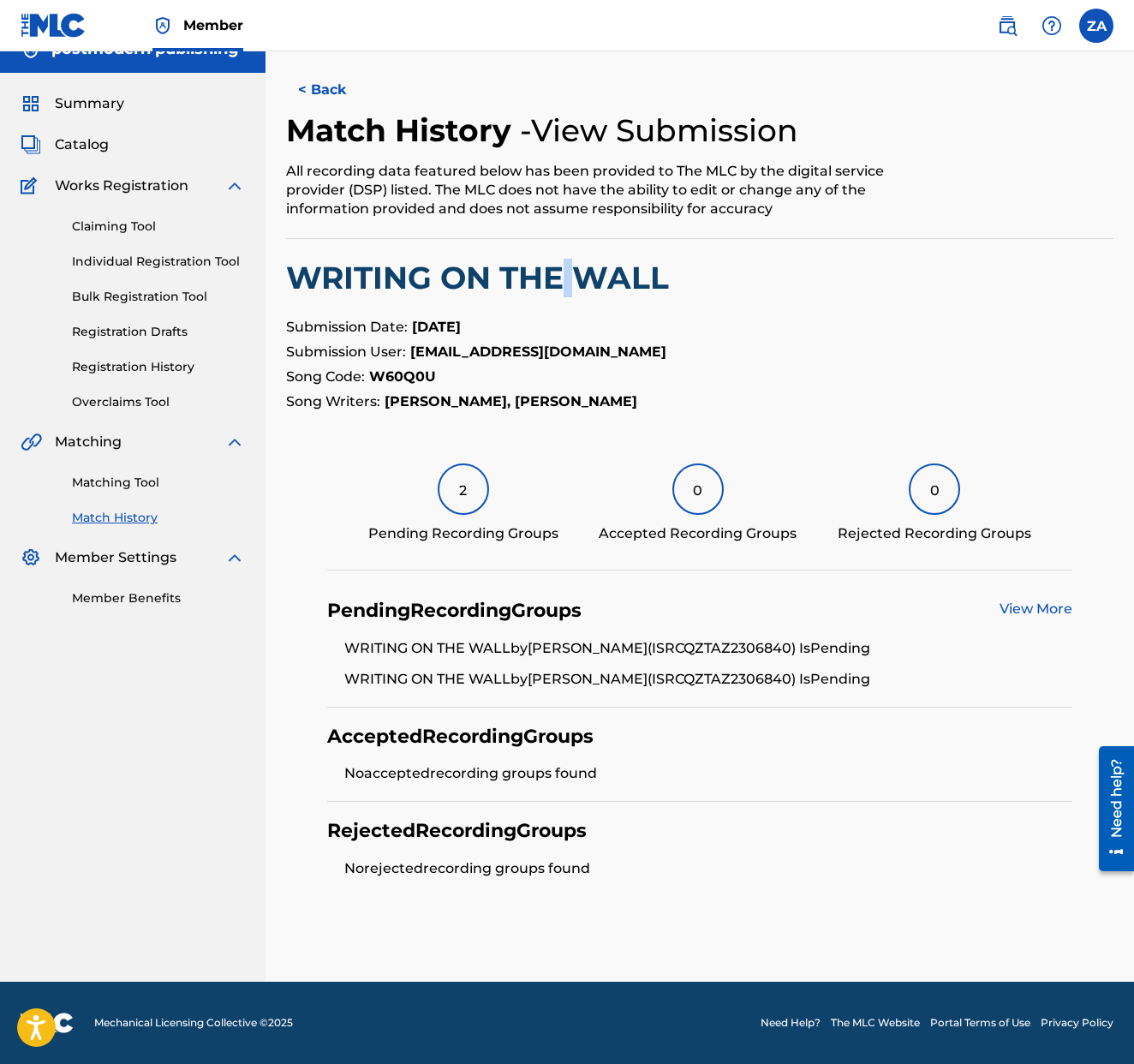 click on "WRITING ON THE WALL" at bounding box center [700, 278] 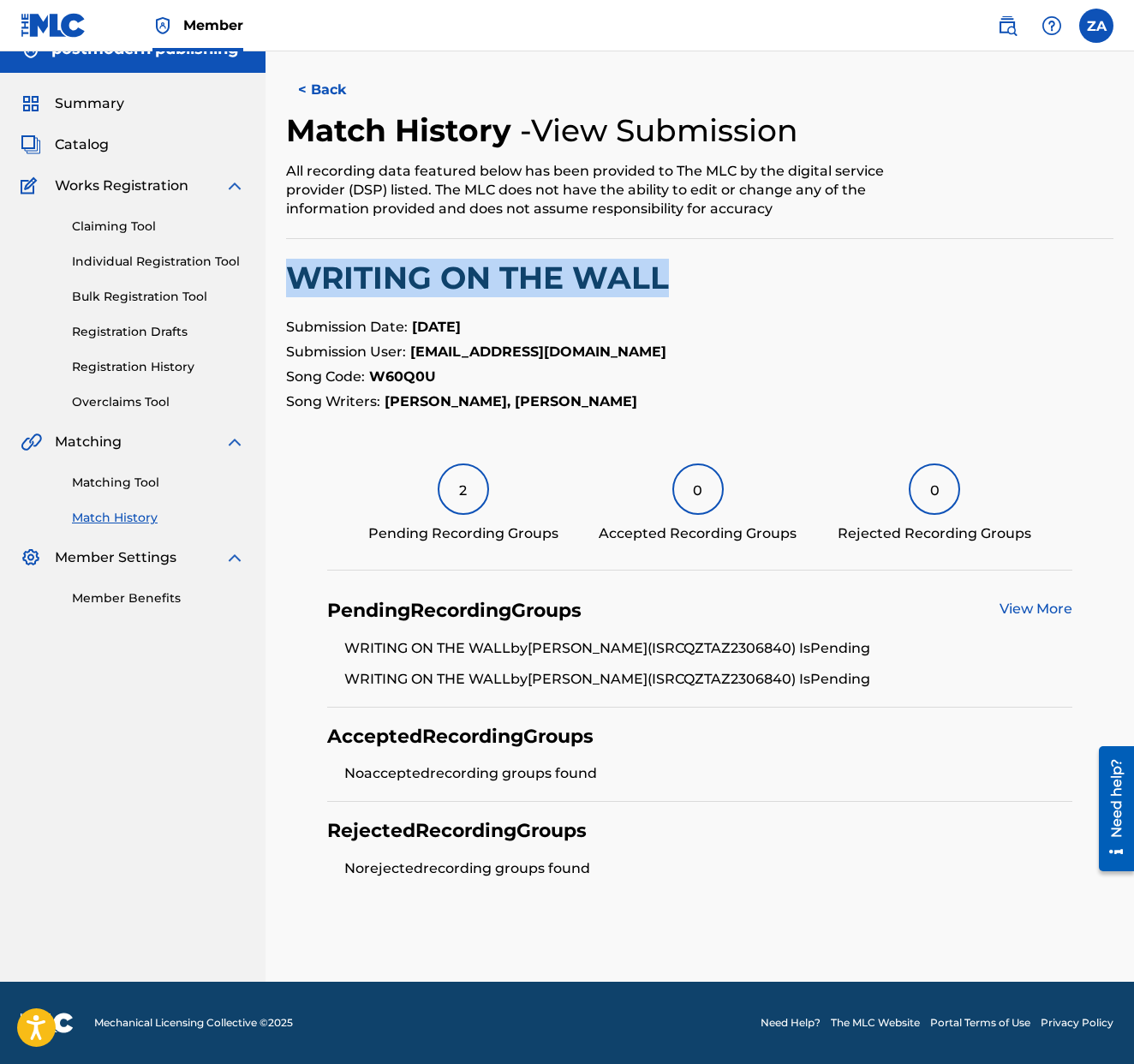 click on "WRITING ON THE WALL" at bounding box center (700, 278) 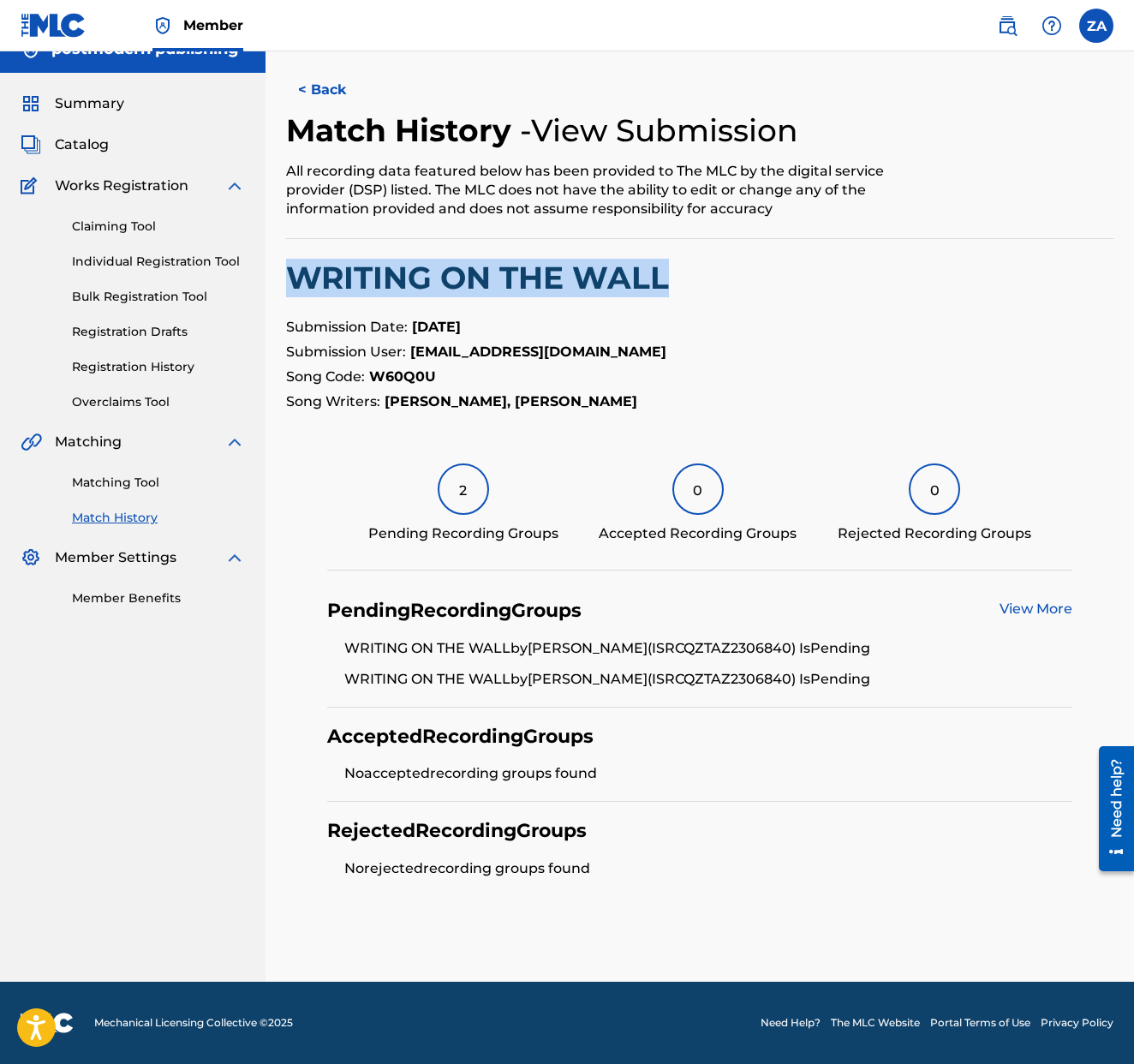 drag, startPoint x: 625, startPoint y: 540, endPoint x: 1041, endPoint y: 535, distance: 416.03005 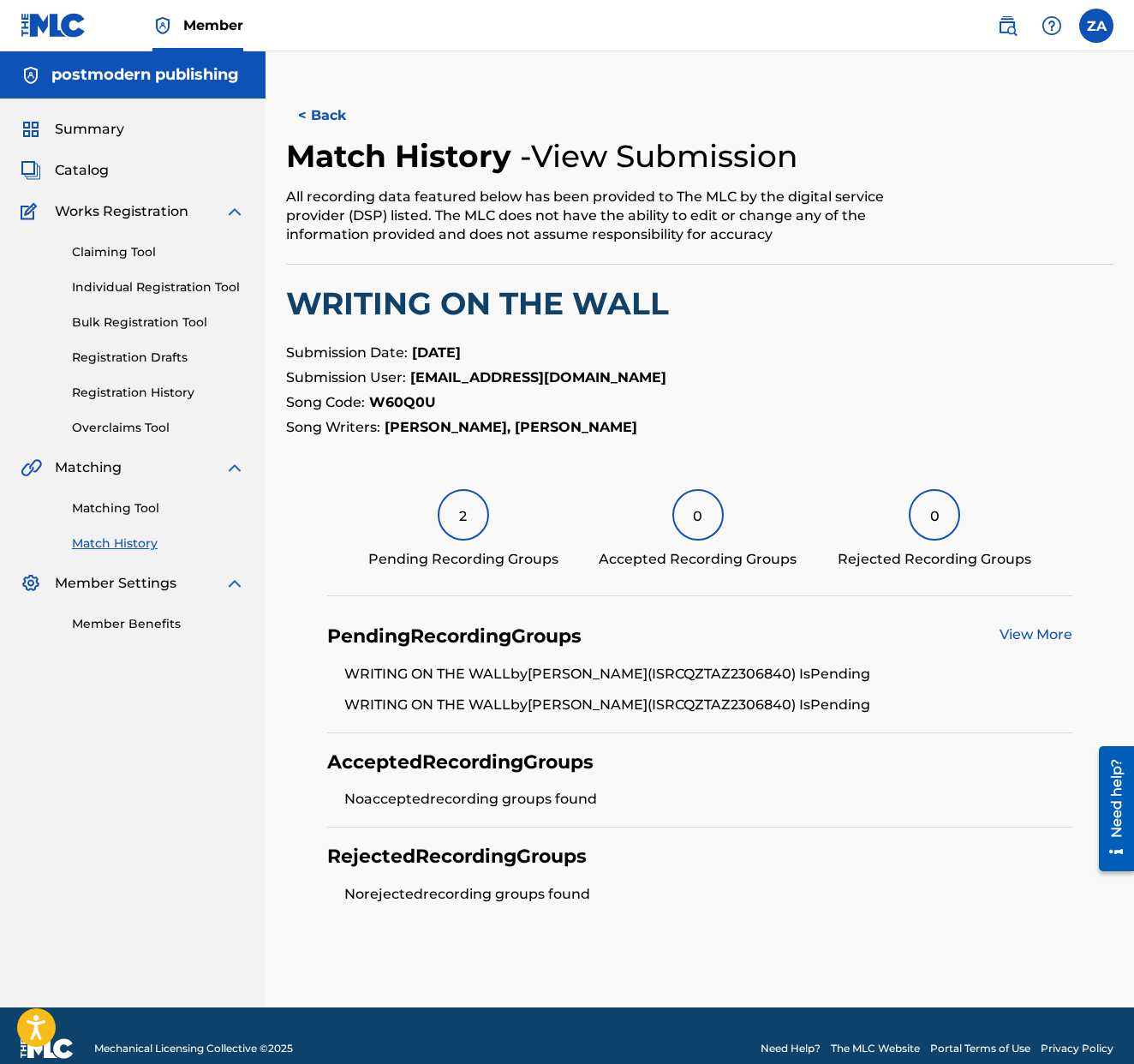 scroll, scrollTop: 0, scrollLeft: 0, axis: both 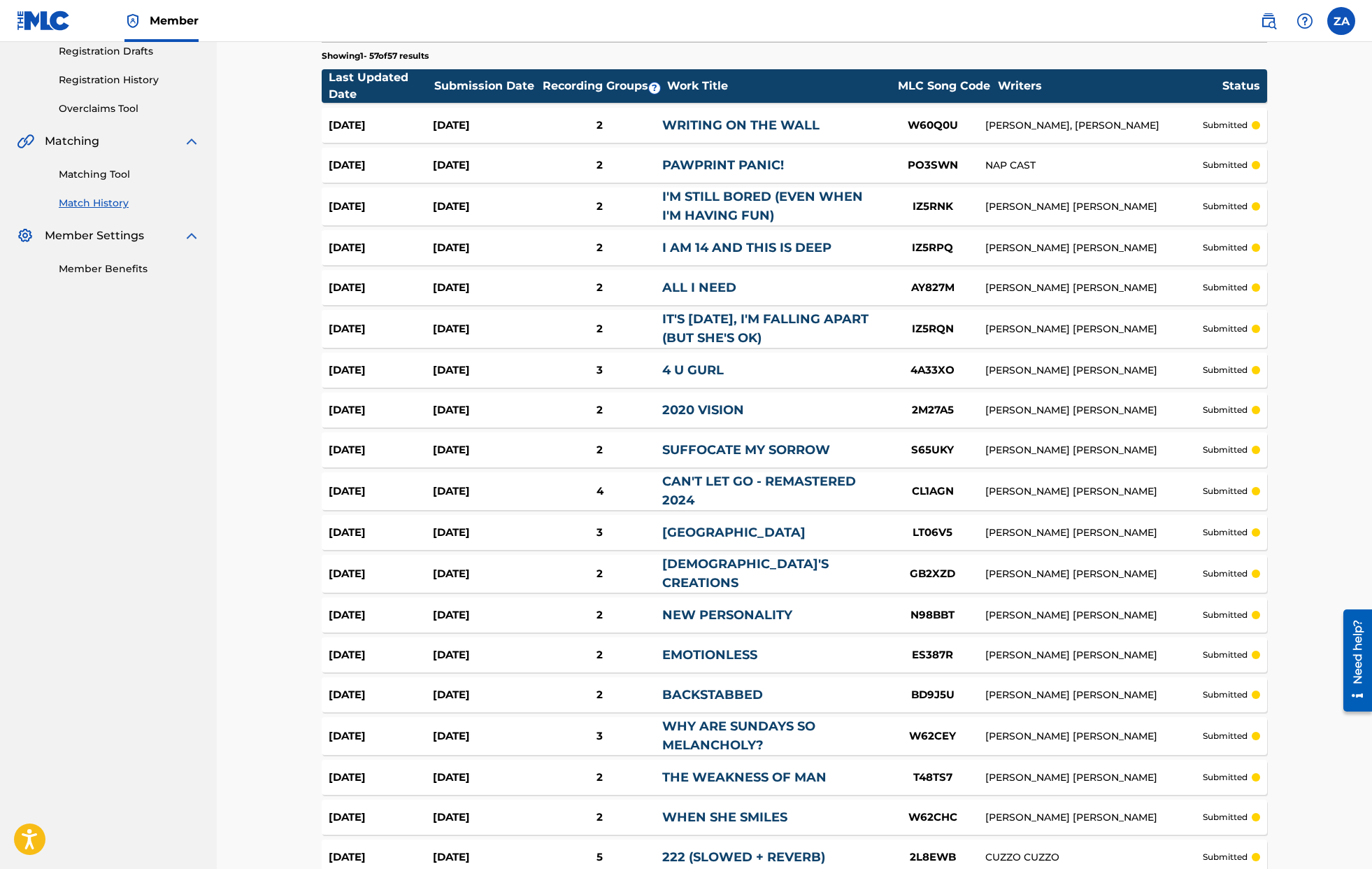click on "PO3SWN" at bounding box center (933, 165) 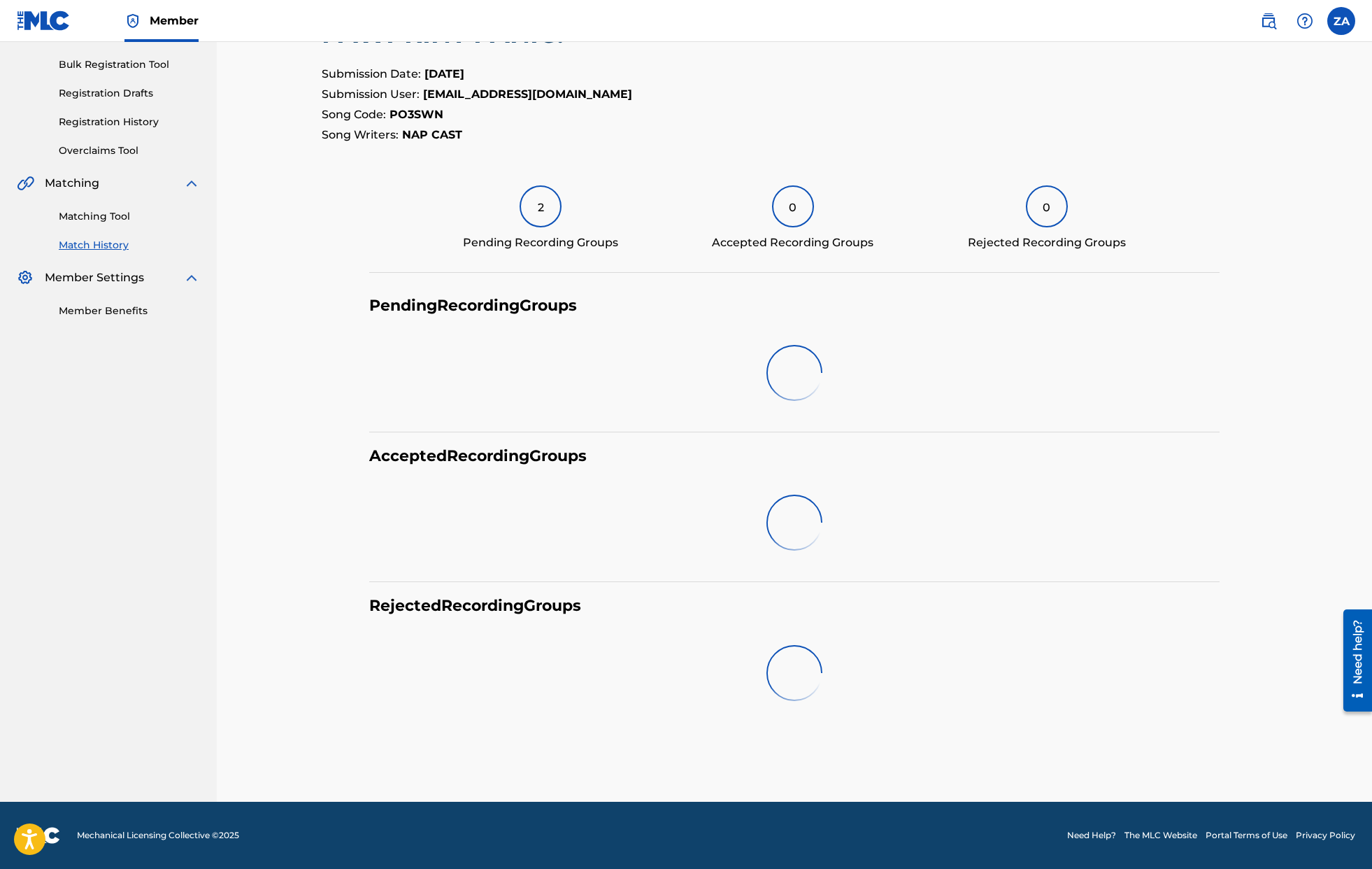 scroll, scrollTop: 0, scrollLeft: 0, axis: both 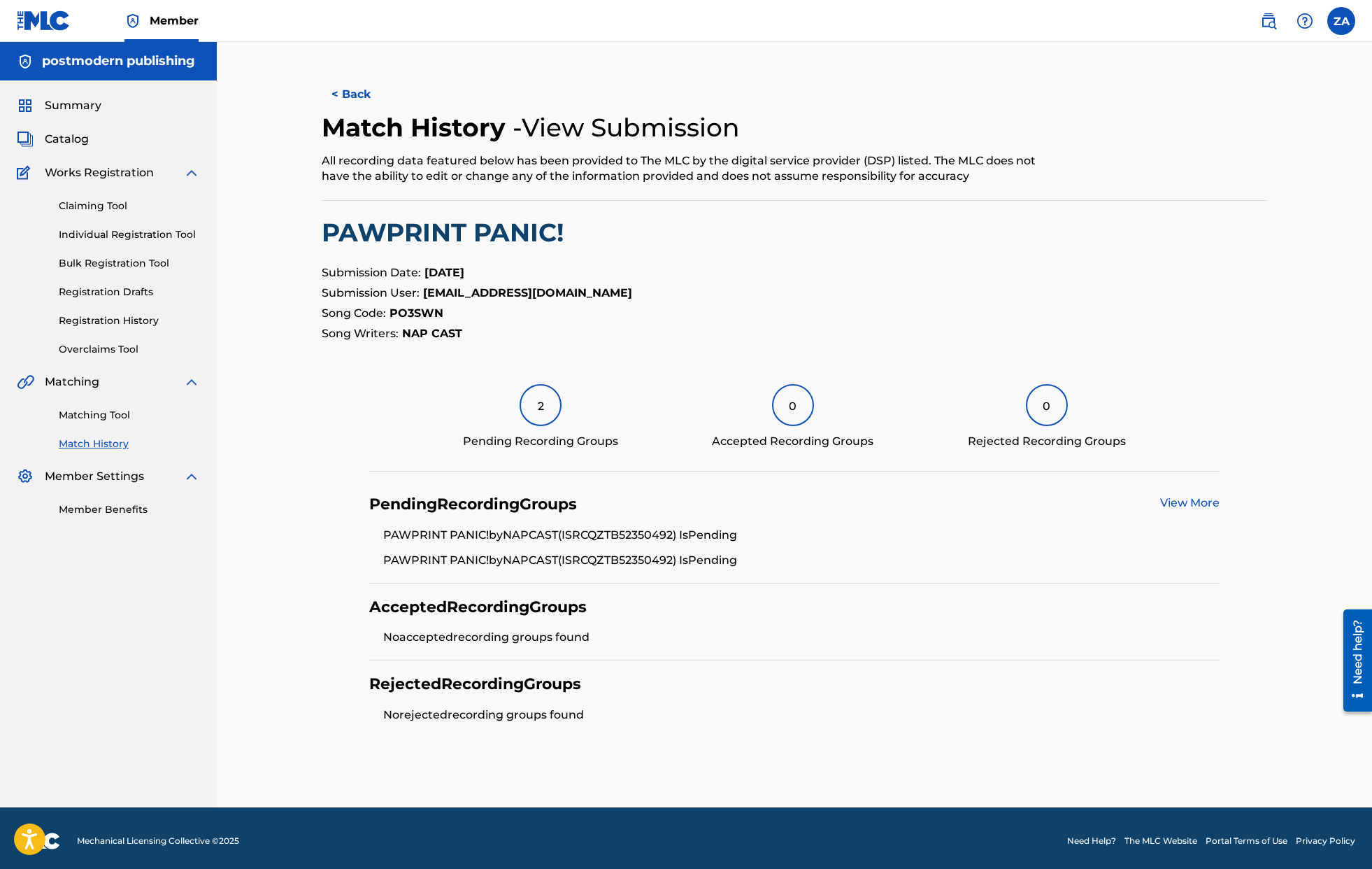 click on "PO3SWN" at bounding box center (416, 313) 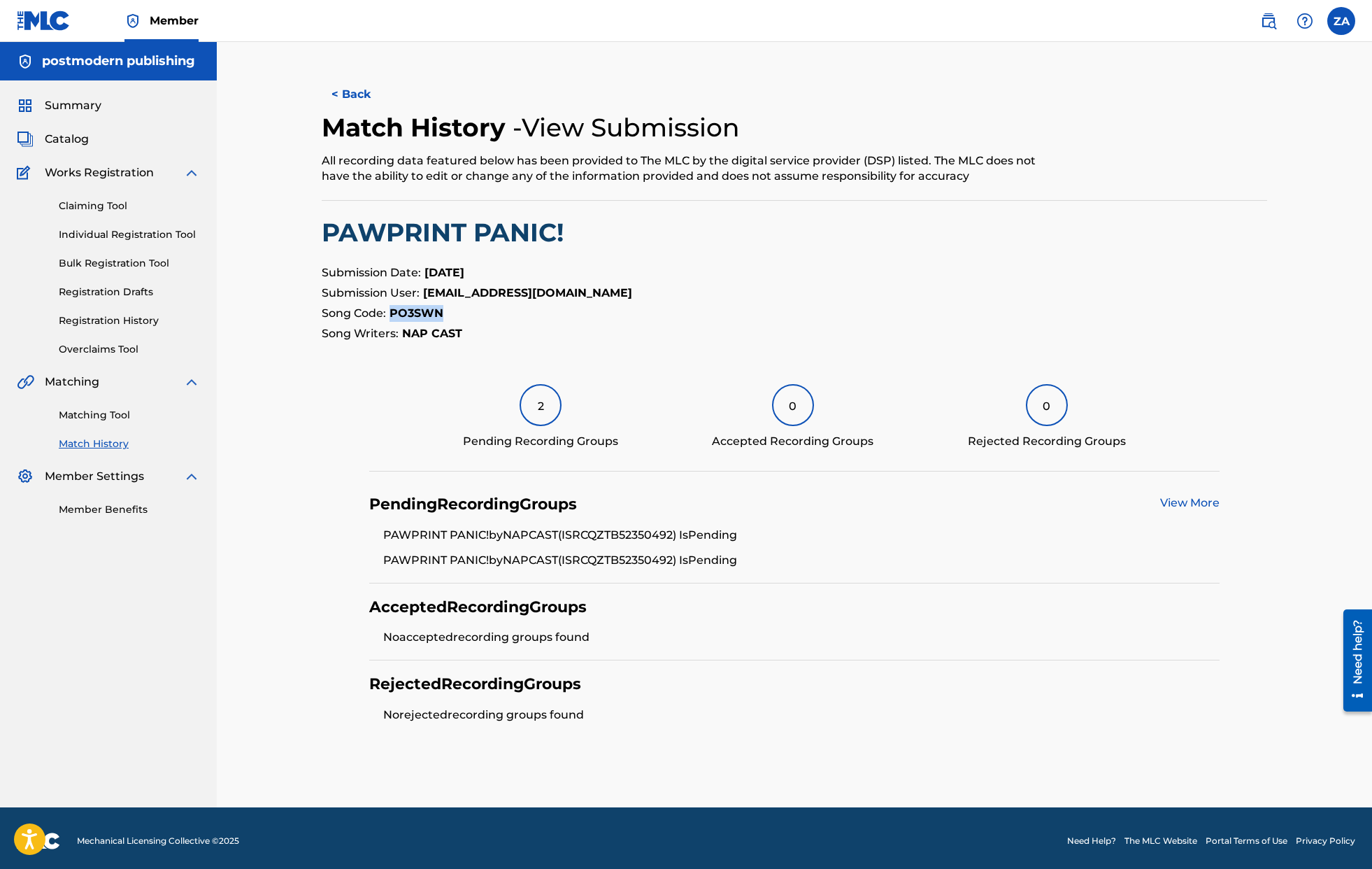 click on "PO3SWN" at bounding box center (416, 313) 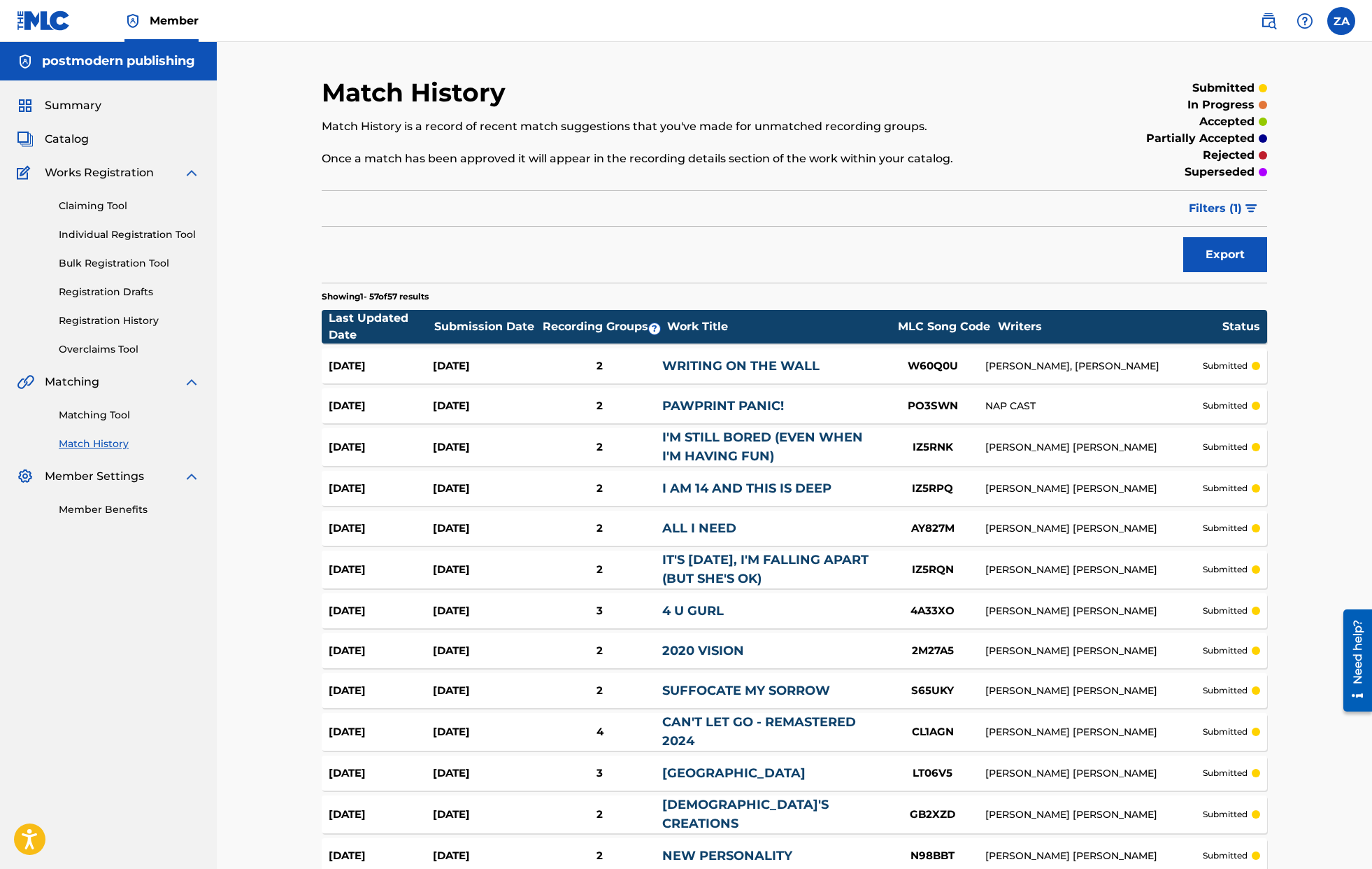scroll, scrollTop: 241, scrollLeft: 0, axis: vertical 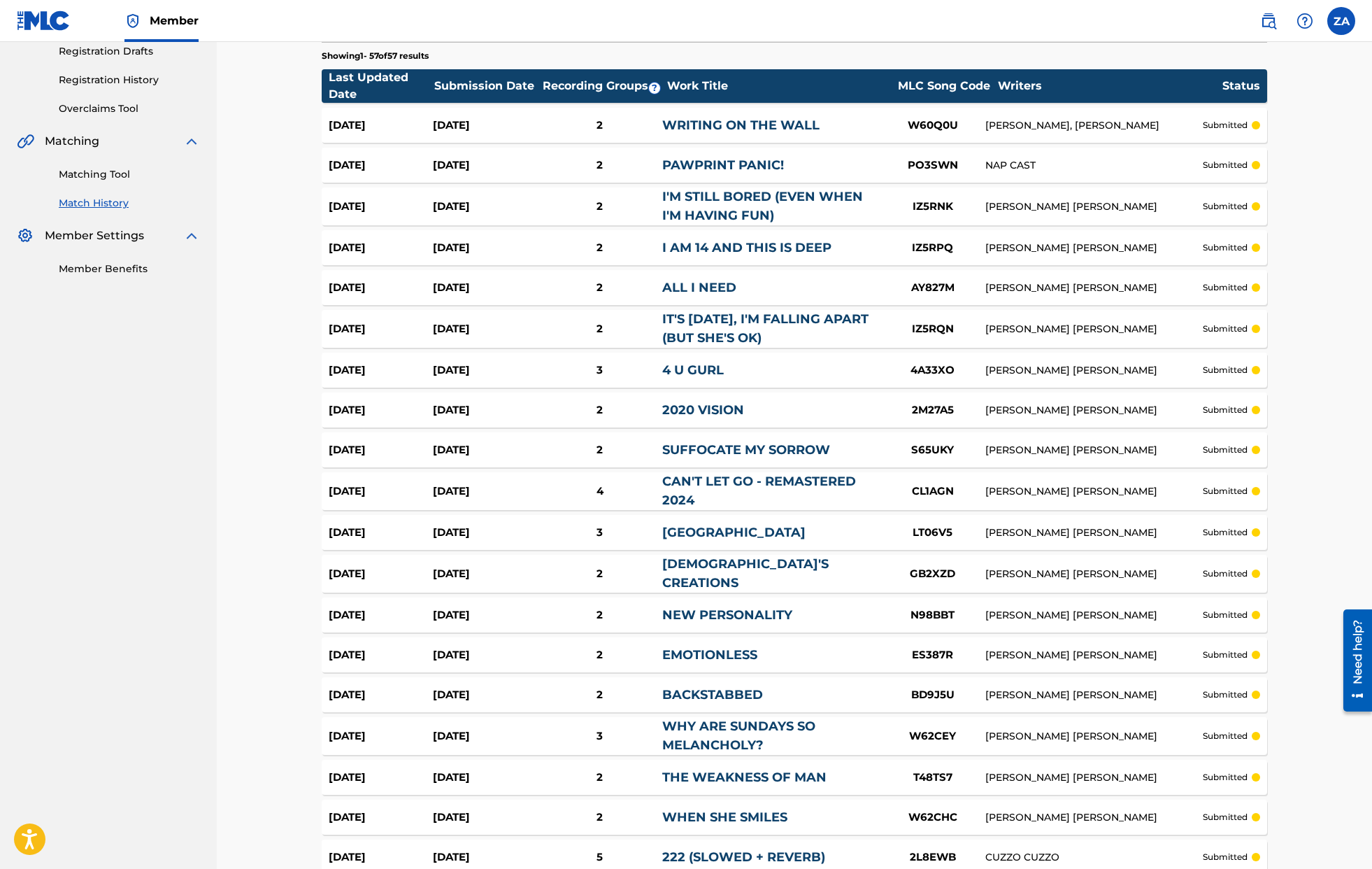 drag, startPoint x: 1031, startPoint y: 472, endPoint x: 1152, endPoint y: 459, distance: 121.69634 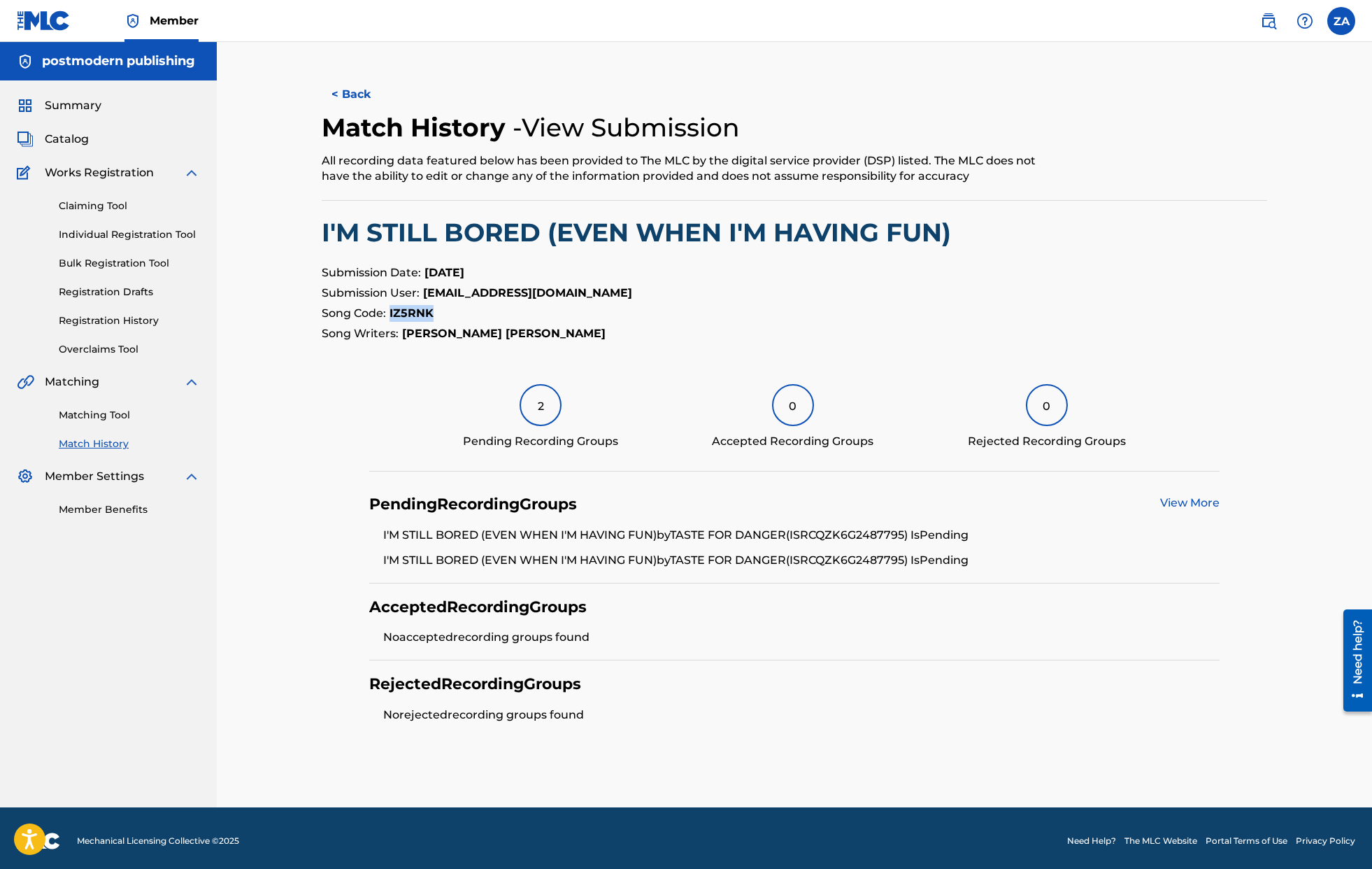 drag, startPoint x: 498, startPoint y: 502, endPoint x: 566, endPoint y: 502, distance: 68 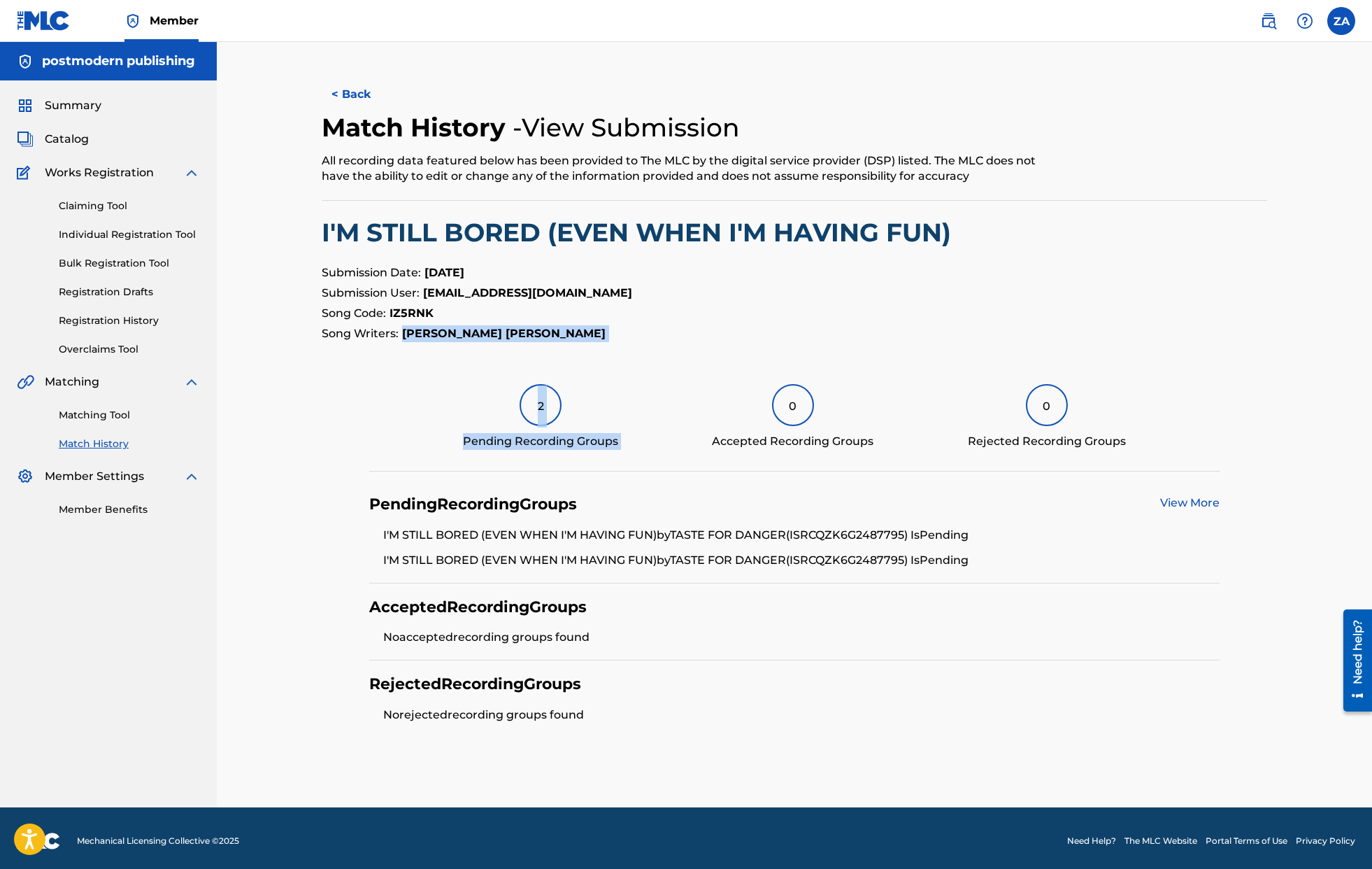 drag, startPoint x: 506, startPoint y: 532, endPoint x: 810, endPoint y: 549, distance: 304.475 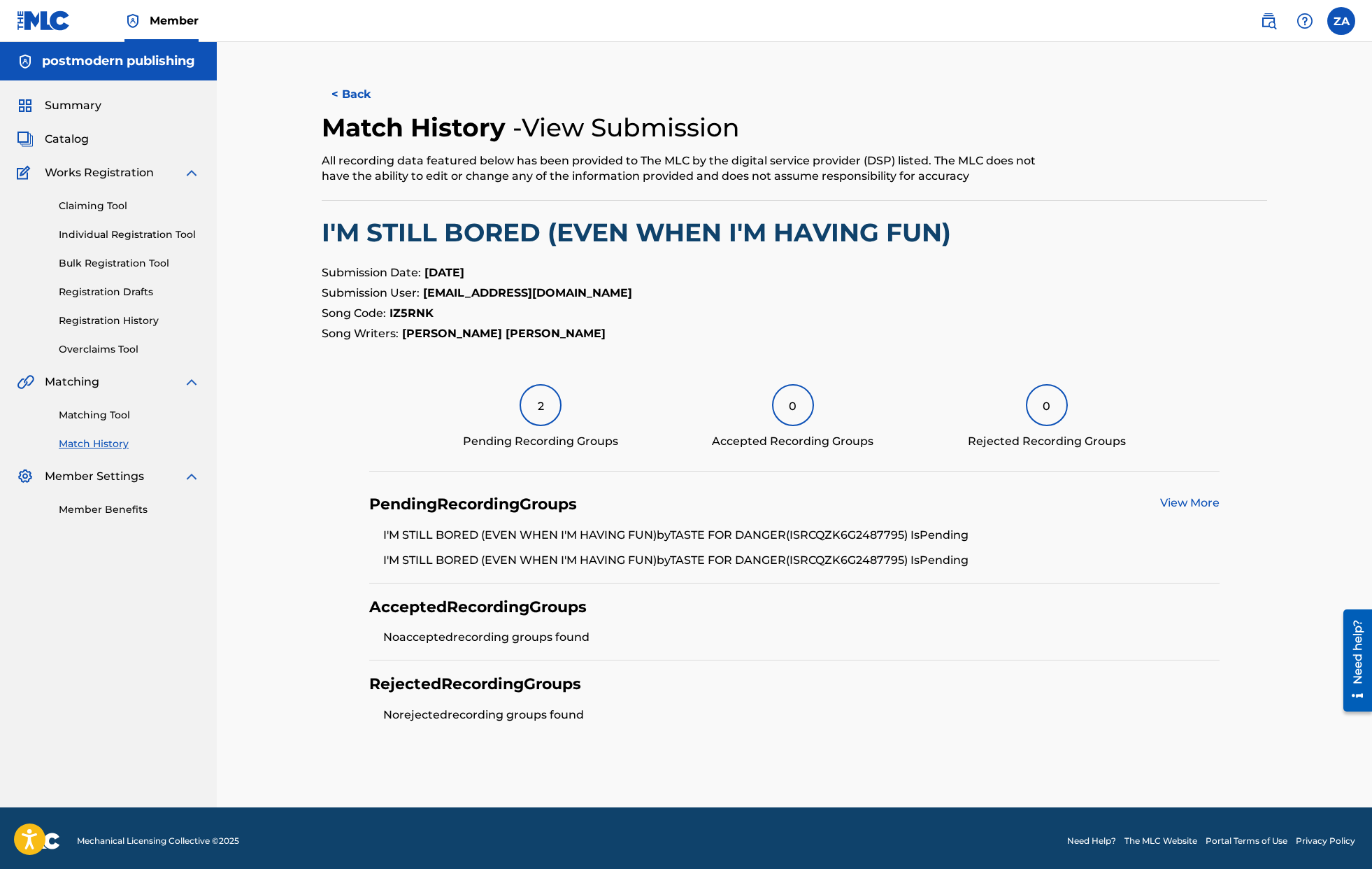click on "< Back Match History  -  View Submission All recording data featured below has been provided to The MLC by the digital service provider (DSP) listed. The MLC does not have the ability to edit or change any of the information provided and does not assume responsibility for accuracy I'M STILL BORED (EVEN WHEN I'M HAVING FUN) Submission Date: Jul 7, 2025 Submission User: tonyinthepit@gmail.com Song Code: IZ5RNK Song Writers: JORDAN WILLIAM DELACRUZ 2 Pending Recording Groups 0 Accepted Recording Groups 0 Rejected Recording Groups Pending  Recording  Groups View More I'M STILL BORED (EVEN WHEN I'M HAVING FUN)  by  TASTE FOR DANGER   (ISRC  QZK6G2487795 ) Is  Pending I'M STILL BORED (EVEN WHEN I'M HAVING FUN)  by  TASTE FOR DANGER   (ISRC  QZK6G2487795 ) Is  Pending Accepted  Recording  Groups No  accepted  recording groups found Rejected  Recording  Groups No  rejected  recording groups found" at bounding box center (794, 407) 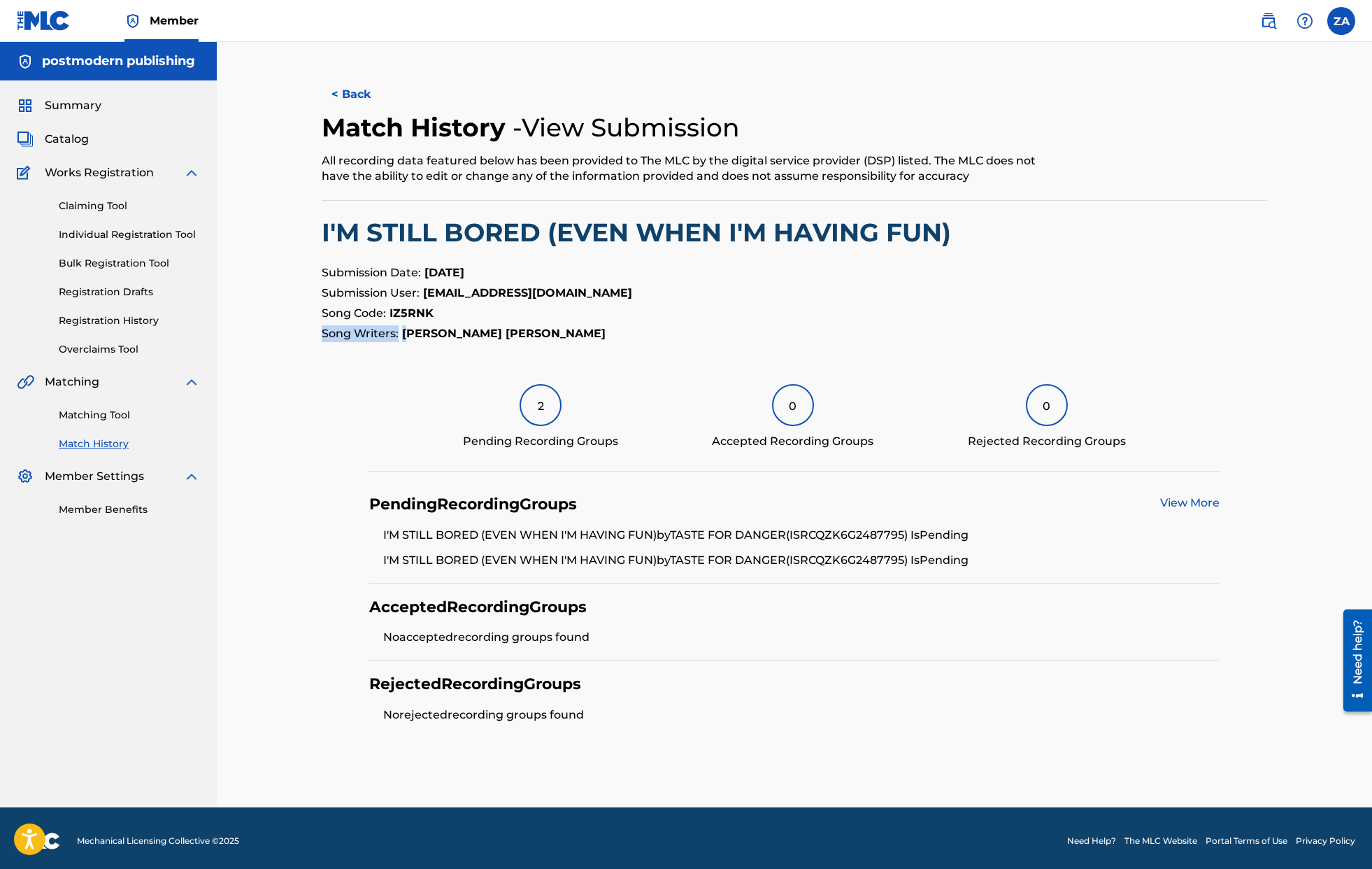 drag, startPoint x: 727, startPoint y: 519, endPoint x: 517, endPoint y: 536, distance: 210.68697 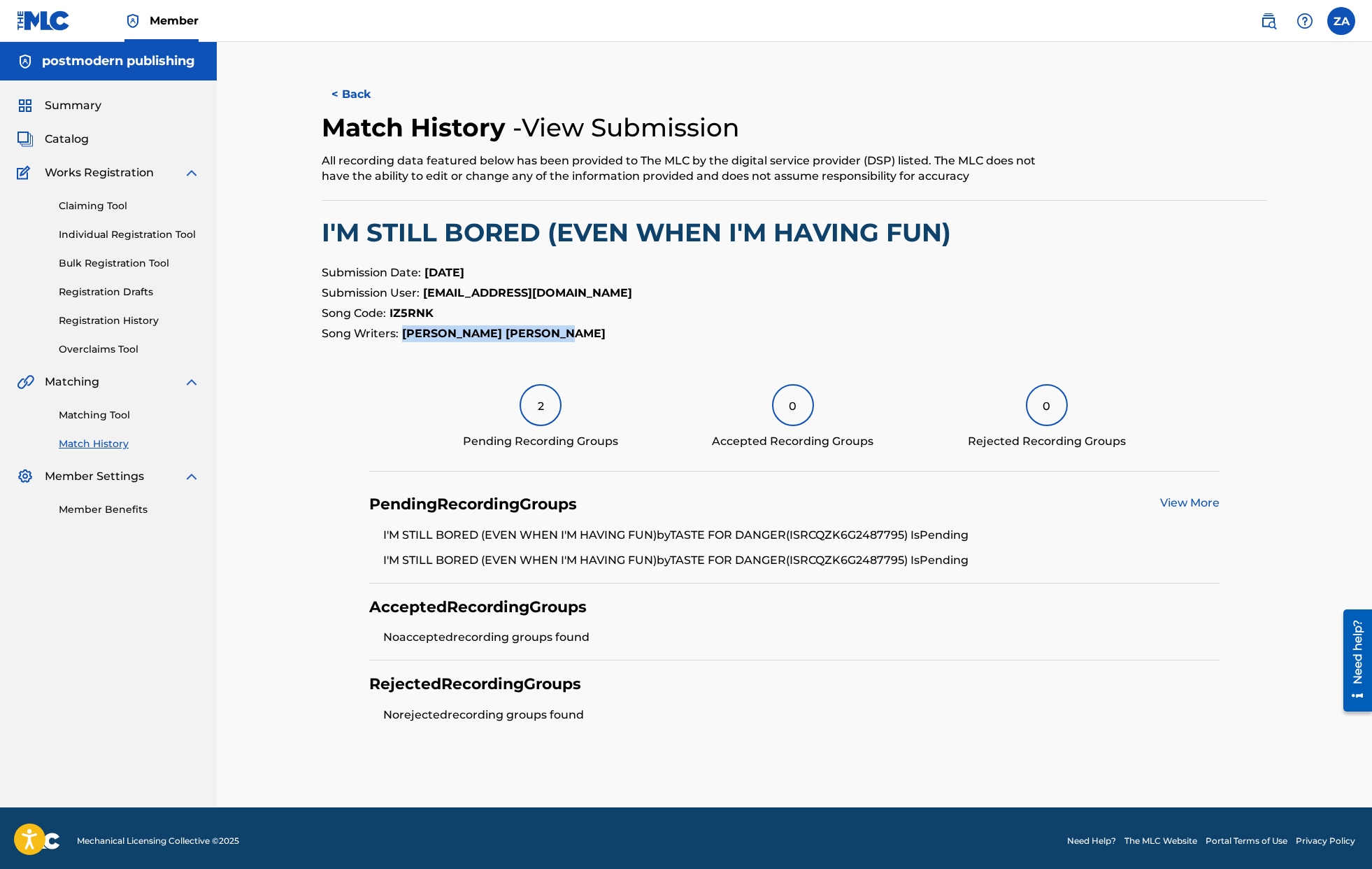 drag, startPoint x: 513, startPoint y: 532, endPoint x: 863, endPoint y: 532, distance: 350 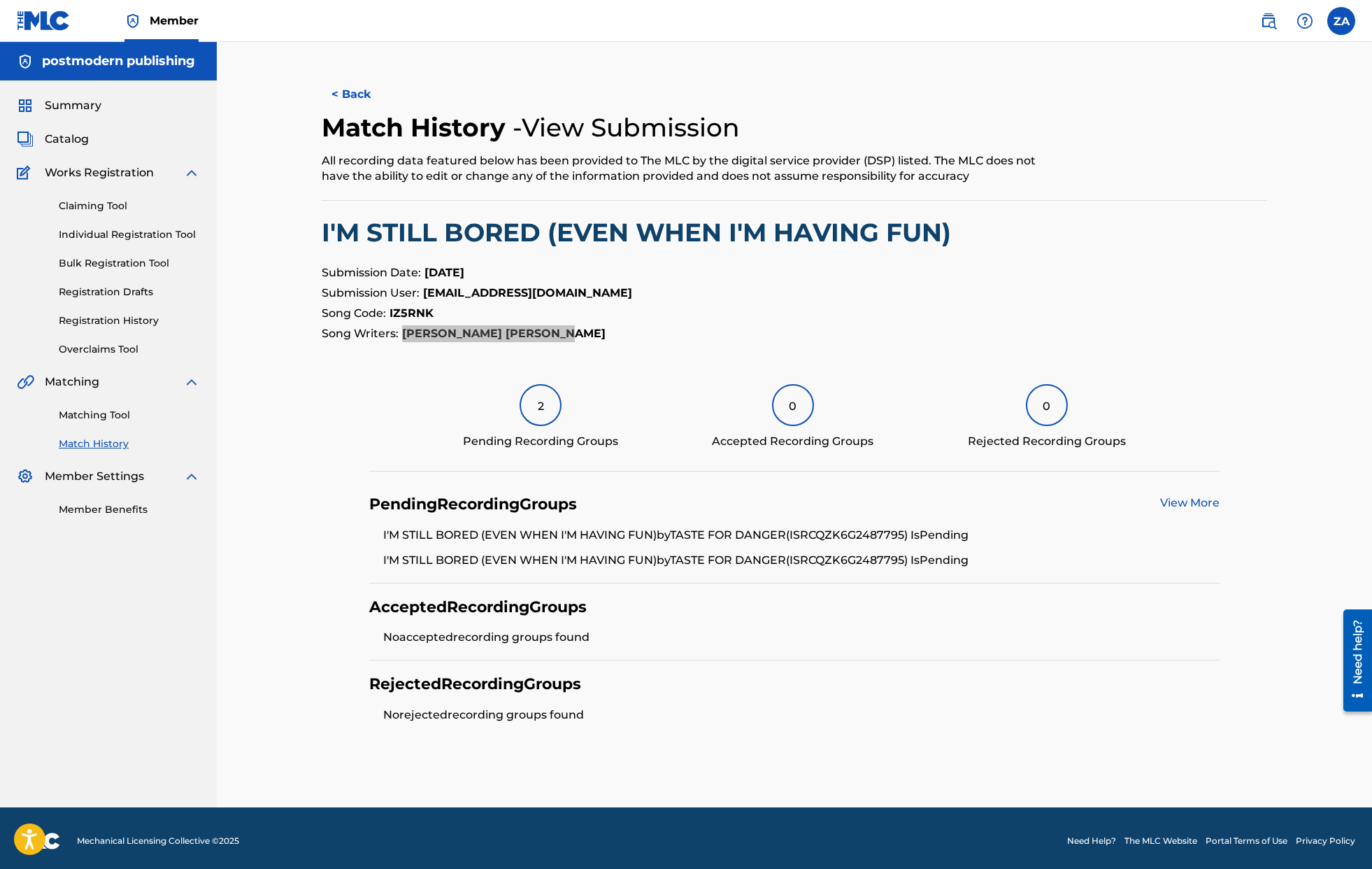 drag, startPoint x: 1334, startPoint y: 537, endPoint x: 662, endPoint y: 529, distance: 672.0476 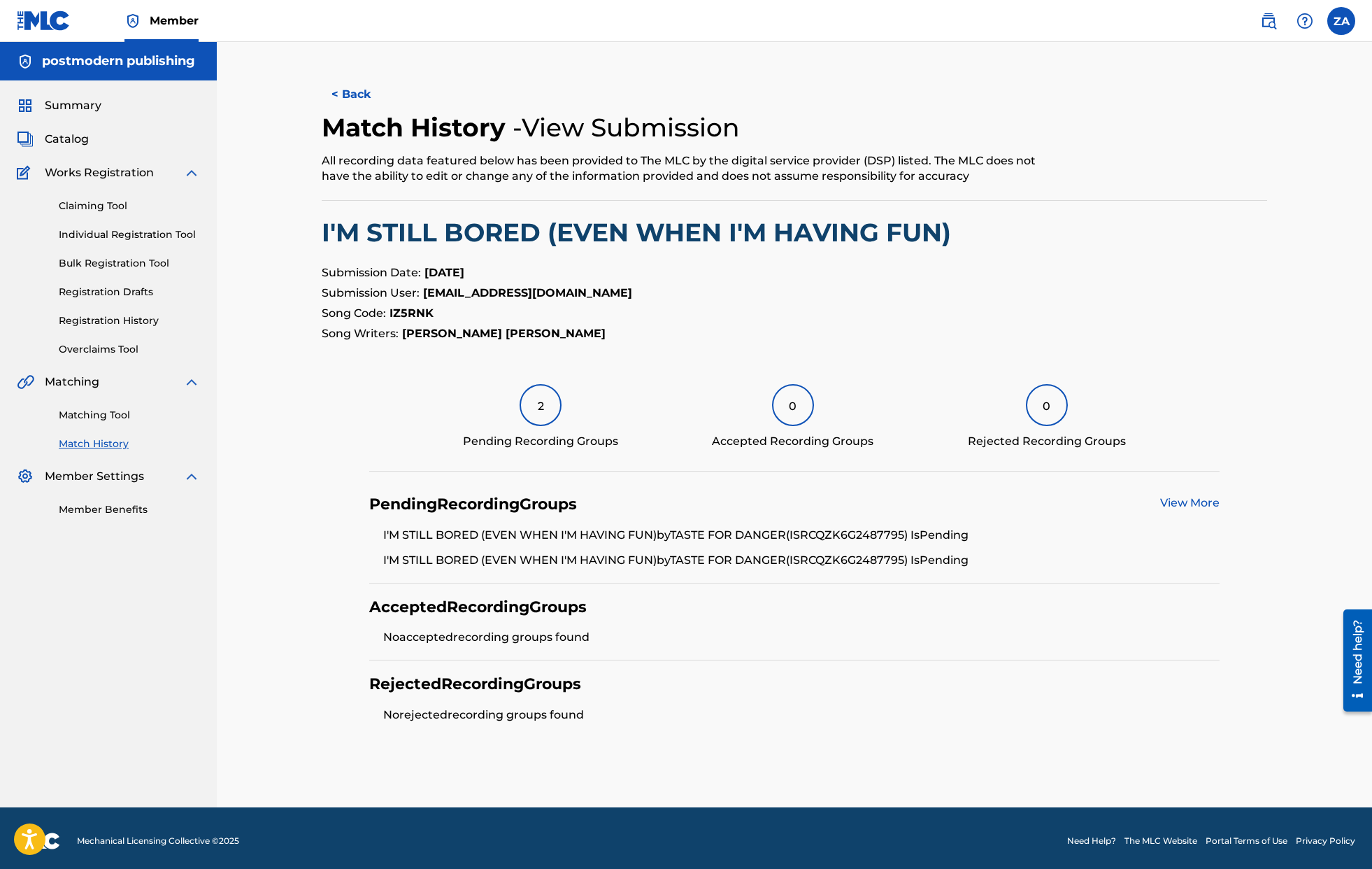 click on "< Back Match History  -  View Submission All recording data featured below has been provided to The MLC by the digital service provider (DSP) listed. The MLC does not have the ability to edit or change any of the information provided and does not assume responsibility for accuracy I'M STILL BORED (EVEN WHEN I'M HAVING FUN) Submission Date: Jul 7, 2025 Submission User: tonyinthepit@gmail.com Song Code: IZ5RNK Song Writers: JORDAN WILLIAM DELACRUZ 2 Pending Recording Groups 0 Accepted Recording Groups 0 Rejected Recording Groups Pending  Recording  Groups View More I'M STILL BORED (EVEN WHEN I'M HAVING FUN)  by  TASTE FOR DANGER   (ISRC  QZK6G2487795 ) Is  Pending I'M STILL BORED (EVEN WHEN I'M HAVING FUN)  by  TASTE FOR DANGER   (ISRC  QZK6G2487795 ) Is  Pending Accepted  Recording  Groups No  accepted  recording groups found Rejected  Recording  Groups No  rejected  recording groups found" at bounding box center [794, 407] 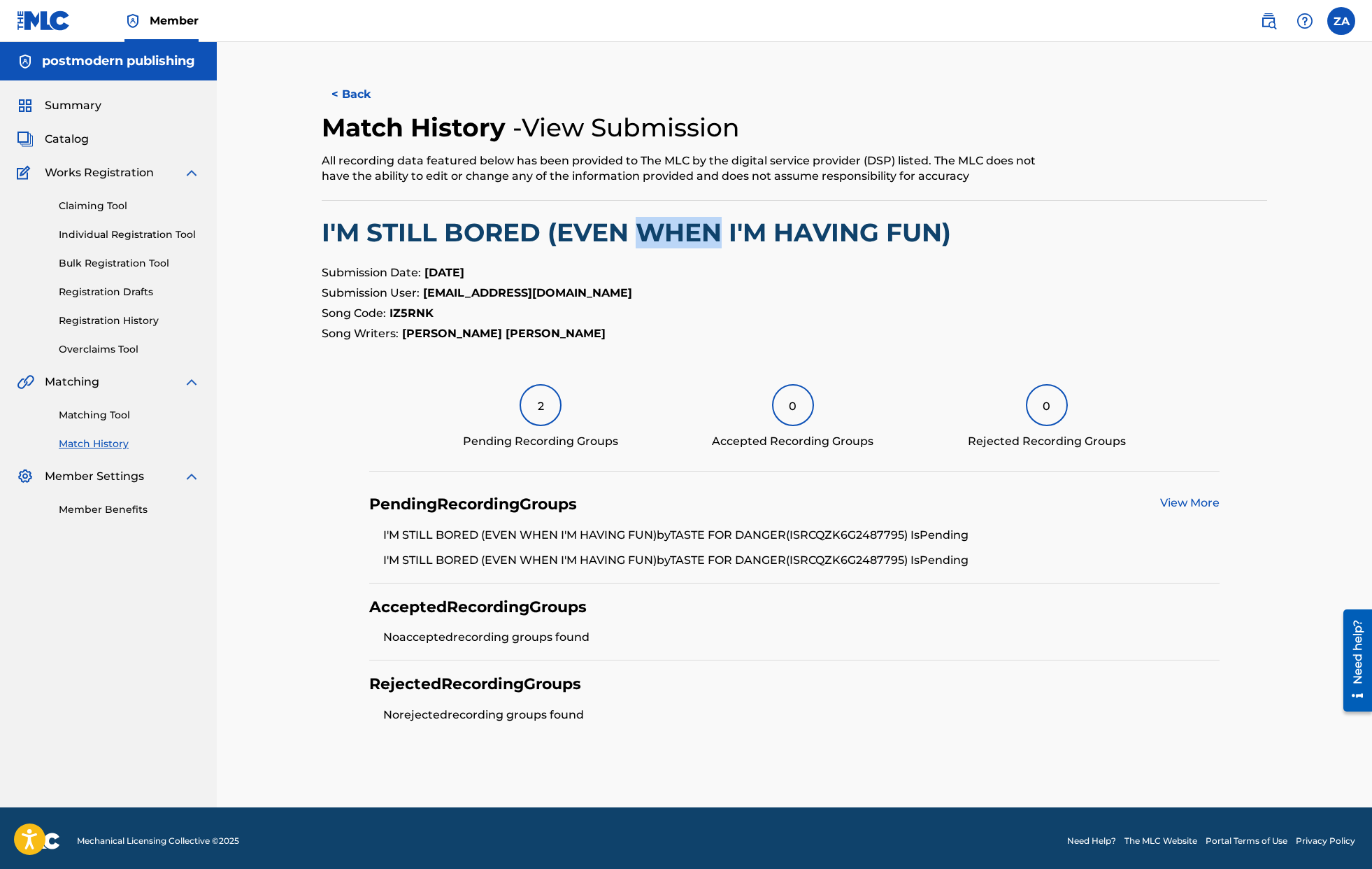 click on "I'M STILL BORED (EVEN WHEN I'M HAVING FUN)" at bounding box center (794, 232) 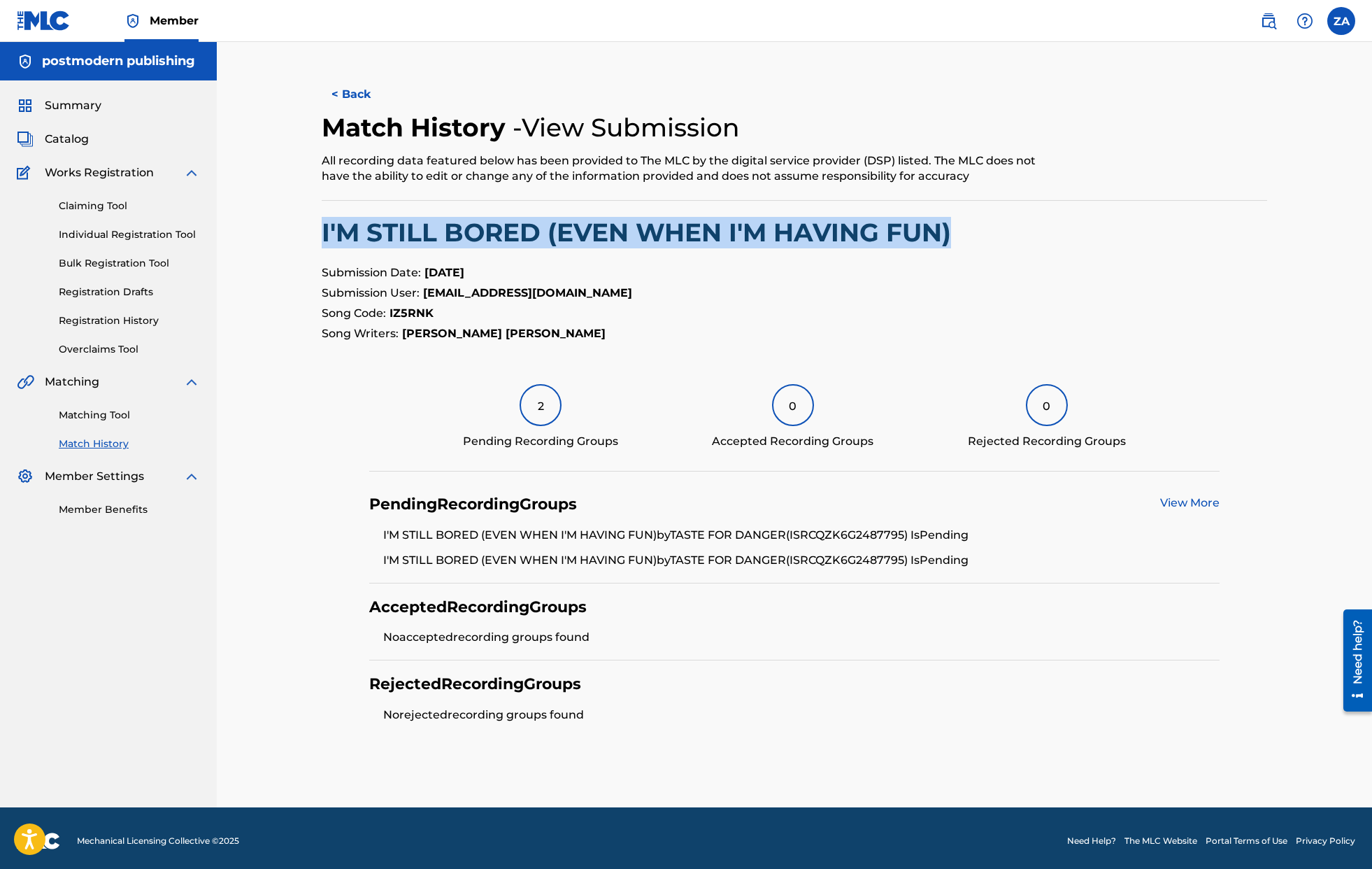 click on "I'M STILL BORED (EVEN WHEN I'M HAVING FUN)" at bounding box center [794, 232] 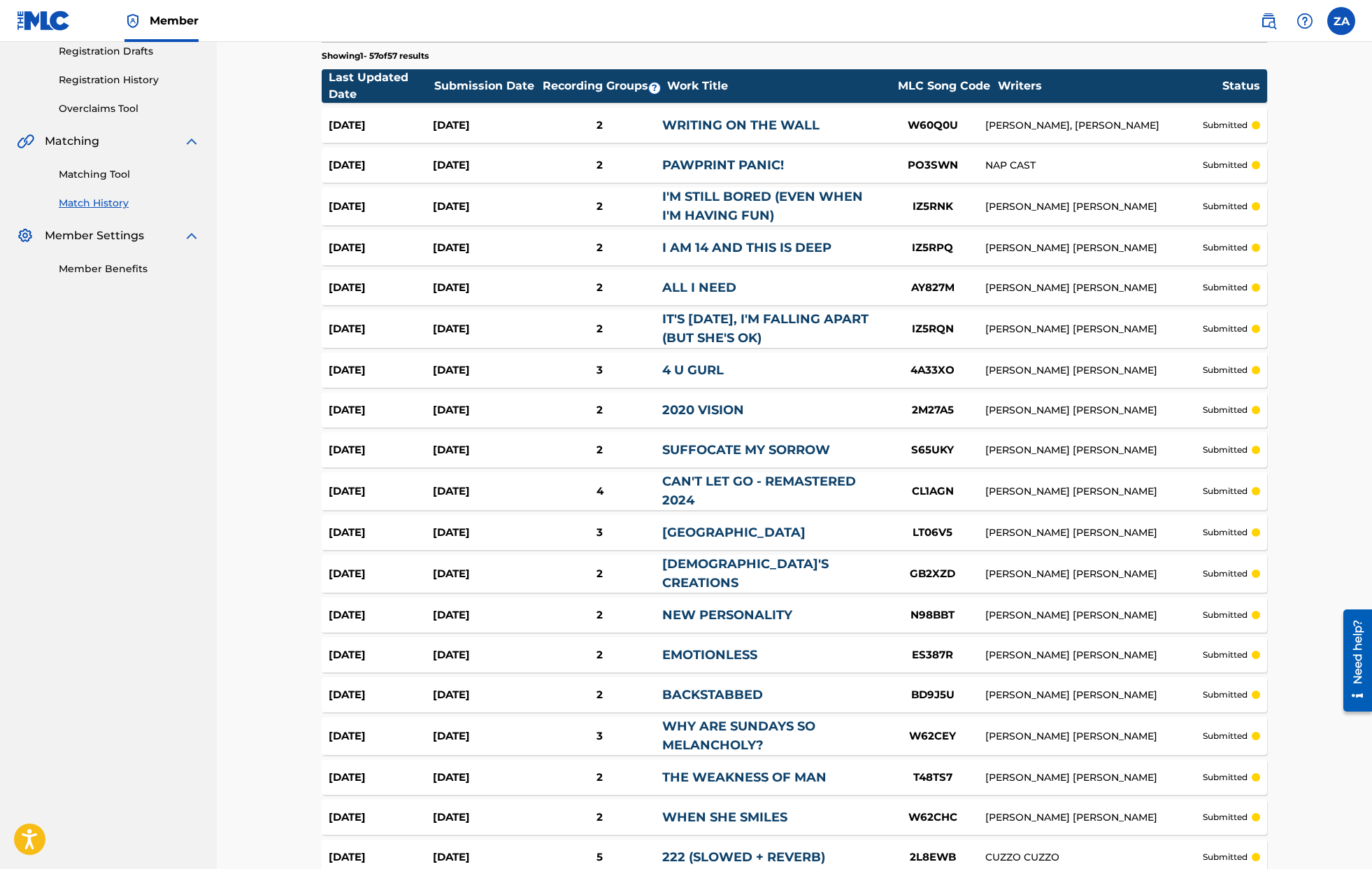 click on "Match History Match History is a record of recent match suggestions that you've made for unmatched recording groups. Once a match has been approved it will appear in the recording details section of the work within your catalog.   submitted   in progress   accepted   partially accepted   rejected   superseded Filter Submission Status Filter   submitted     accepted     partially accepted     rejected     in progress     superseded   Sort Submission Date Last Updated Remove Filters Apply Filters Filters ( 1 ) Export Showing  1  -   57  of  57   results   Last Updated Date Submission Date Recording Groups ? Work Title MLC Song Code Writers Status Jul 21, 2025 Jul 11, 2025 2 WRITING ON THE WALL W60Q0U MILO PONIEWOZIK, WILLIAM STETSON   submitted Jul 21, 2025 Jul 10, 2025 2 PAWPRINT PANIC! PO3SWN NAP CAST   submitted Jul 21, 2025 Jul 7, 2025 2 I'M STILL BORED (EVEN WHEN I'M HAVING FUN) IZ5RNK JORDAN WILLIAM DELACRUZ   submitted Jul 21, 2025 Jul 7, 2025 2 I AM 14 AND THIS IS DEEP IZ5RPQ JORDAN WILLIAM DELACRUZ" at bounding box center (794, 1157) 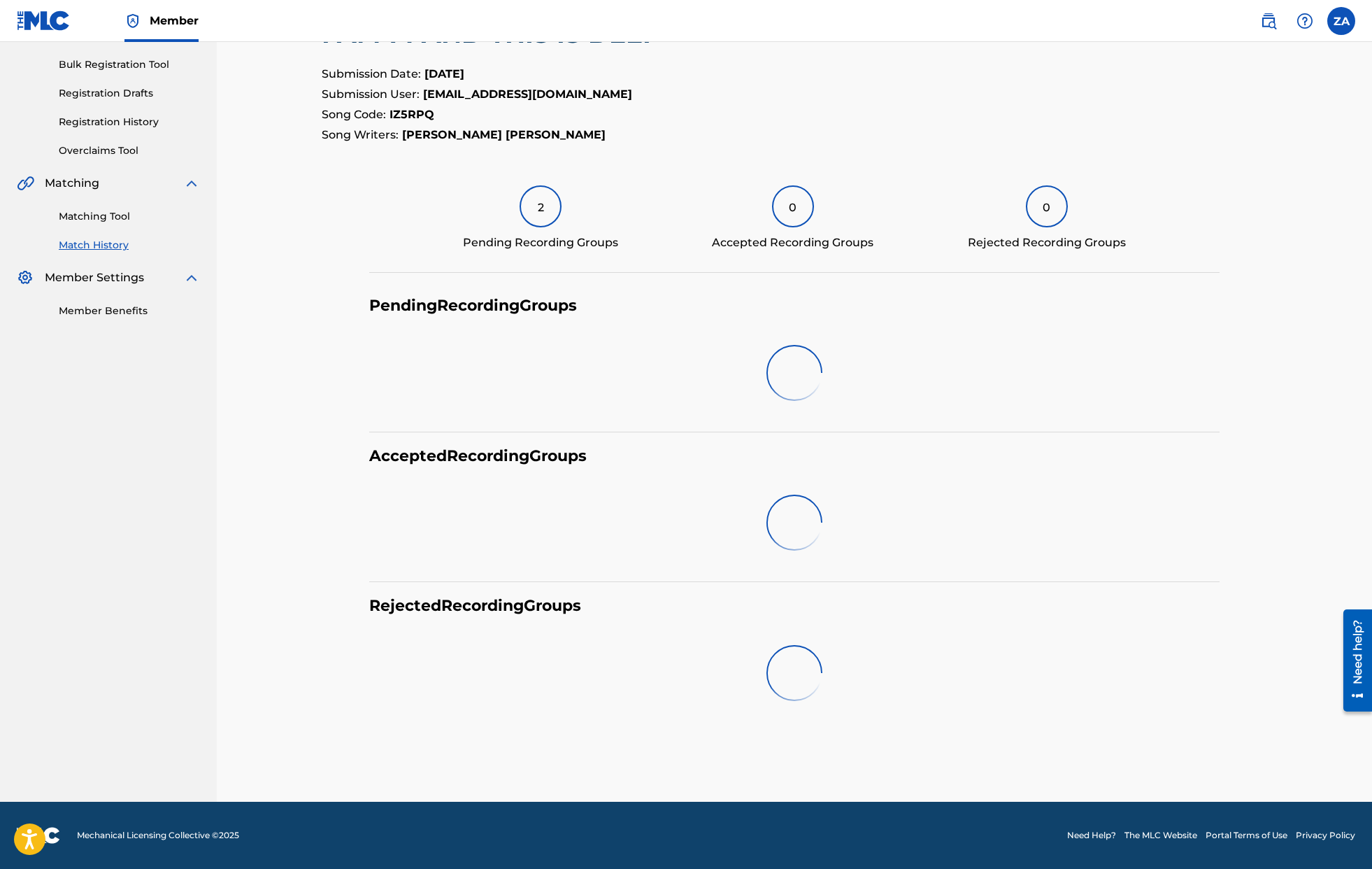 scroll, scrollTop: 0, scrollLeft: 0, axis: both 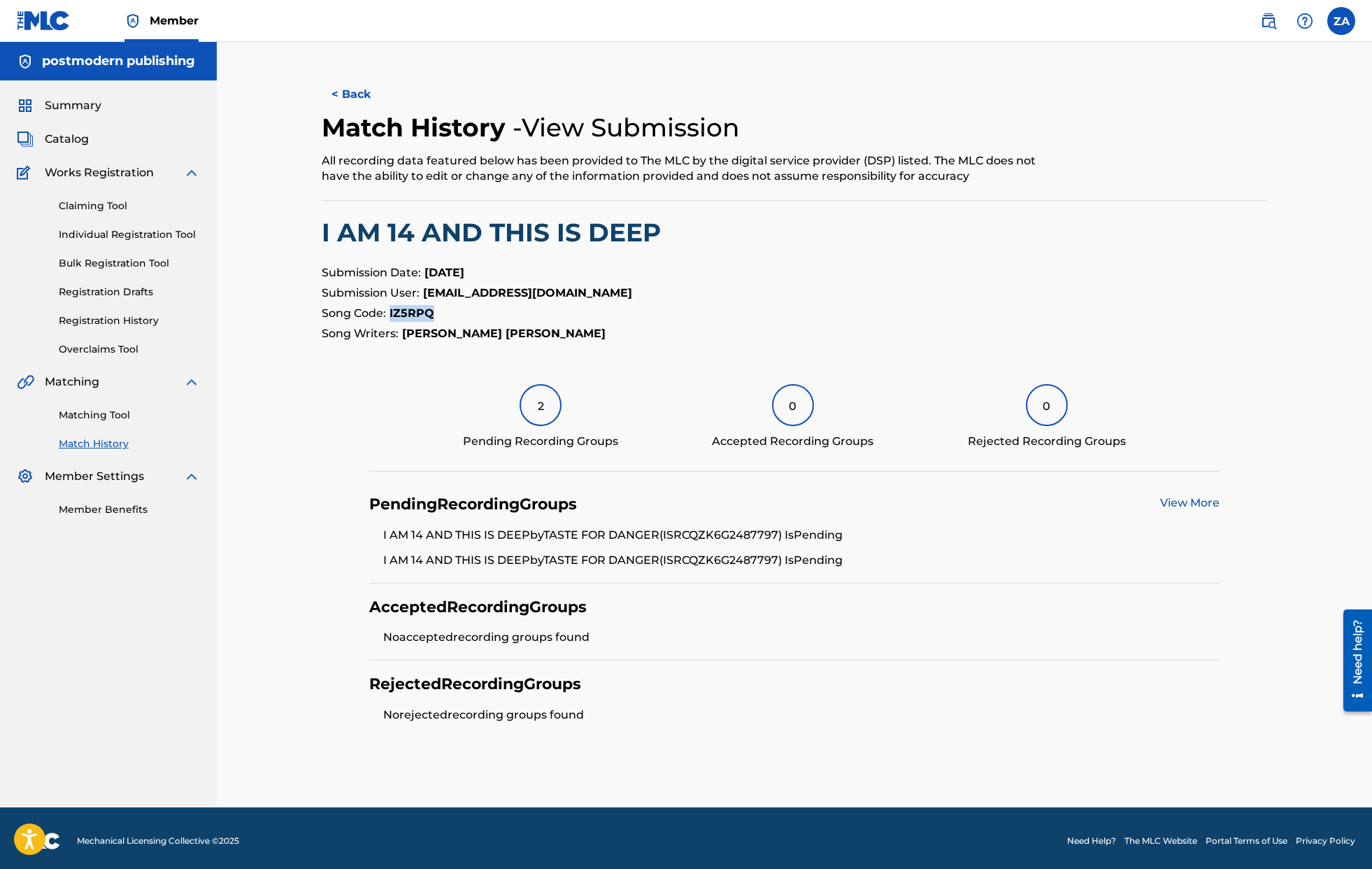 drag, startPoint x: 494, startPoint y: 502, endPoint x: 562, endPoint y: 502, distance: 68 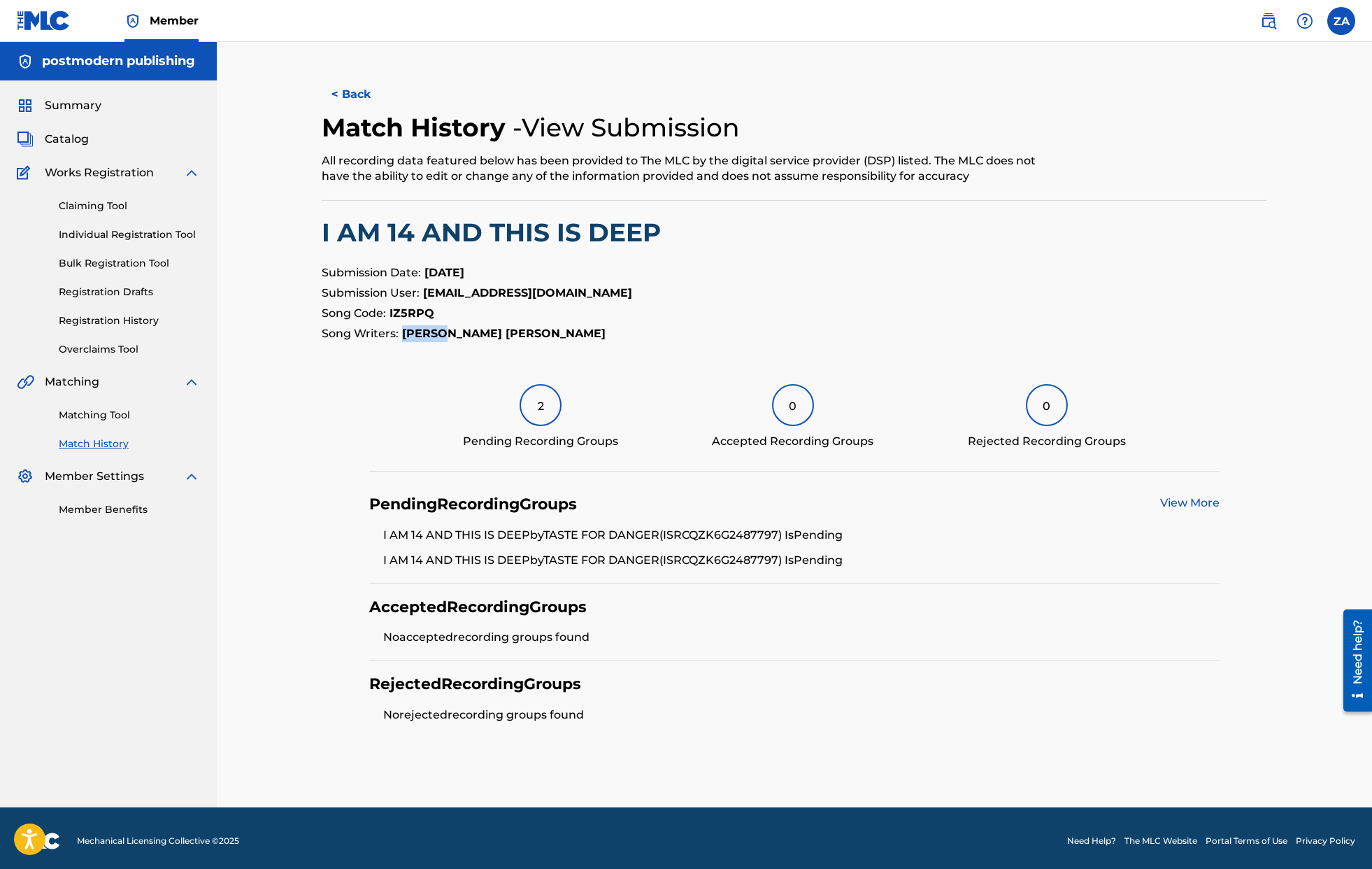click on "[PERSON_NAME] [PERSON_NAME]" at bounding box center (503, 333) 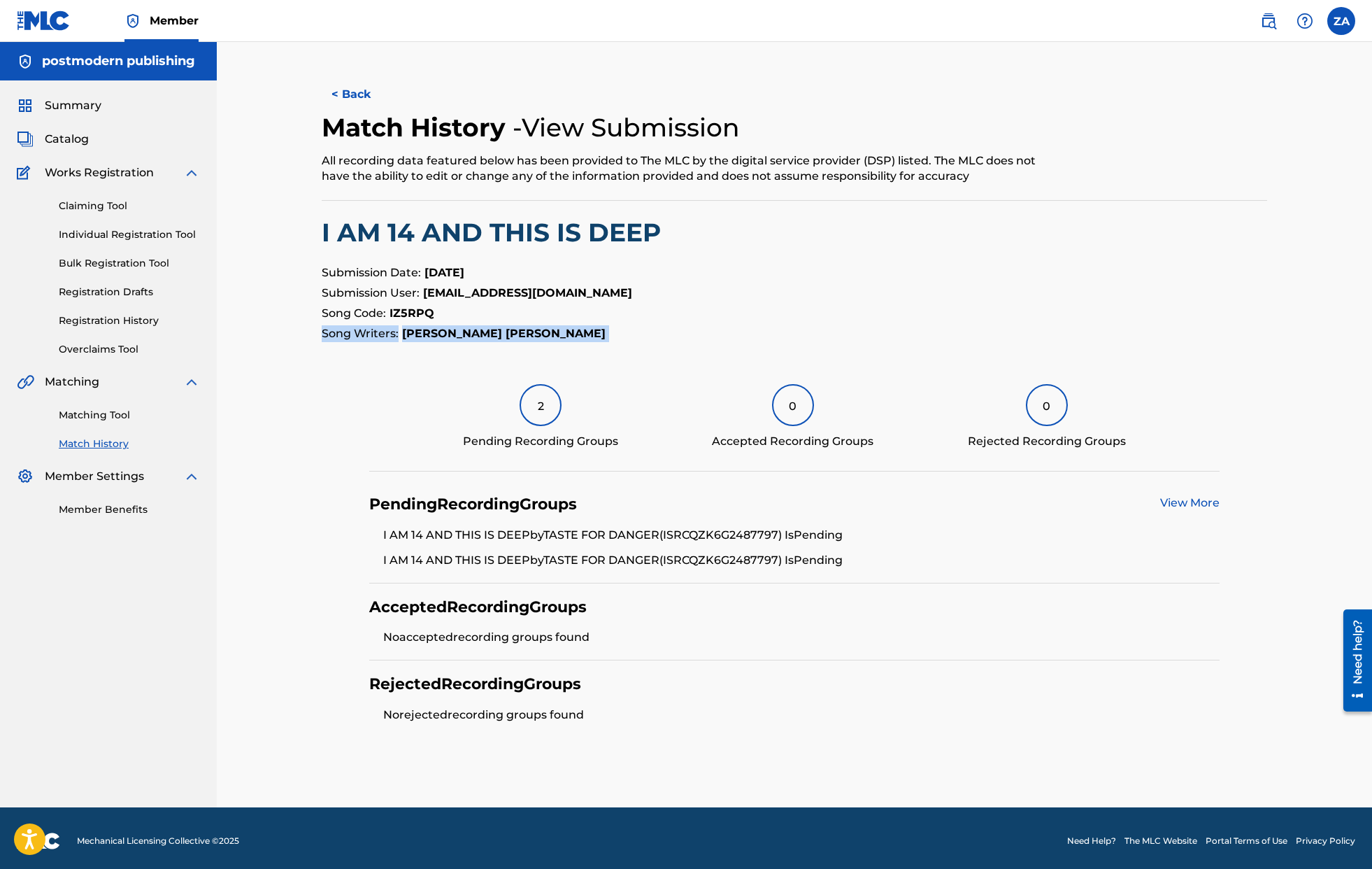 click on "[PERSON_NAME] [PERSON_NAME]" at bounding box center [503, 333] 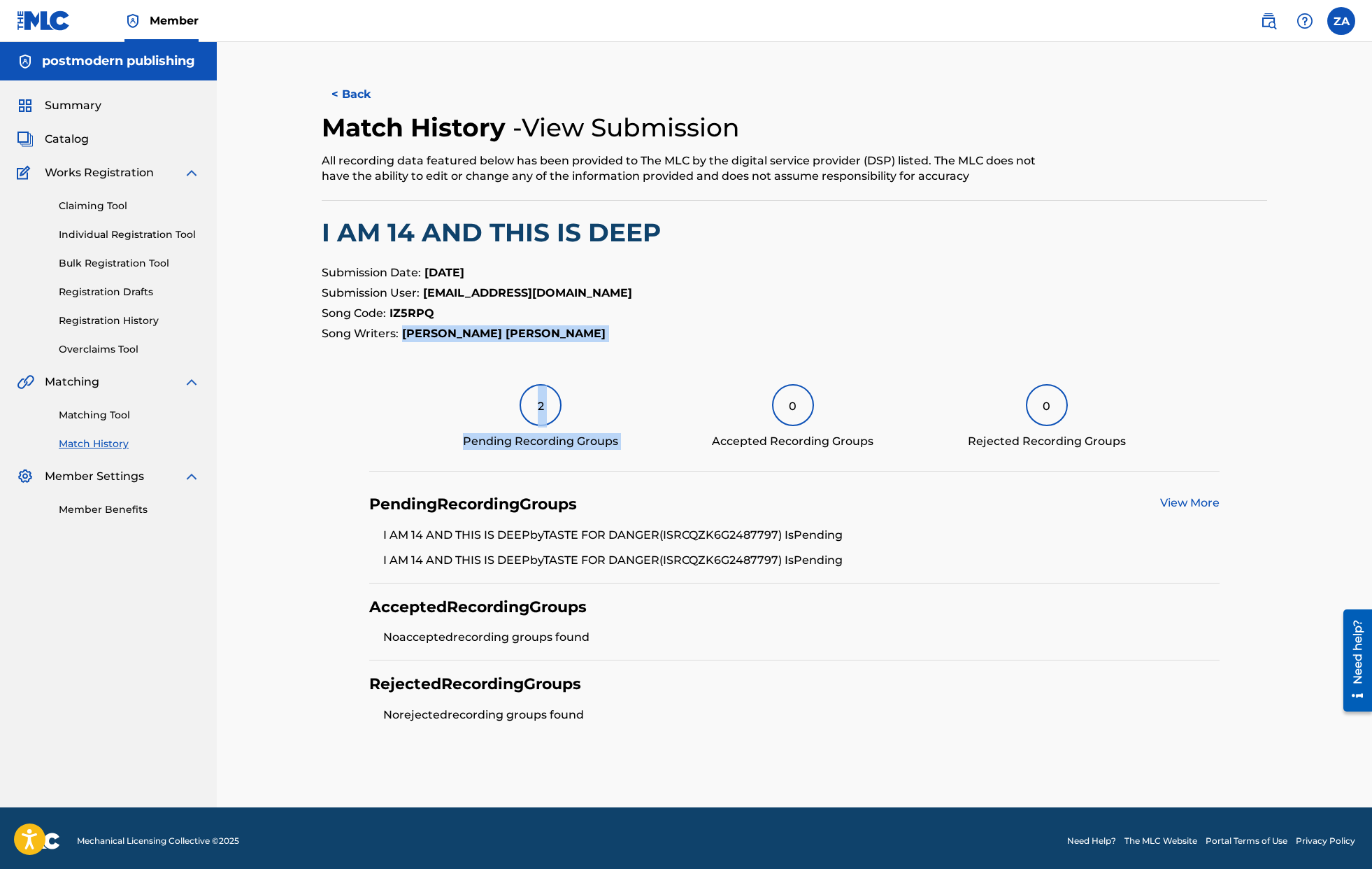drag, startPoint x: 513, startPoint y: 530, endPoint x: 882, endPoint y: 565, distance: 370.6562 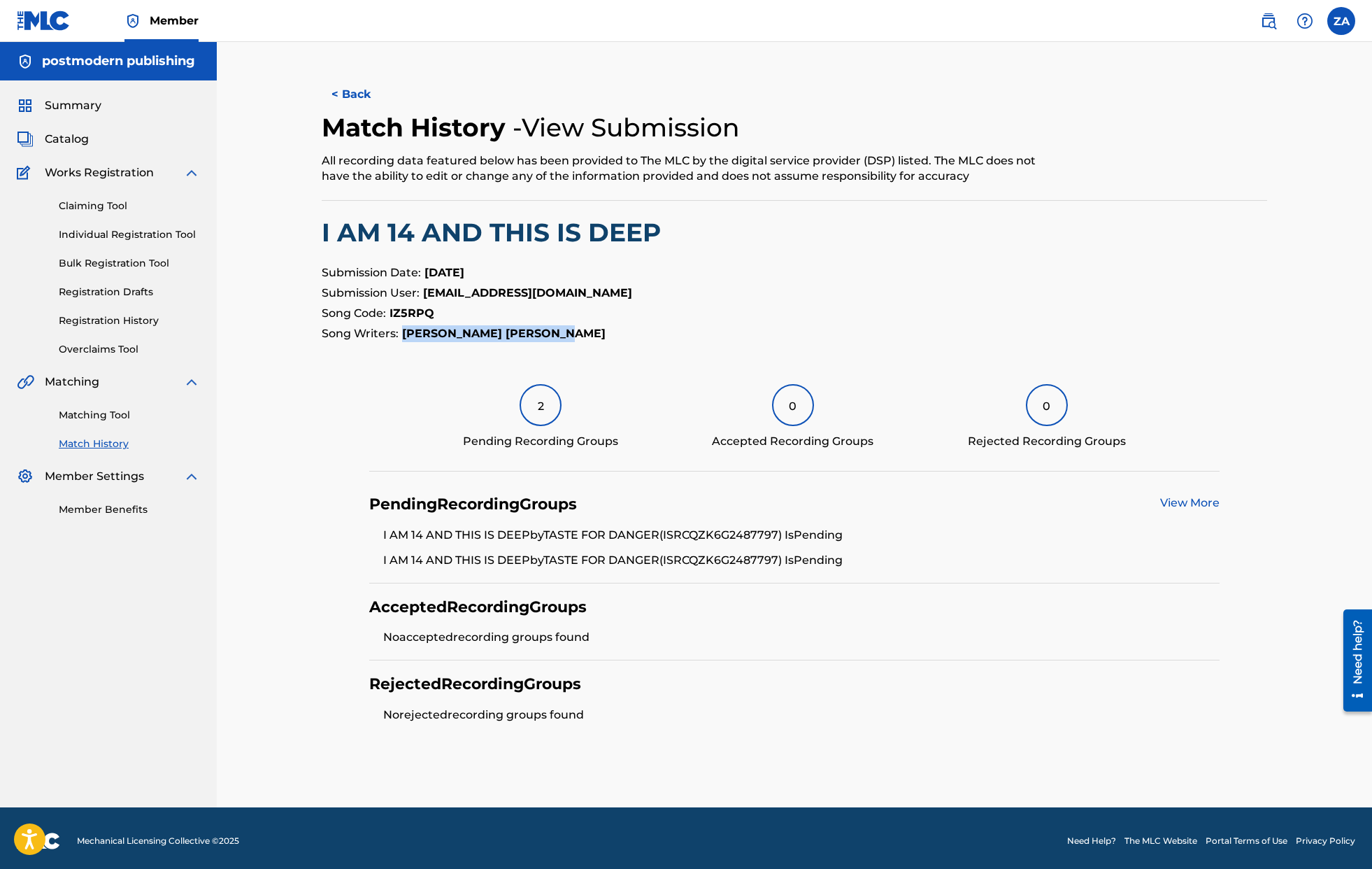 drag, startPoint x: 509, startPoint y: 530, endPoint x: 744, endPoint y: 523, distance: 235.10423 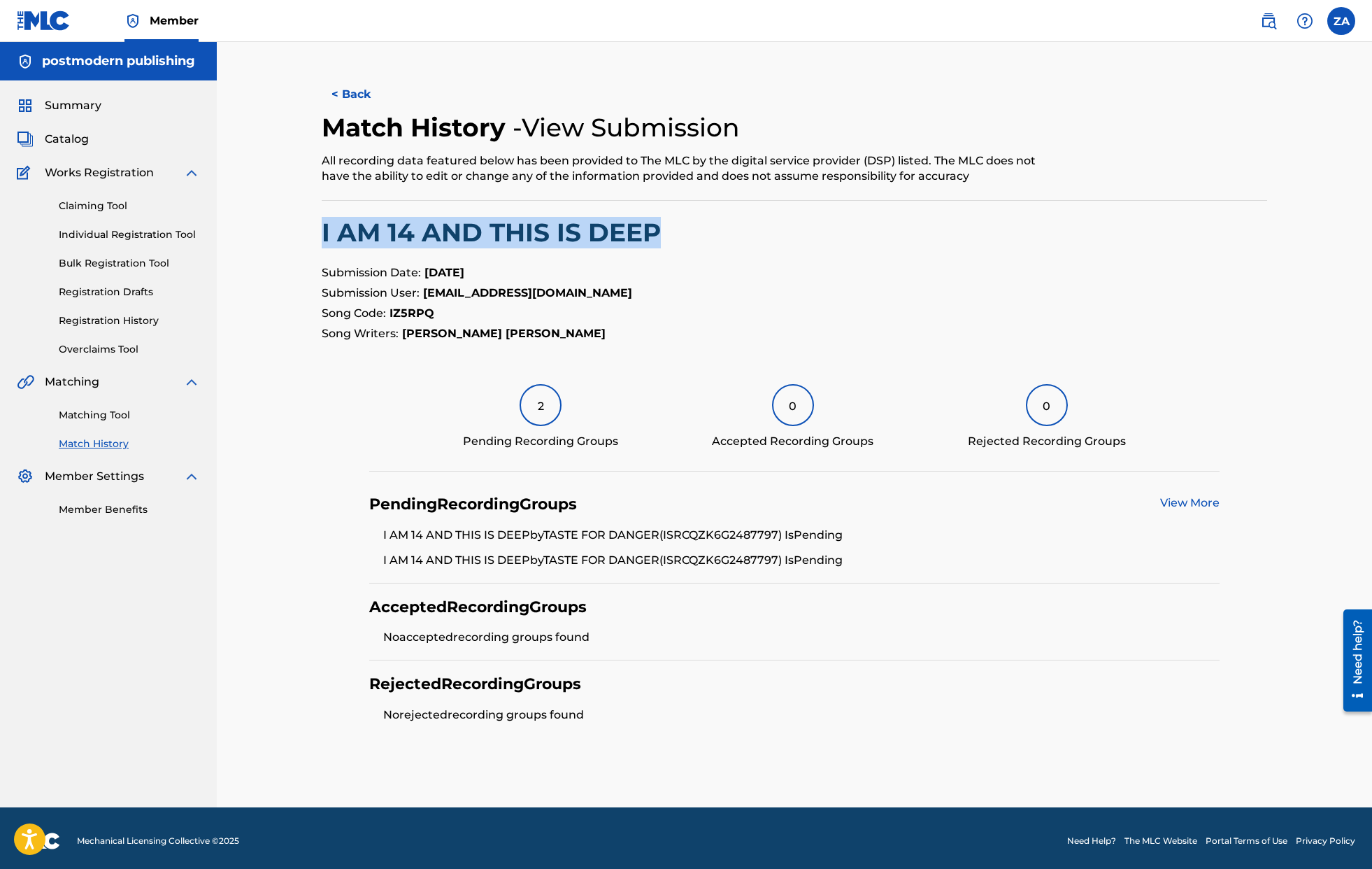 drag, startPoint x: 414, startPoint y: 400, endPoint x: 888, endPoint y: 416, distance: 474.27 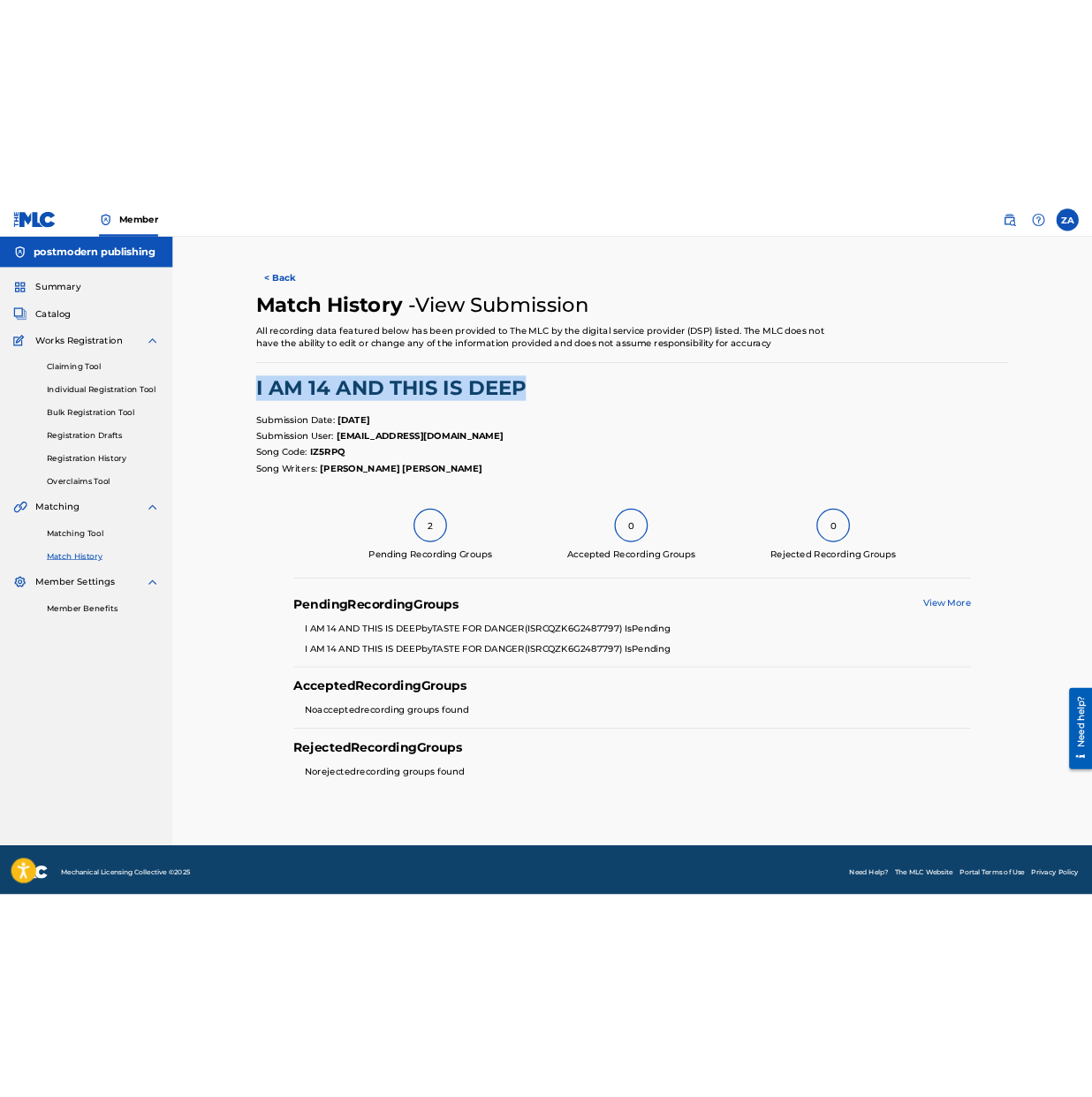 scroll, scrollTop: 0, scrollLeft: 0, axis: both 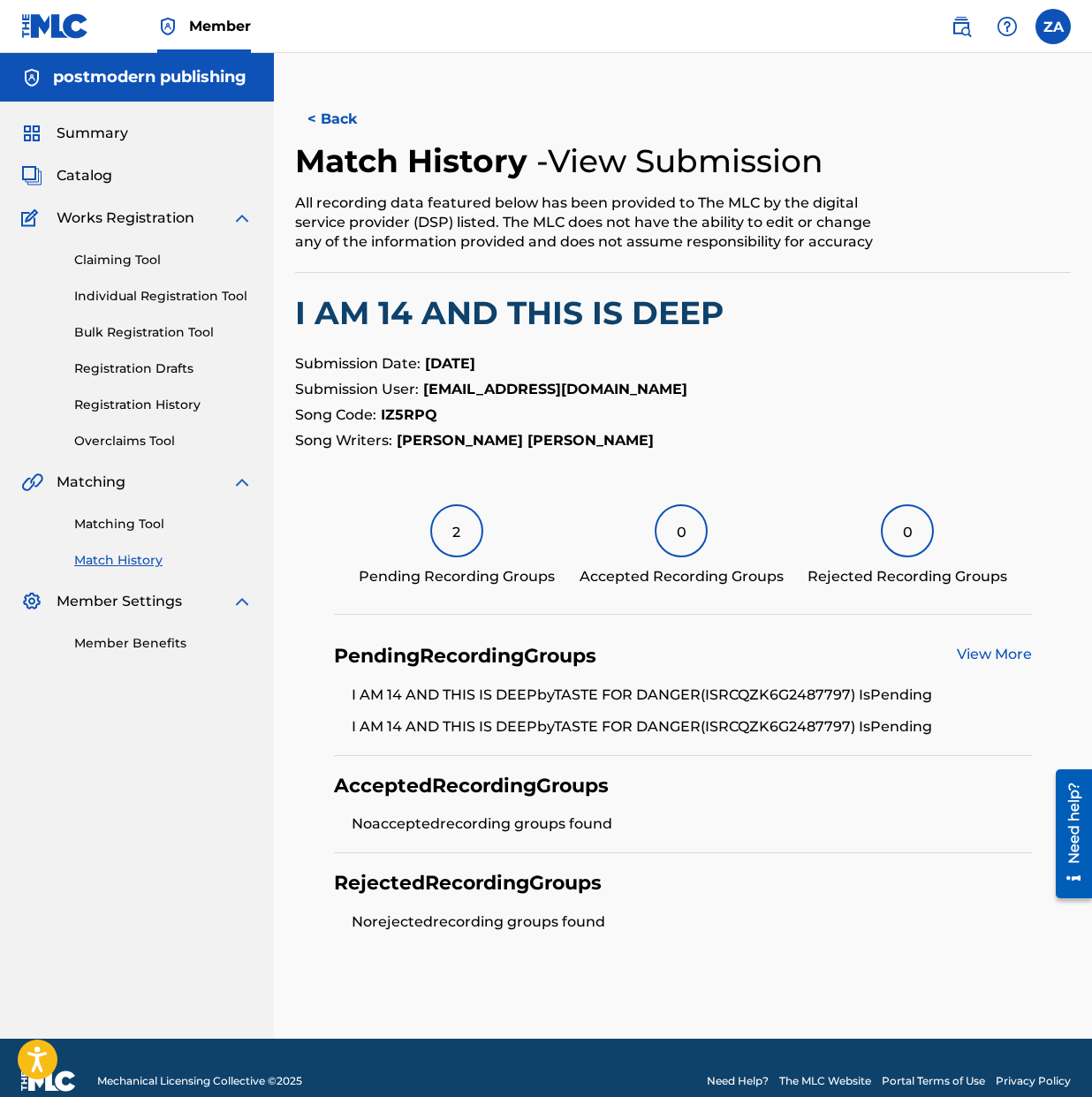 click on "Song Code: IZ5RPQ" at bounding box center (683, 415) 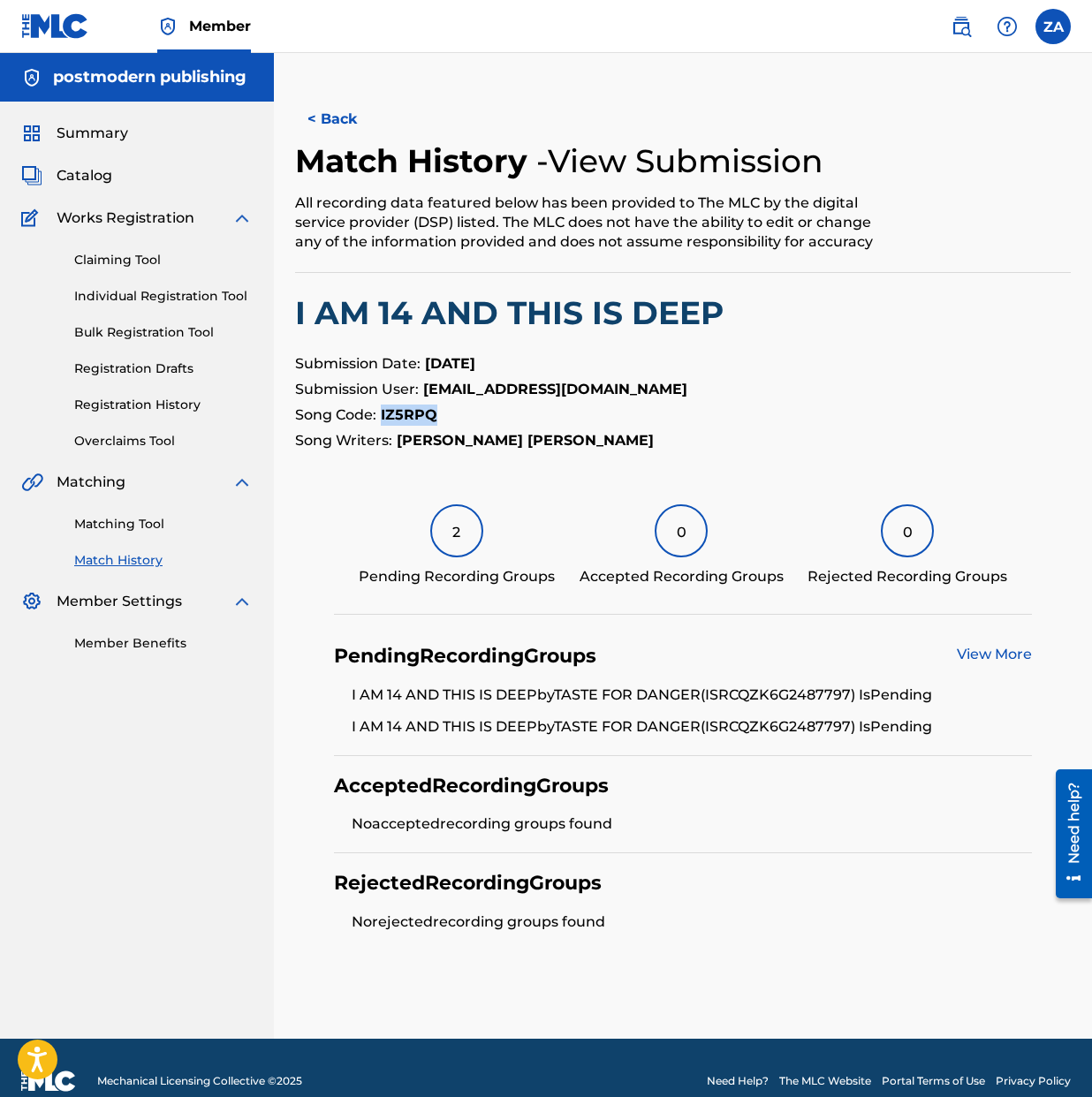 click on "IZ5RPQ" at bounding box center (409, 414) 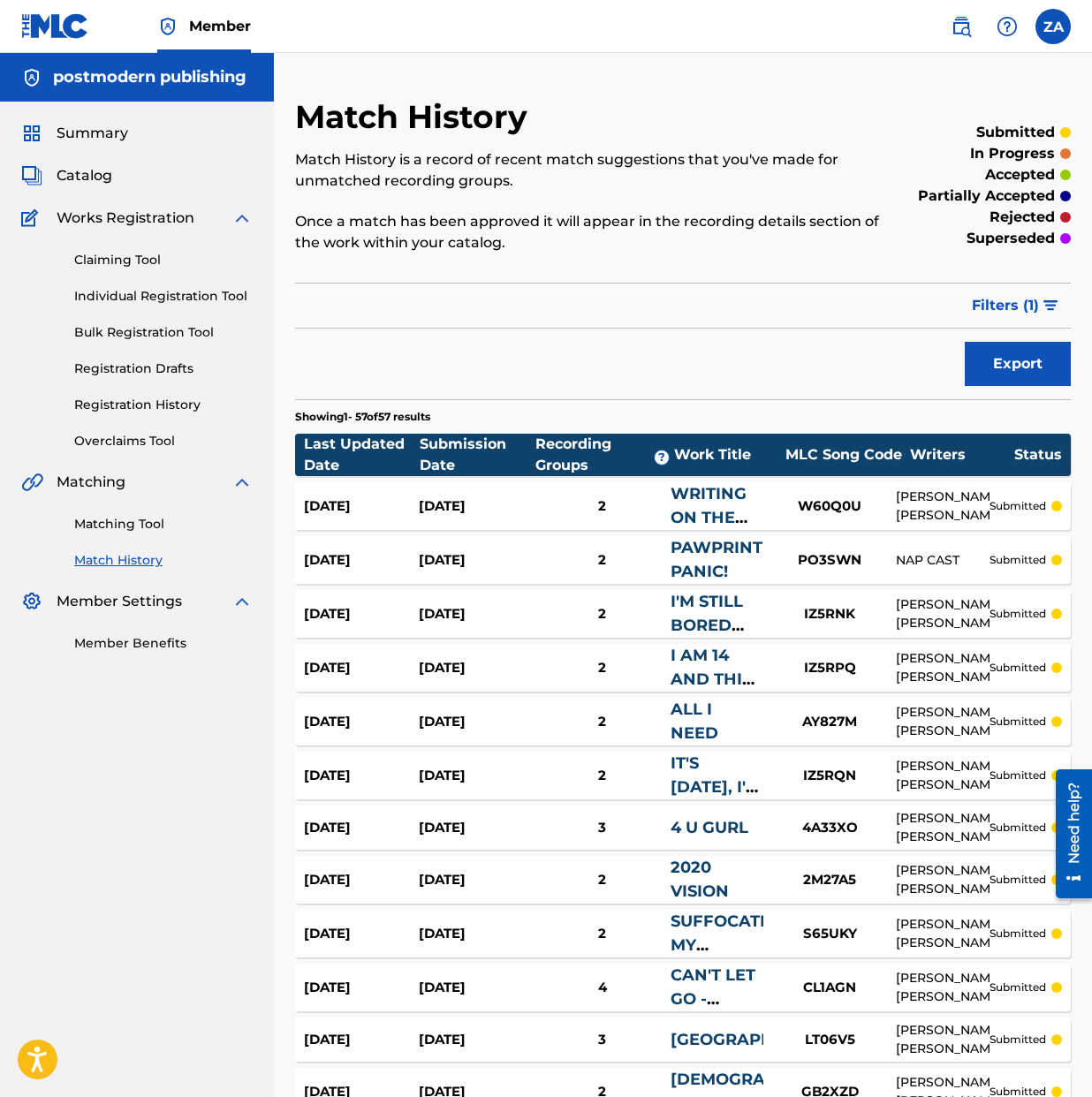 scroll, scrollTop: 304, scrollLeft: 0, axis: vertical 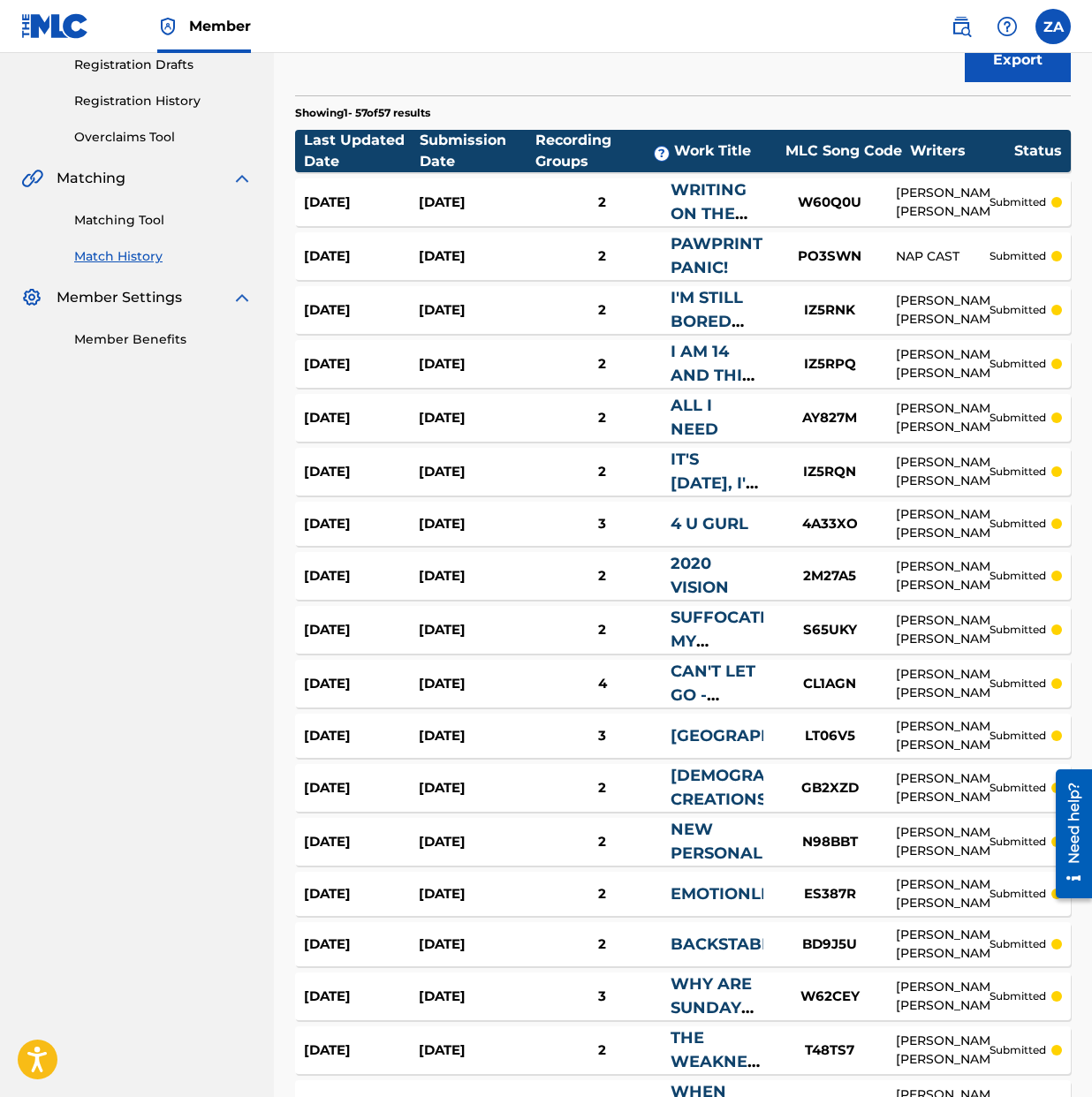 click on "AY827M" at bounding box center (830, 418) 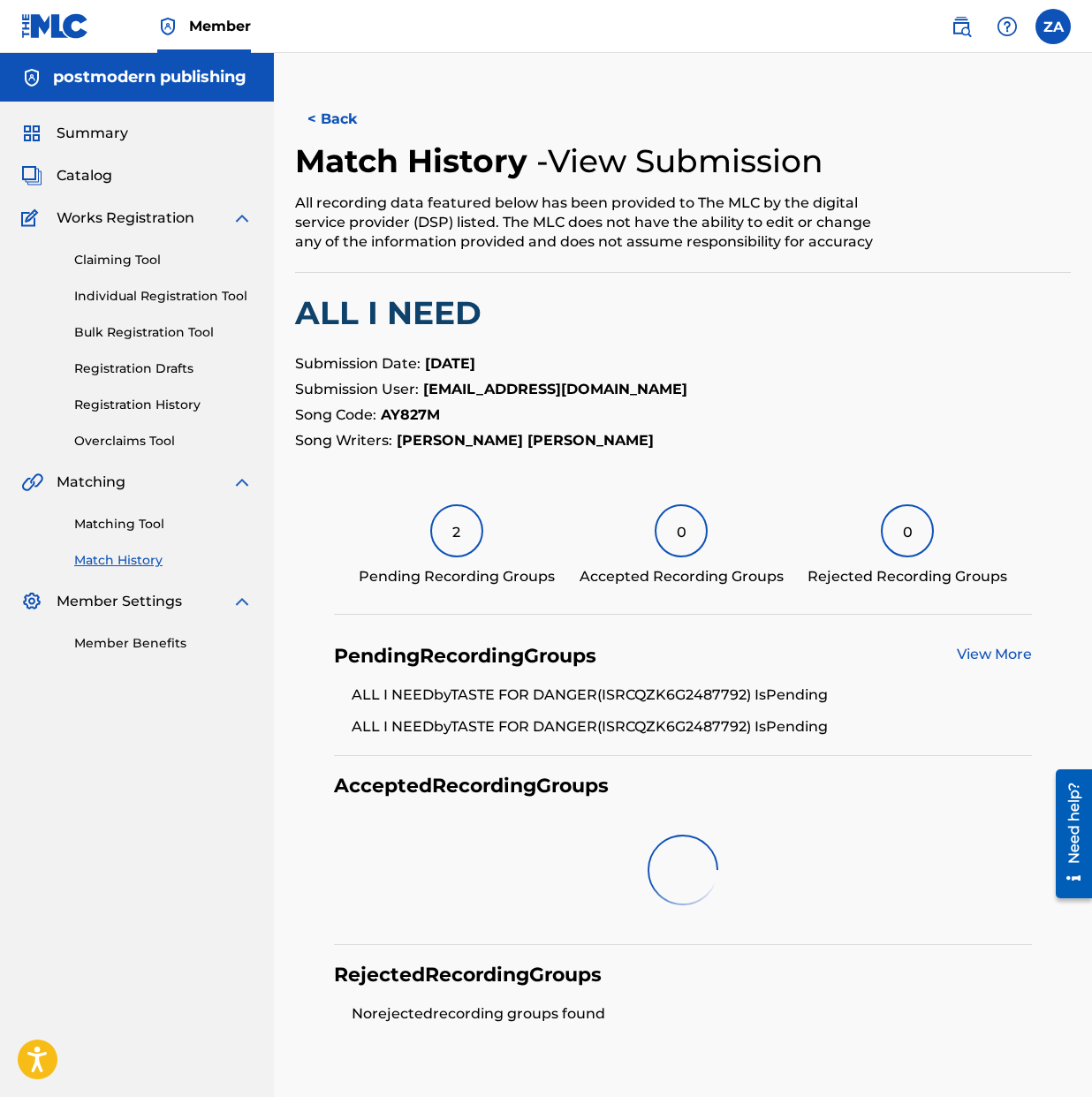 click on "AY827M" at bounding box center [410, 414] 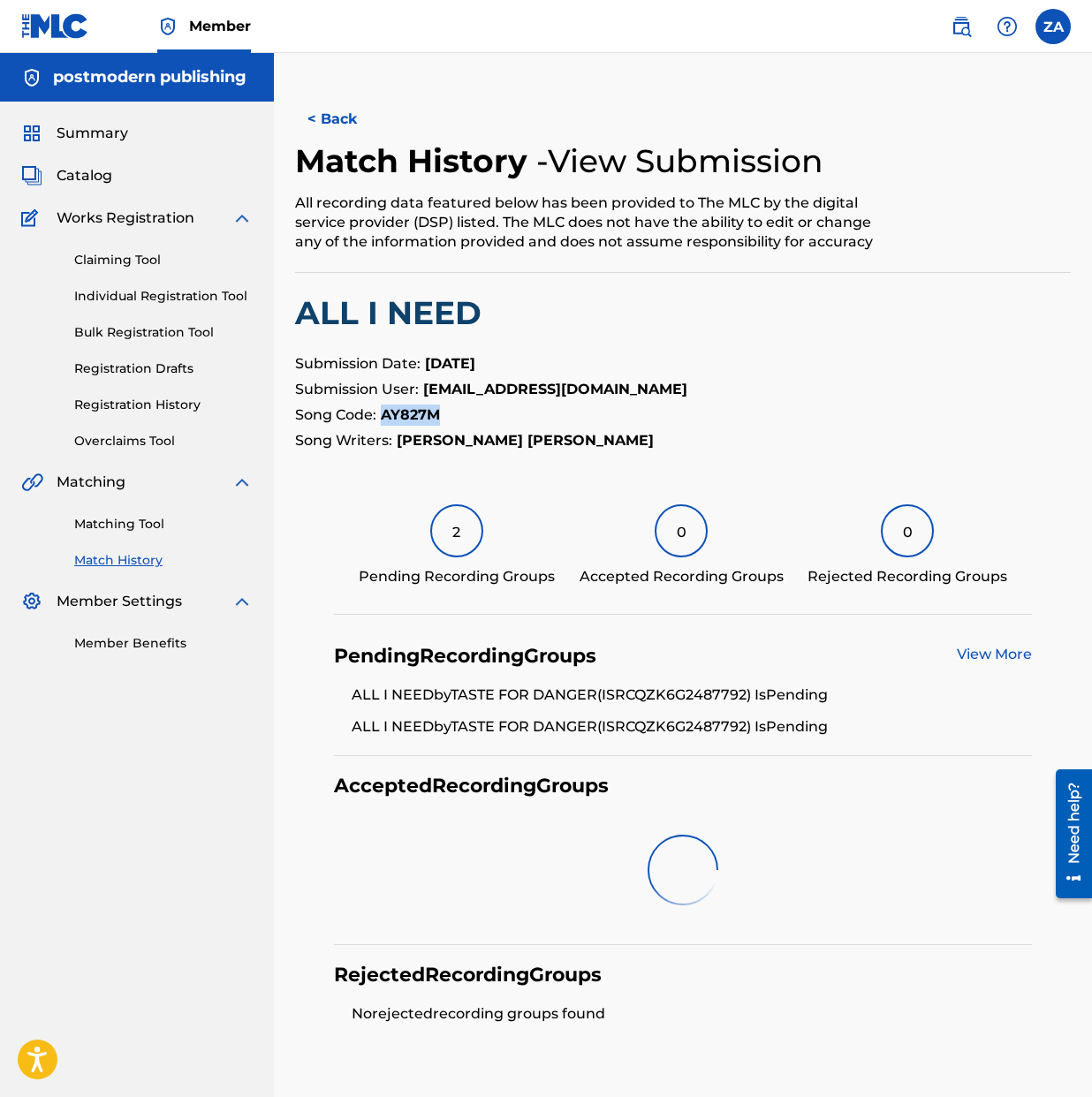click on "AY827M" at bounding box center [410, 414] 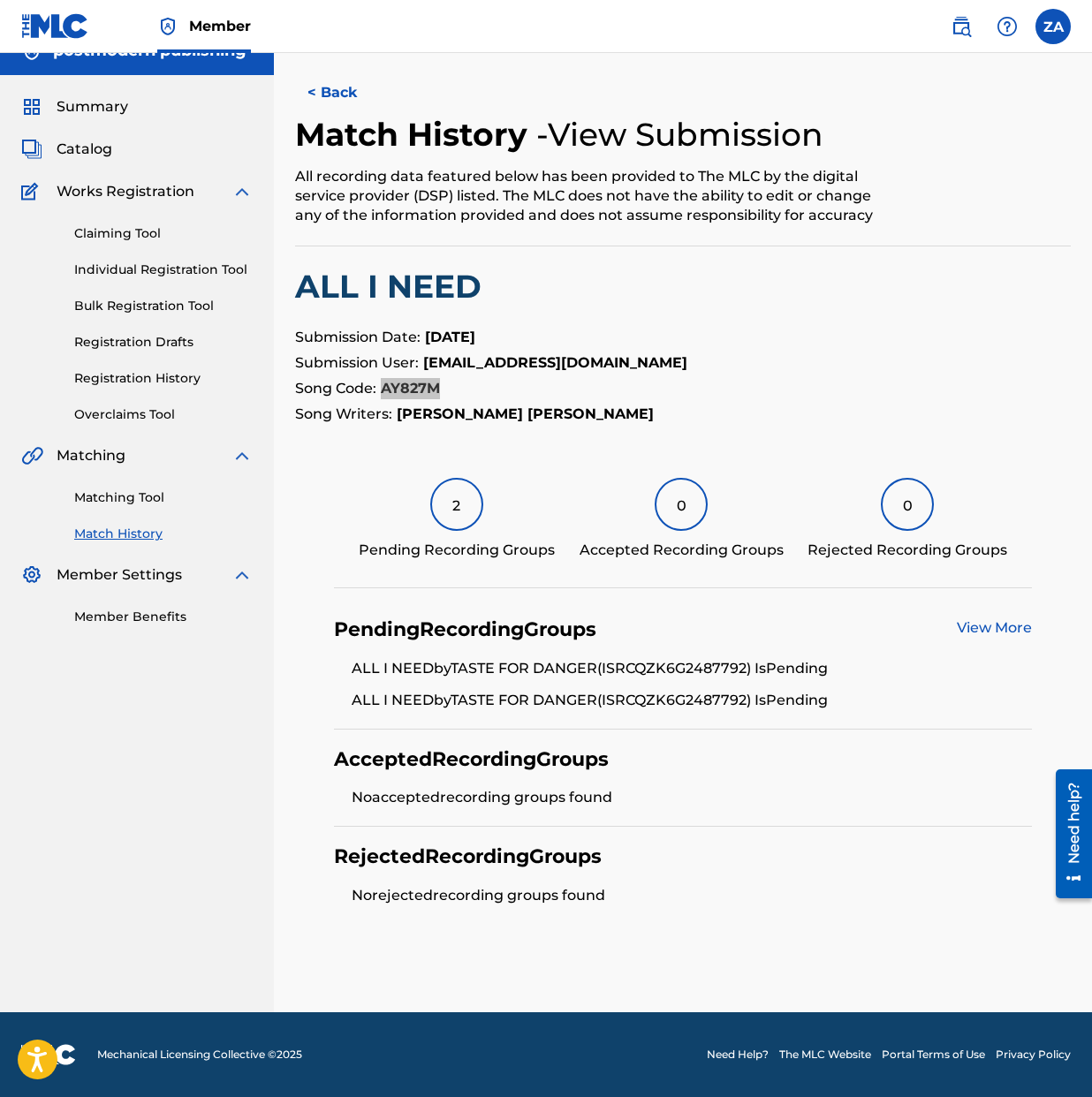 scroll, scrollTop: 92, scrollLeft: 0, axis: vertical 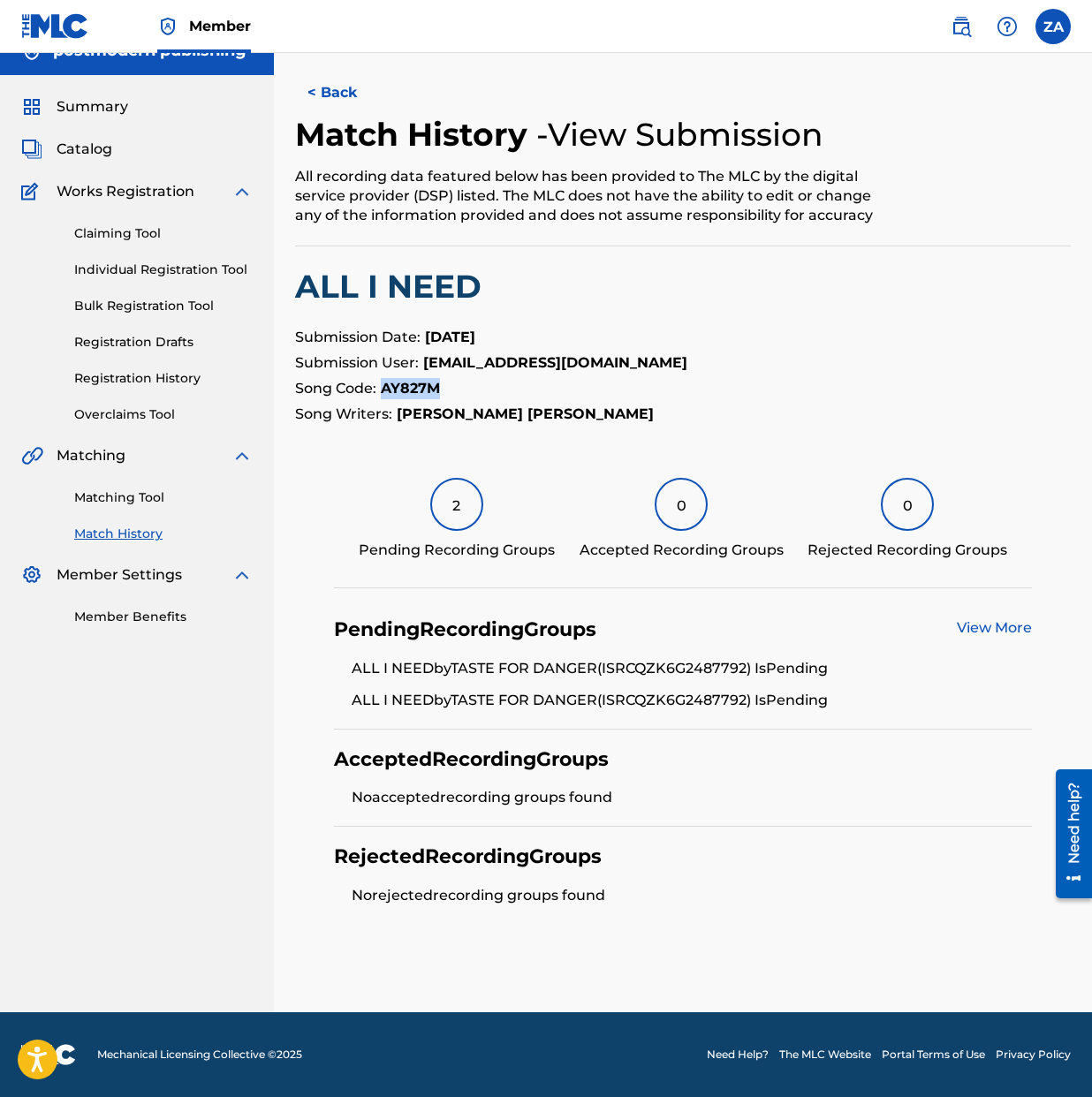 click on "[PERSON_NAME] [PERSON_NAME]" at bounding box center (525, 413) 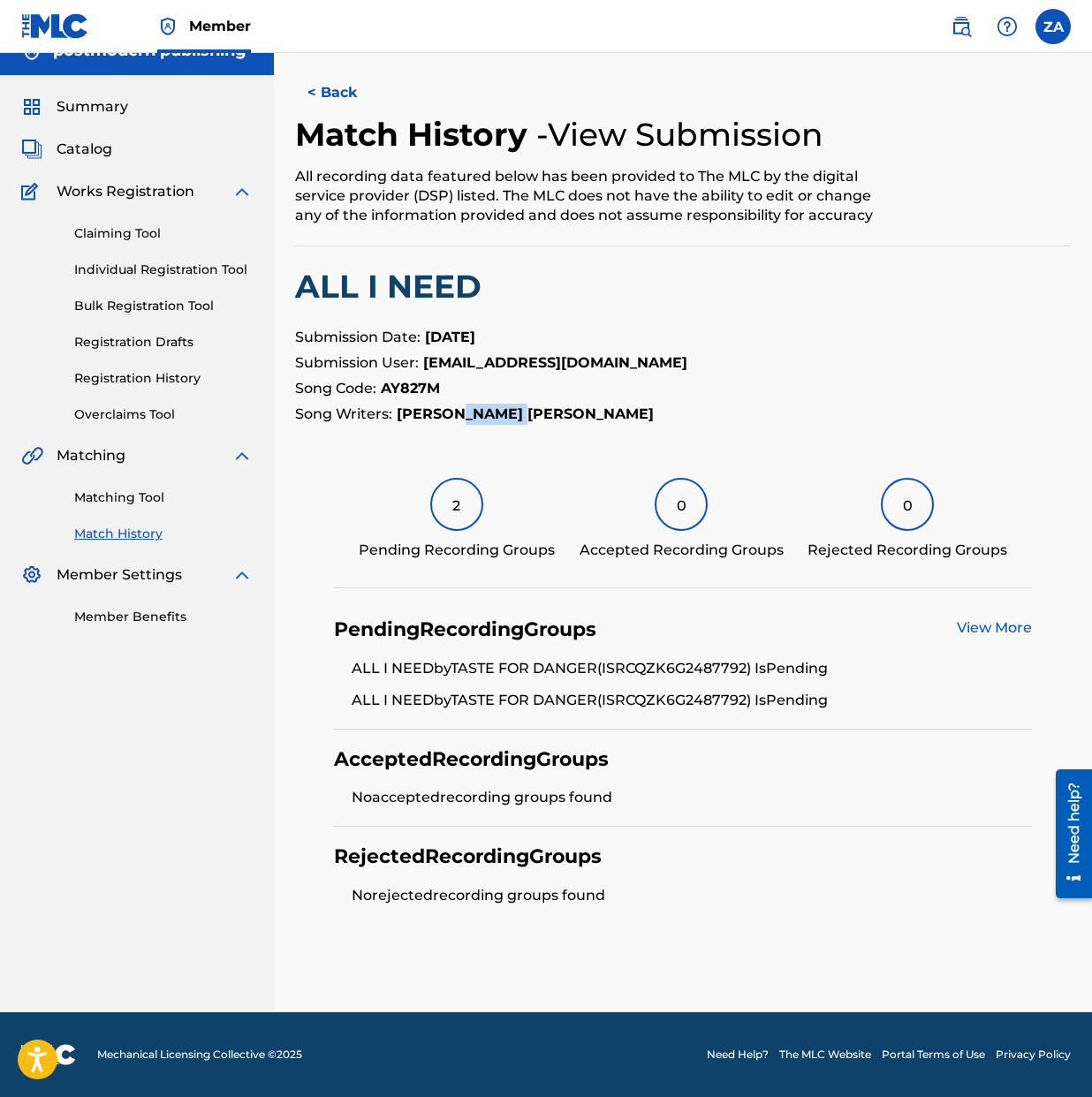 click on "[PERSON_NAME] [PERSON_NAME]" at bounding box center [525, 413] 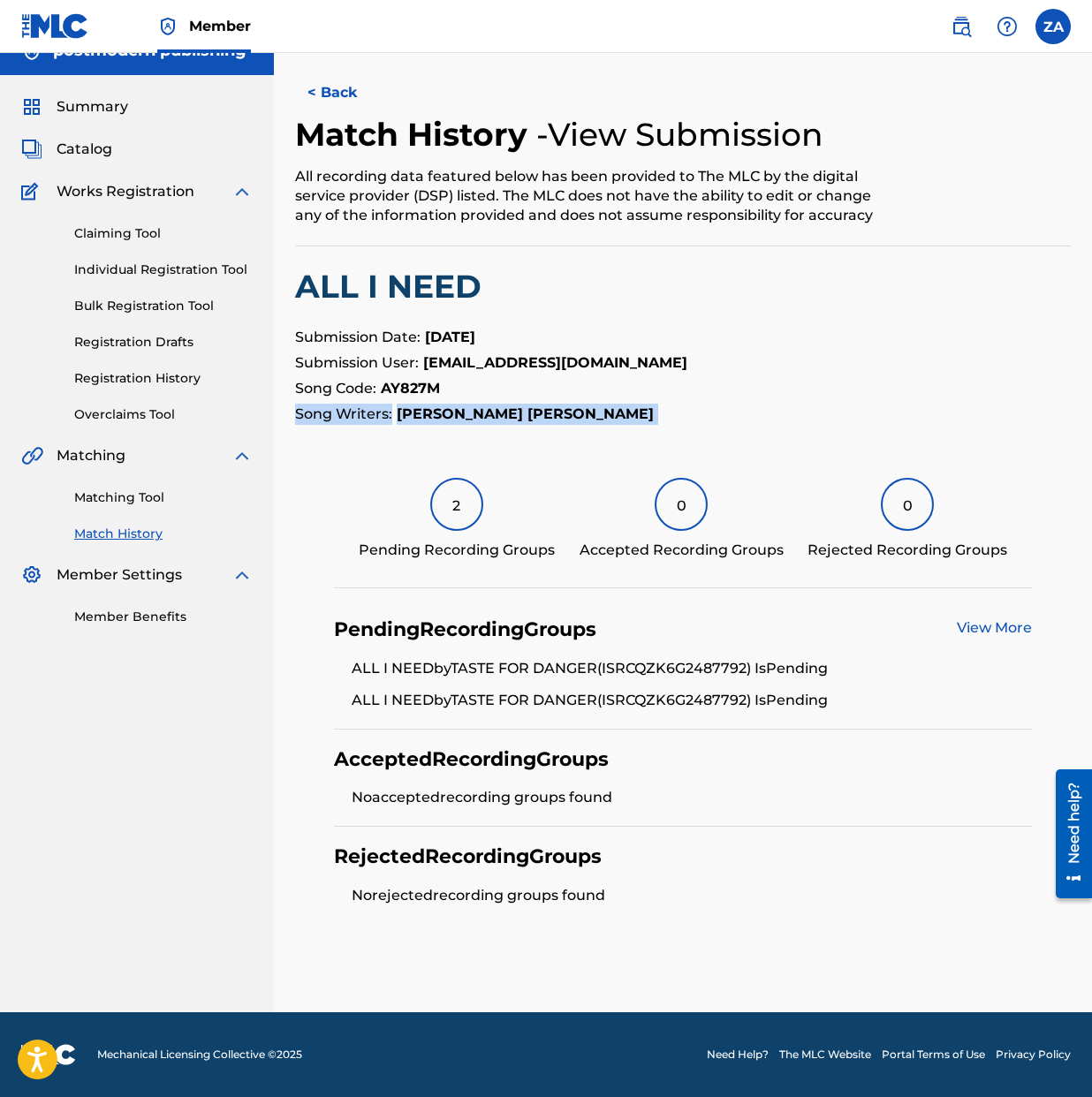 click on "[PERSON_NAME] [PERSON_NAME]" at bounding box center (525, 413) 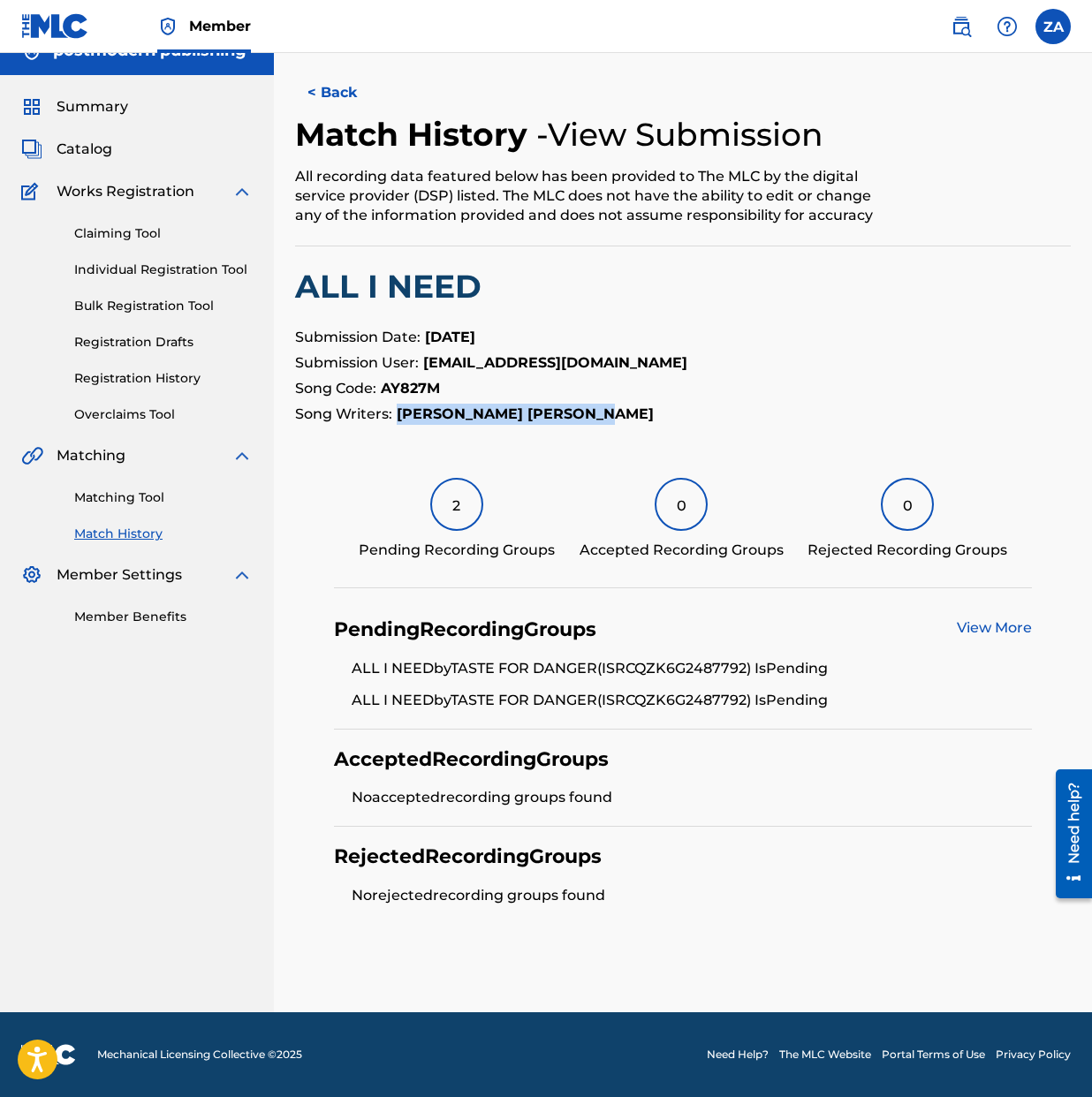 drag, startPoint x: 650, startPoint y: 740, endPoint x: 958, endPoint y: 742, distance: 308.00649 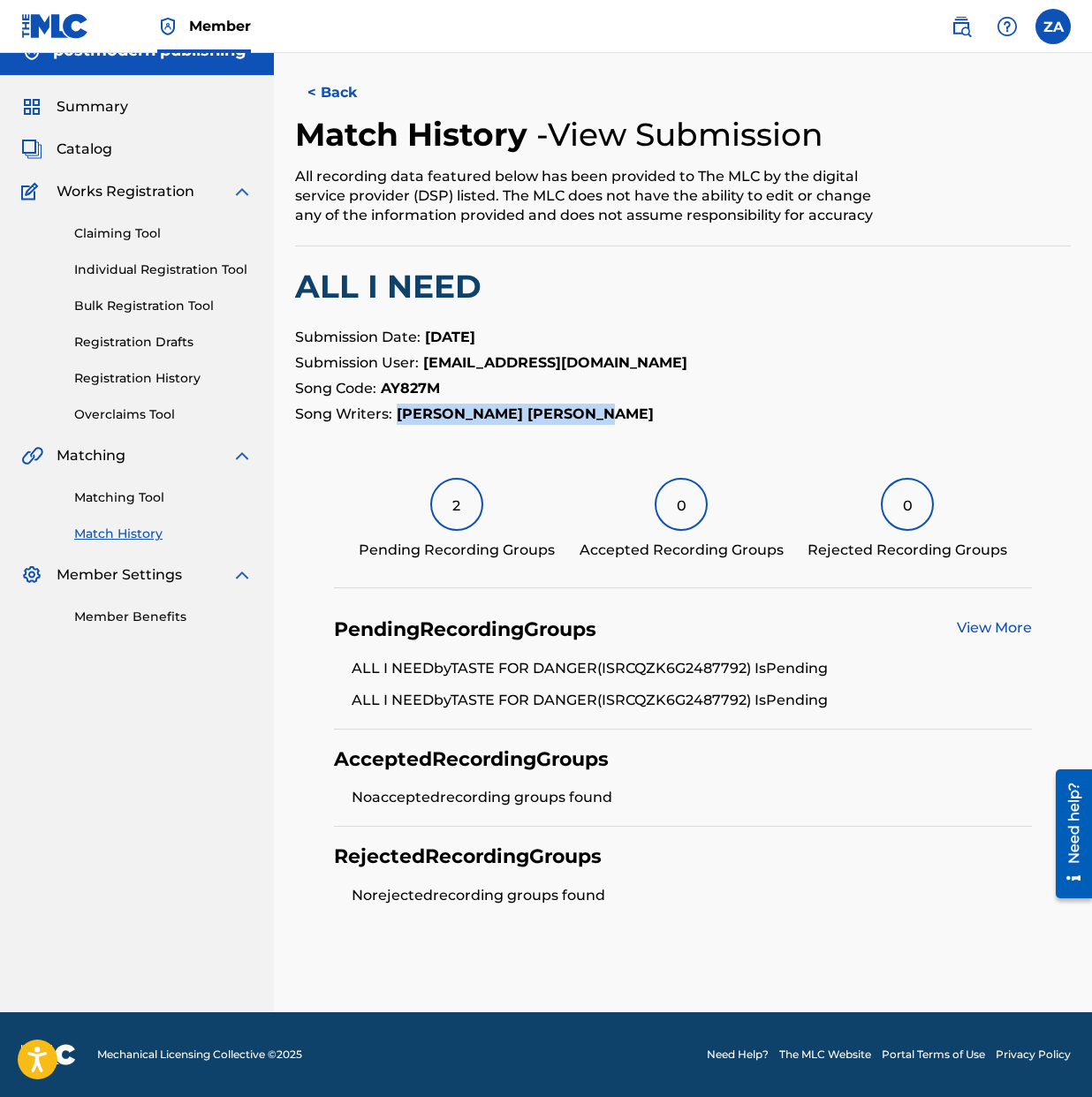 click on "ALL I NEED" at bounding box center (683, 286) 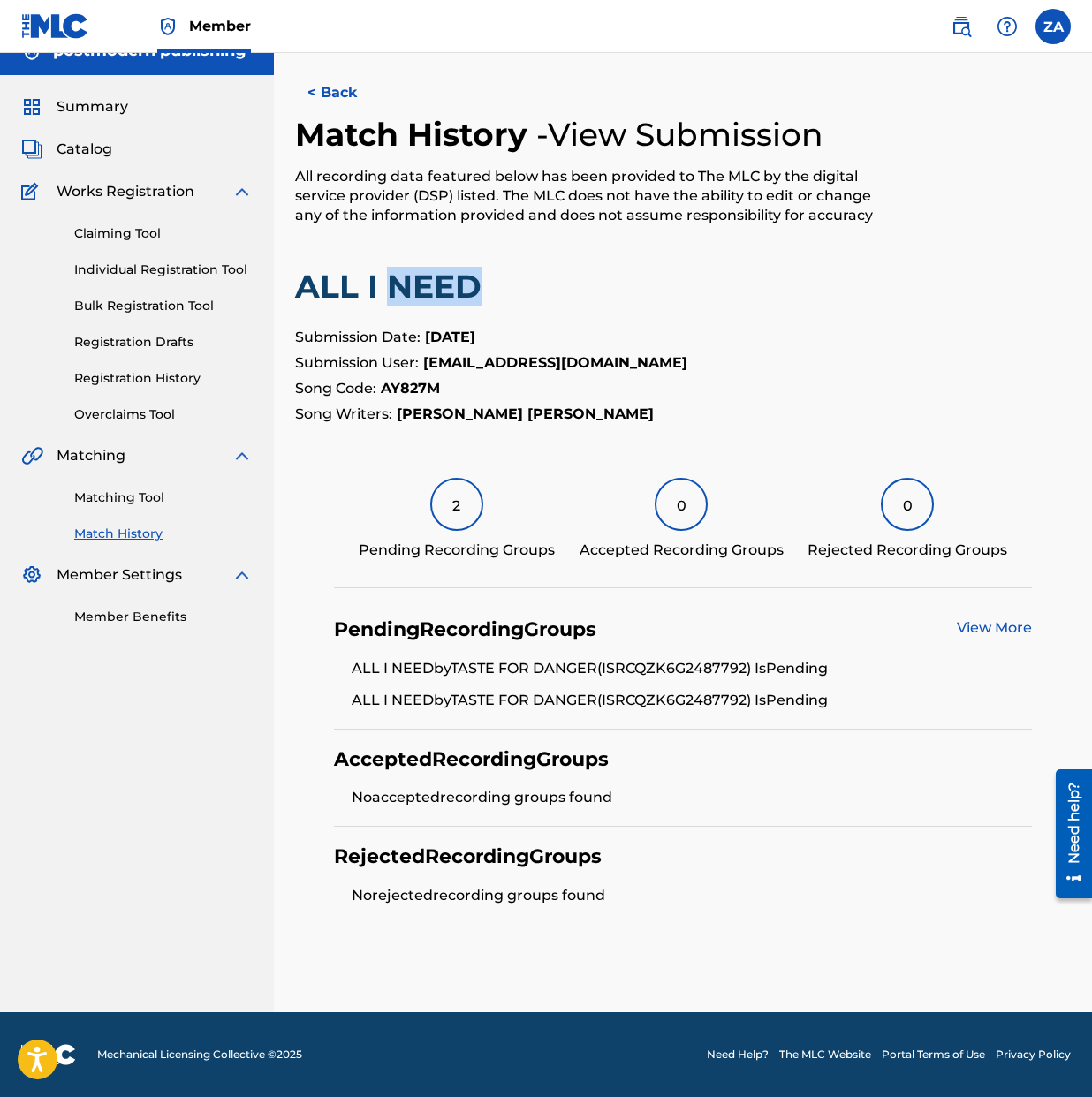 click on "ALL I NEED" at bounding box center (683, 286) 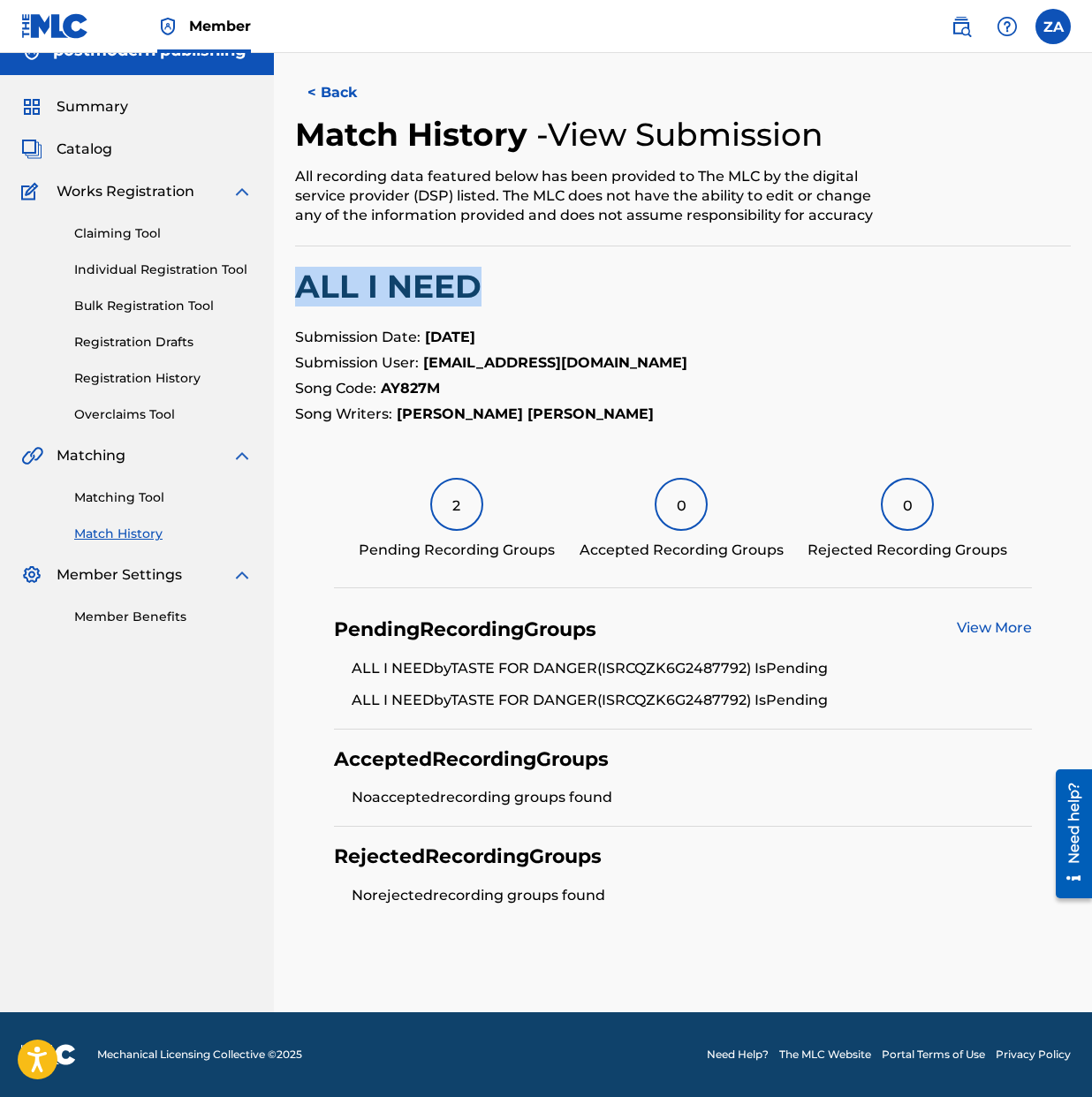 click on "ALL I NEED" at bounding box center [683, 286] 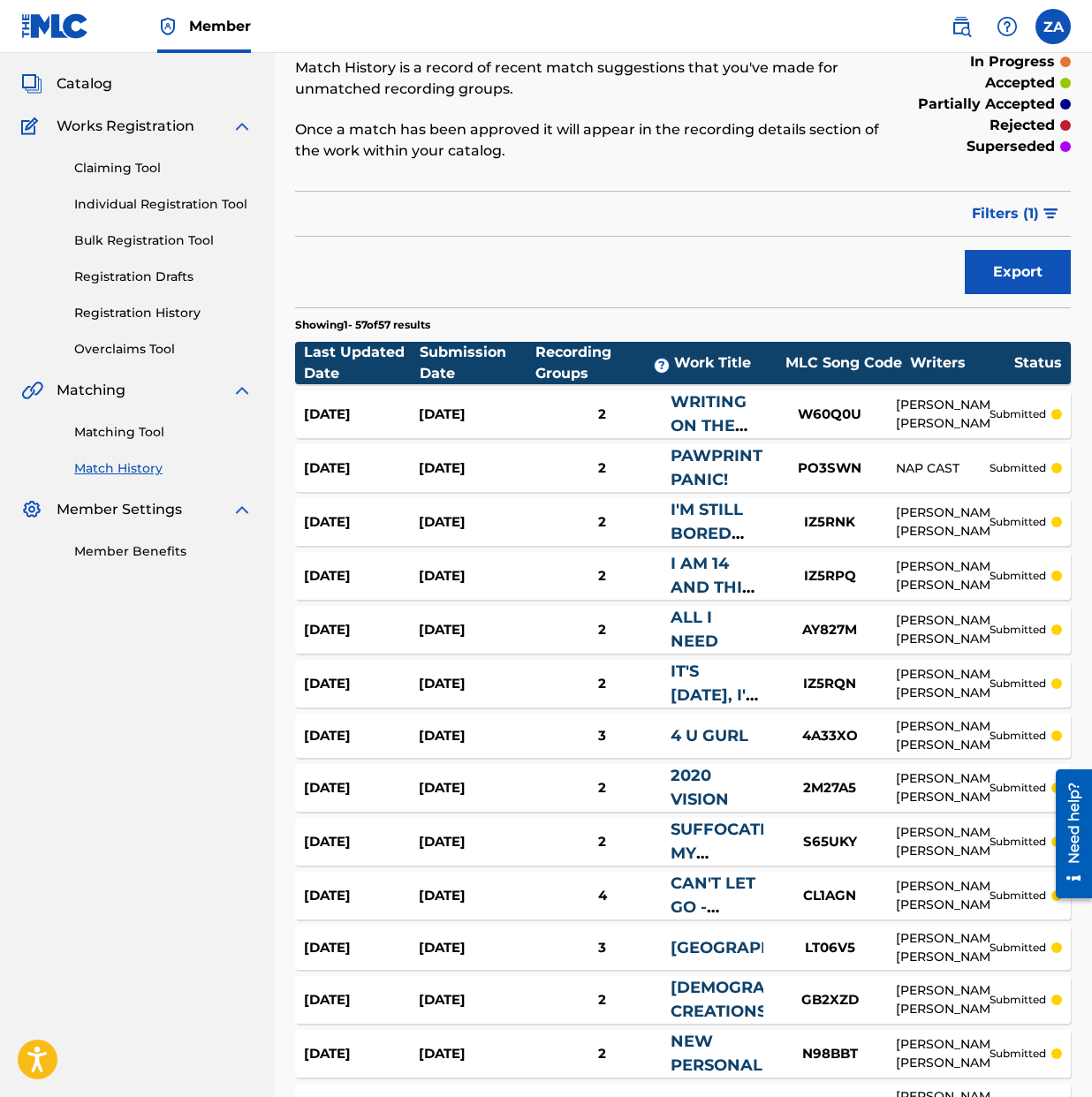 scroll, scrollTop: 304, scrollLeft: 0, axis: vertical 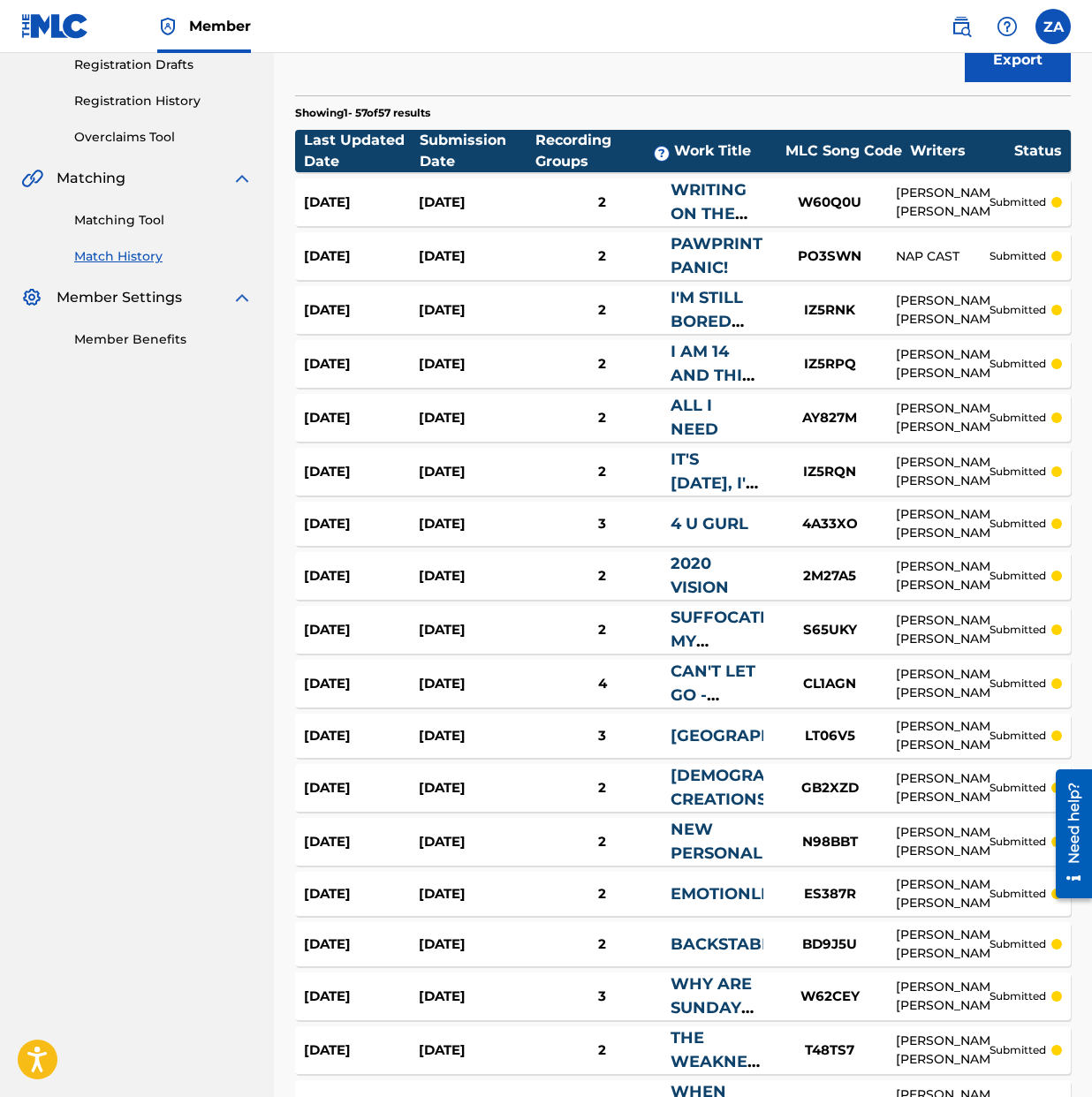 click on "IZ5RQN" at bounding box center (830, 472) 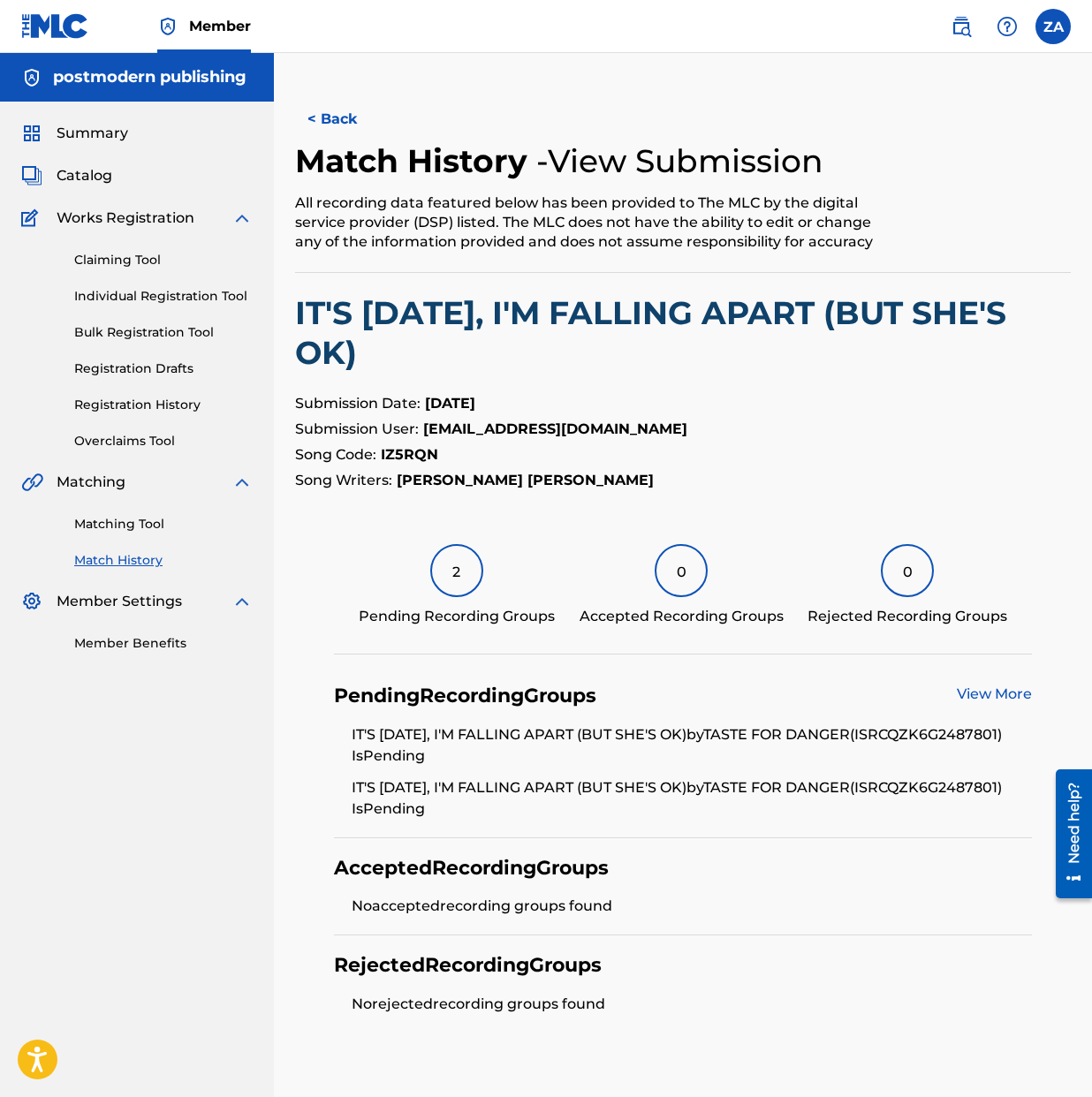 click on "IZ5RQN" at bounding box center [409, 454] 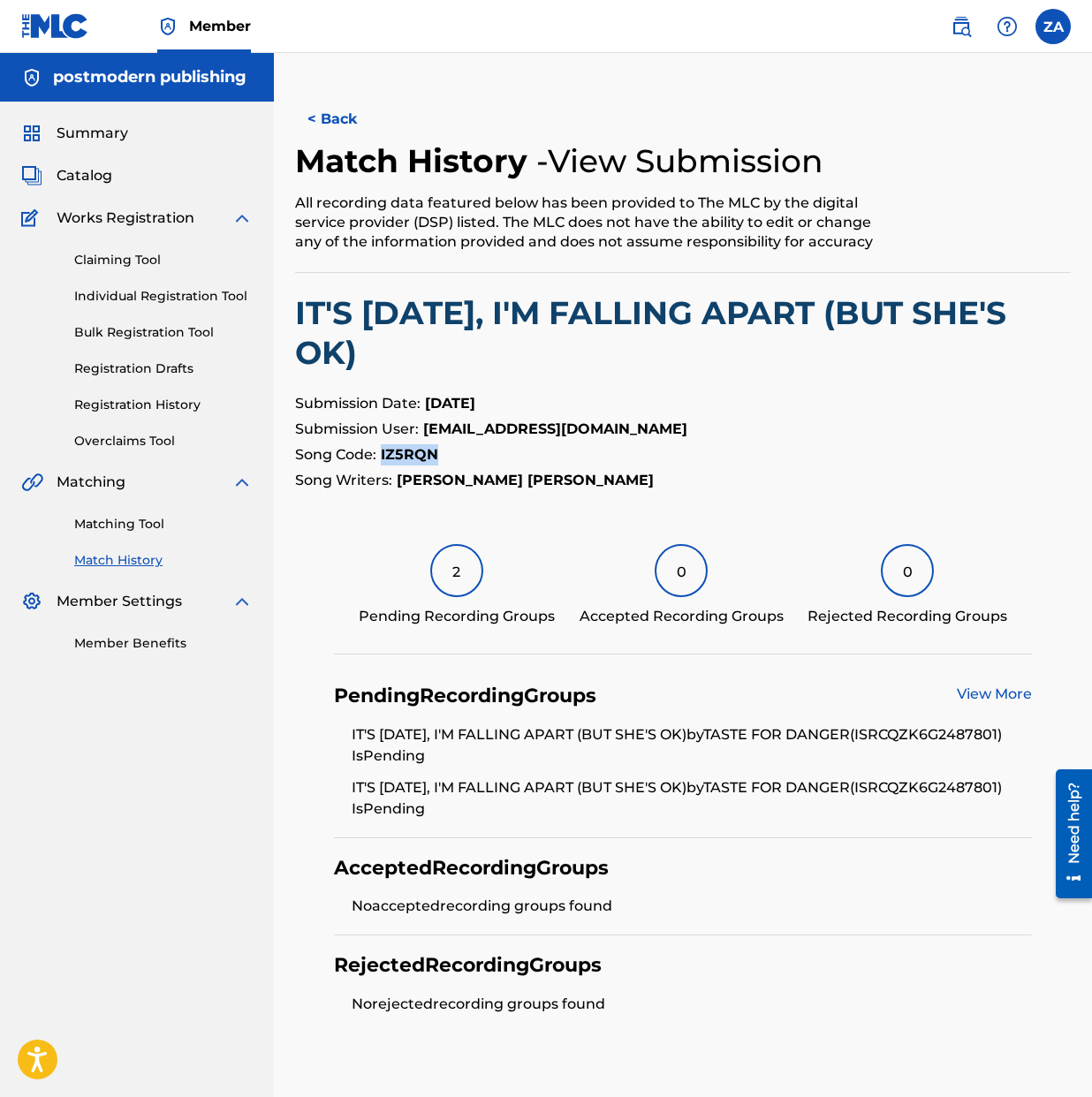 click on "IZ5RQN" at bounding box center (409, 454) 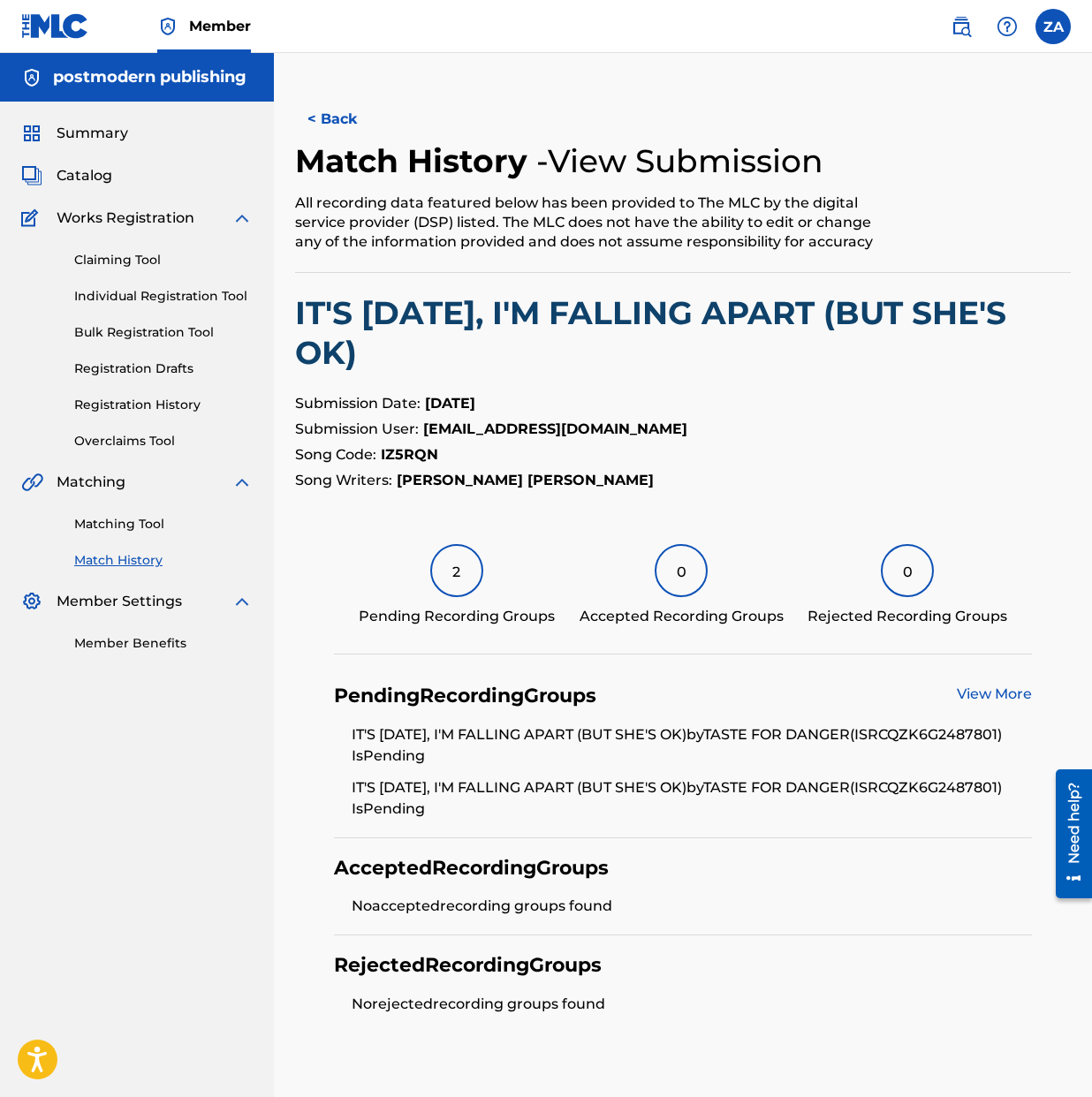 click on "[PERSON_NAME] [PERSON_NAME]" at bounding box center (525, 480) 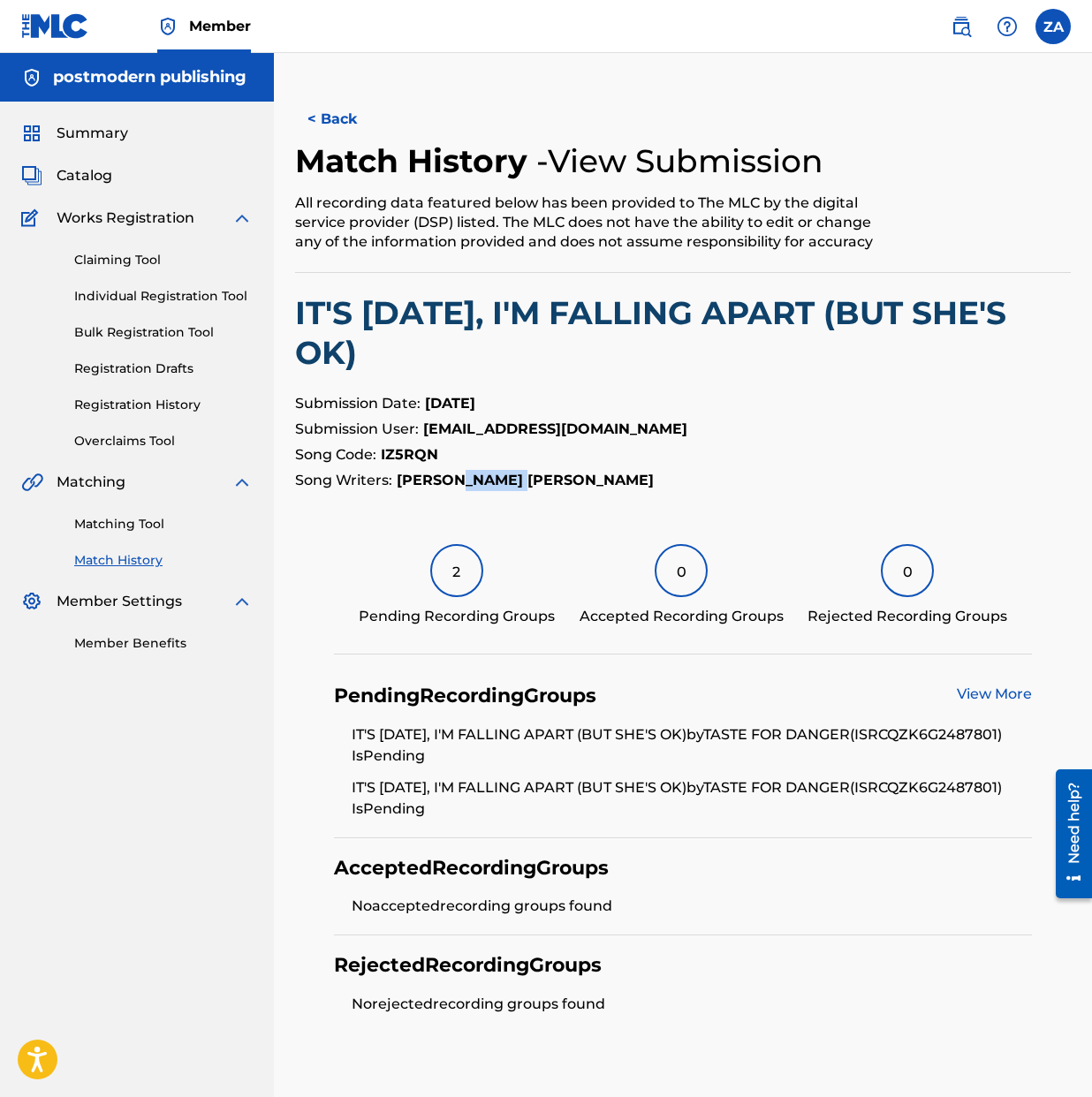click on "[PERSON_NAME] [PERSON_NAME]" at bounding box center [525, 480] 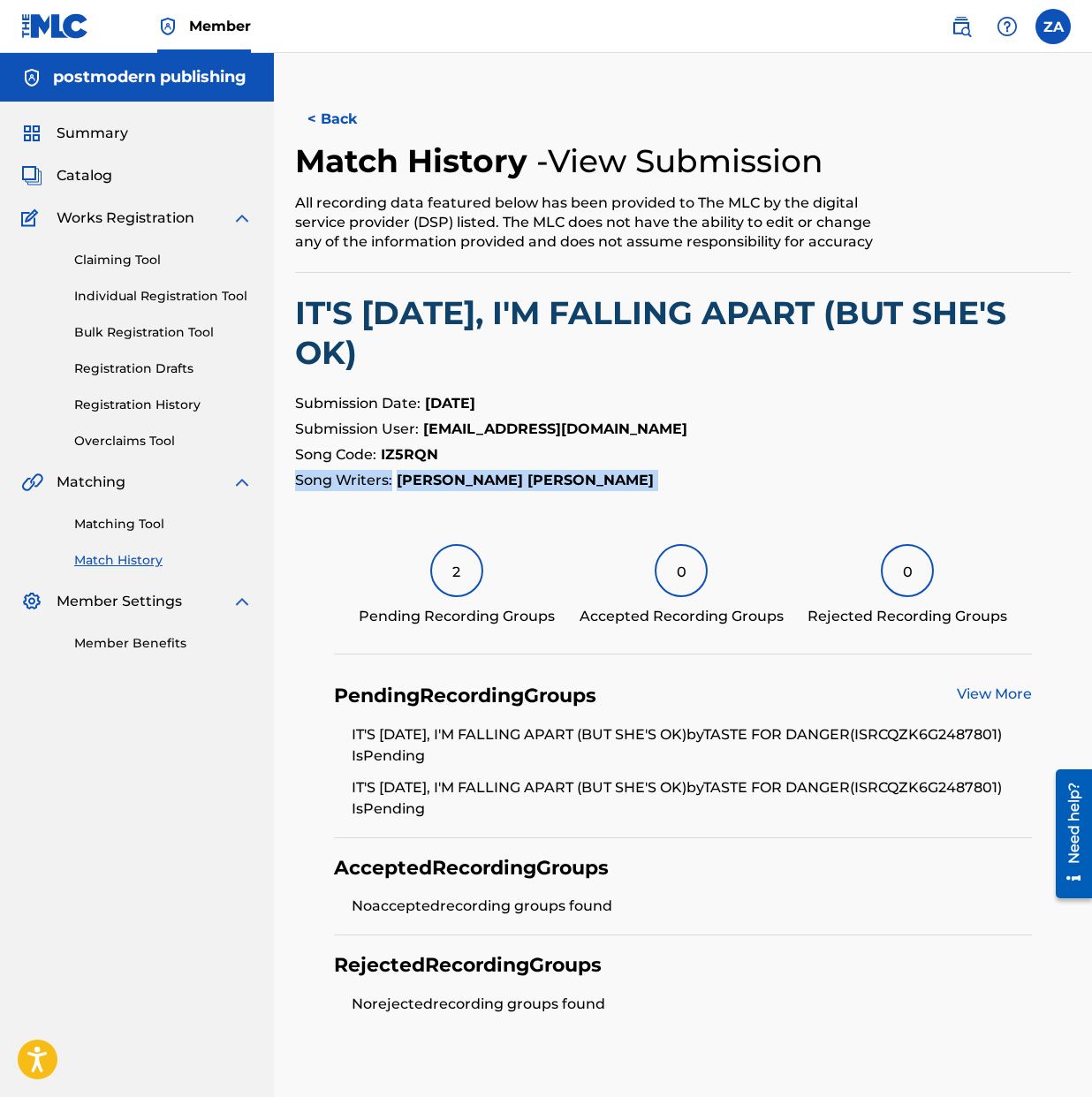click on "[PERSON_NAME] [PERSON_NAME]" at bounding box center [525, 480] 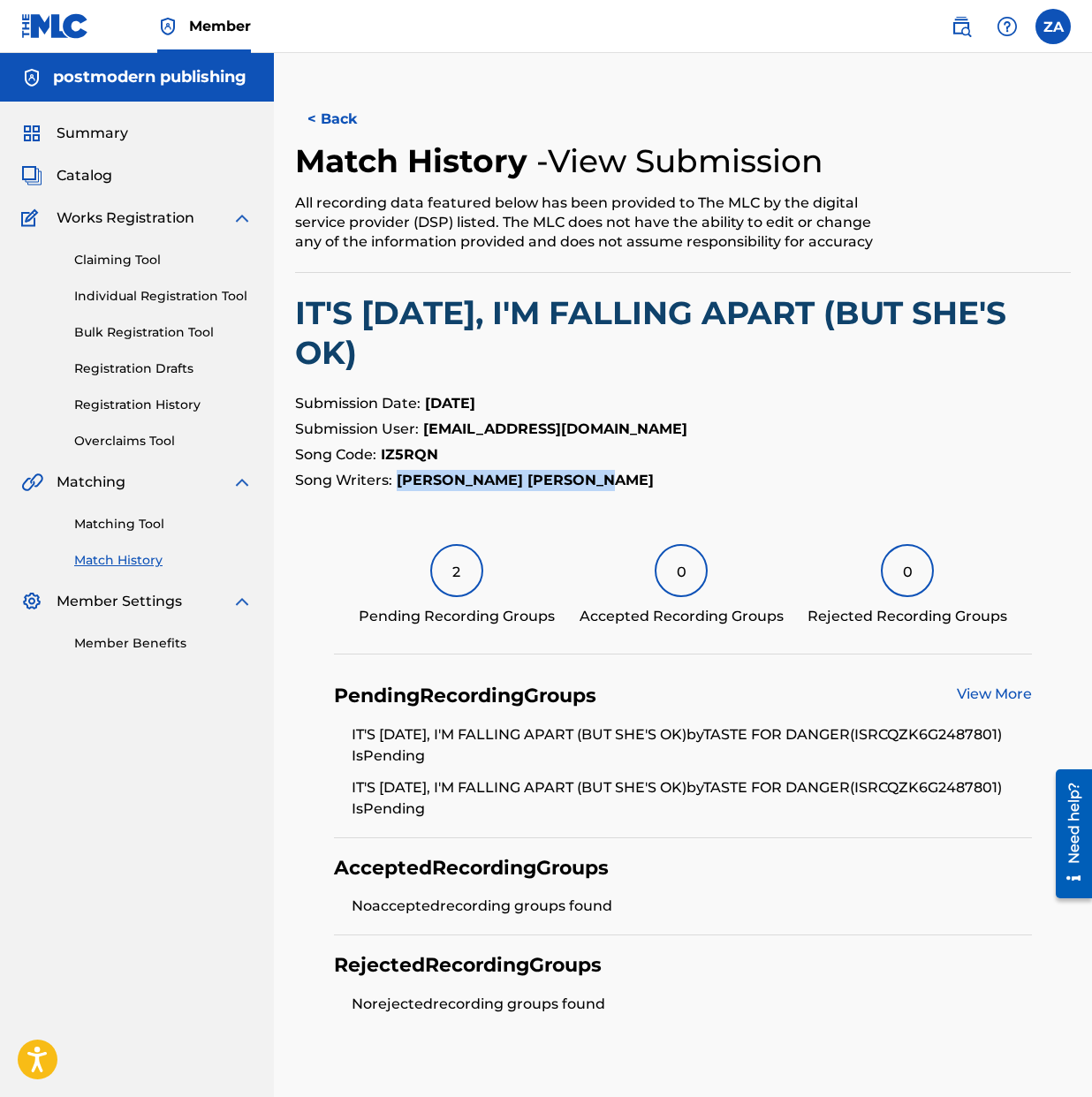 drag, startPoint x: 643, startPoint y: 873, endPoint x: 988, endPoint y: 878, distance: 345.03623 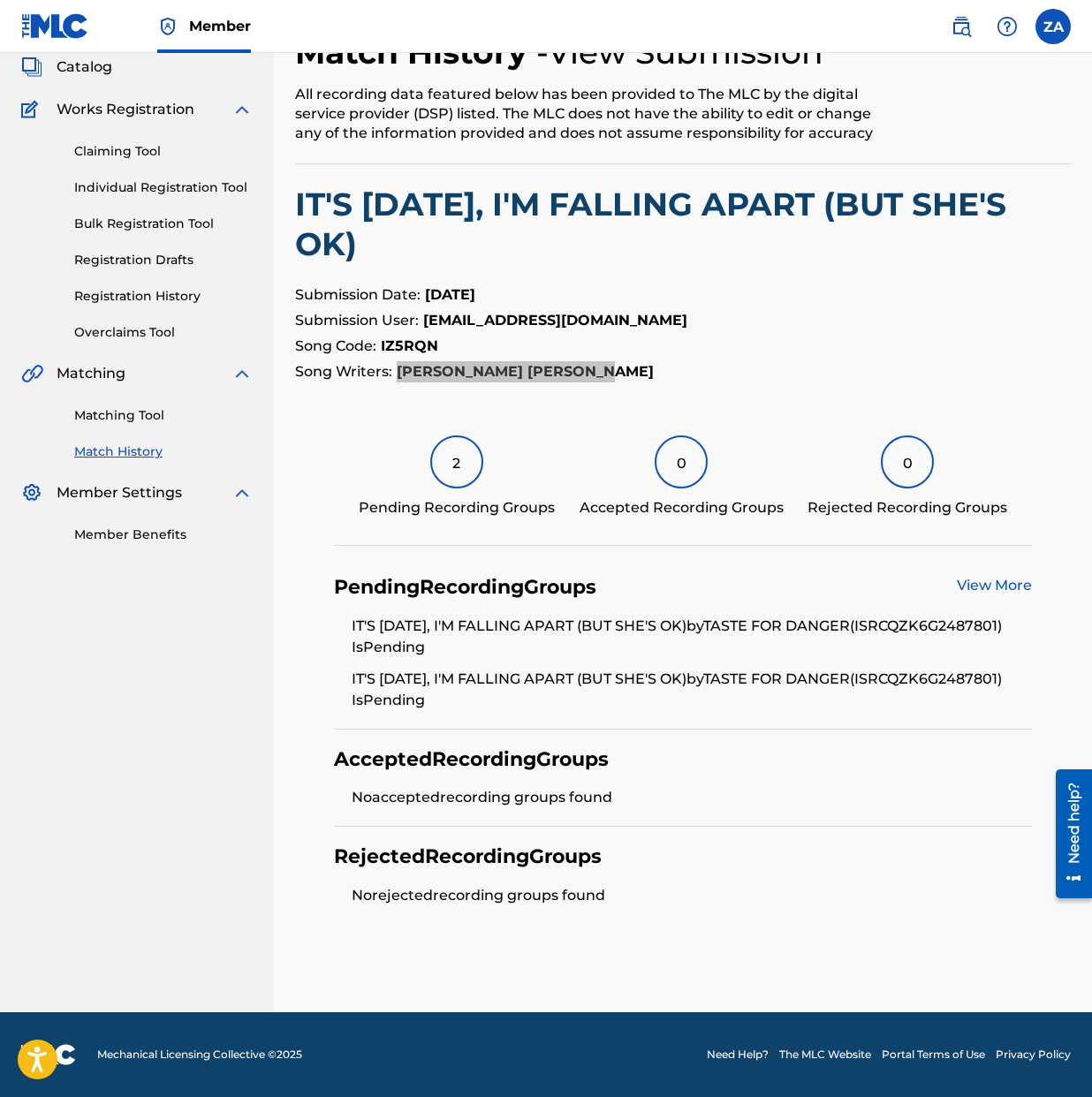 scroll, scrollTop: 952, scrollLeft: 0, axis: vertical 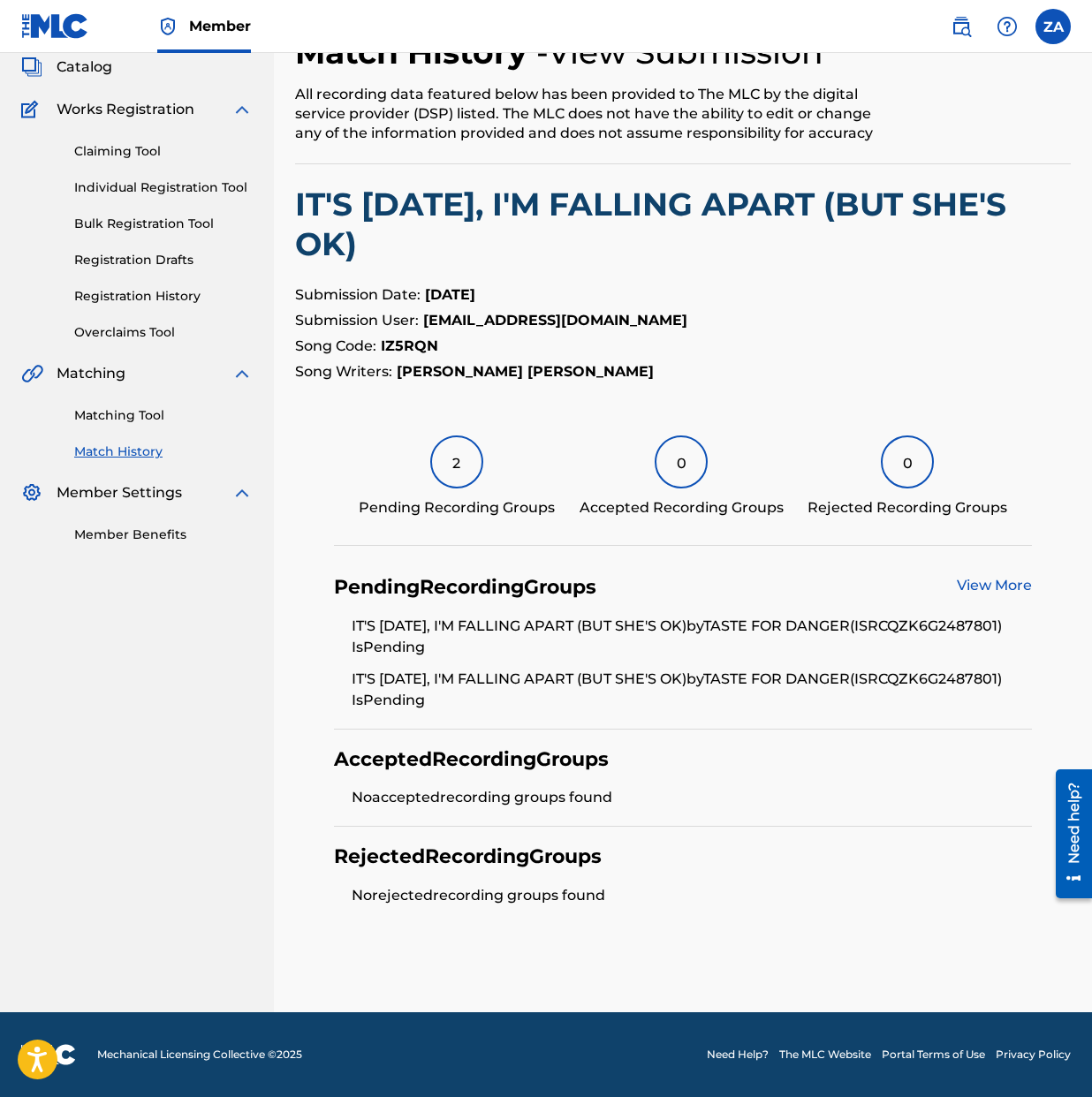 click on "IT'S TUESDAY, I'M FALLING APART (BUT SHE'S OK)  by  TASTE FOR DANGER   (ISRC  QZK6G2487801 ) Is  Pending" at bounding box center (692, 642) 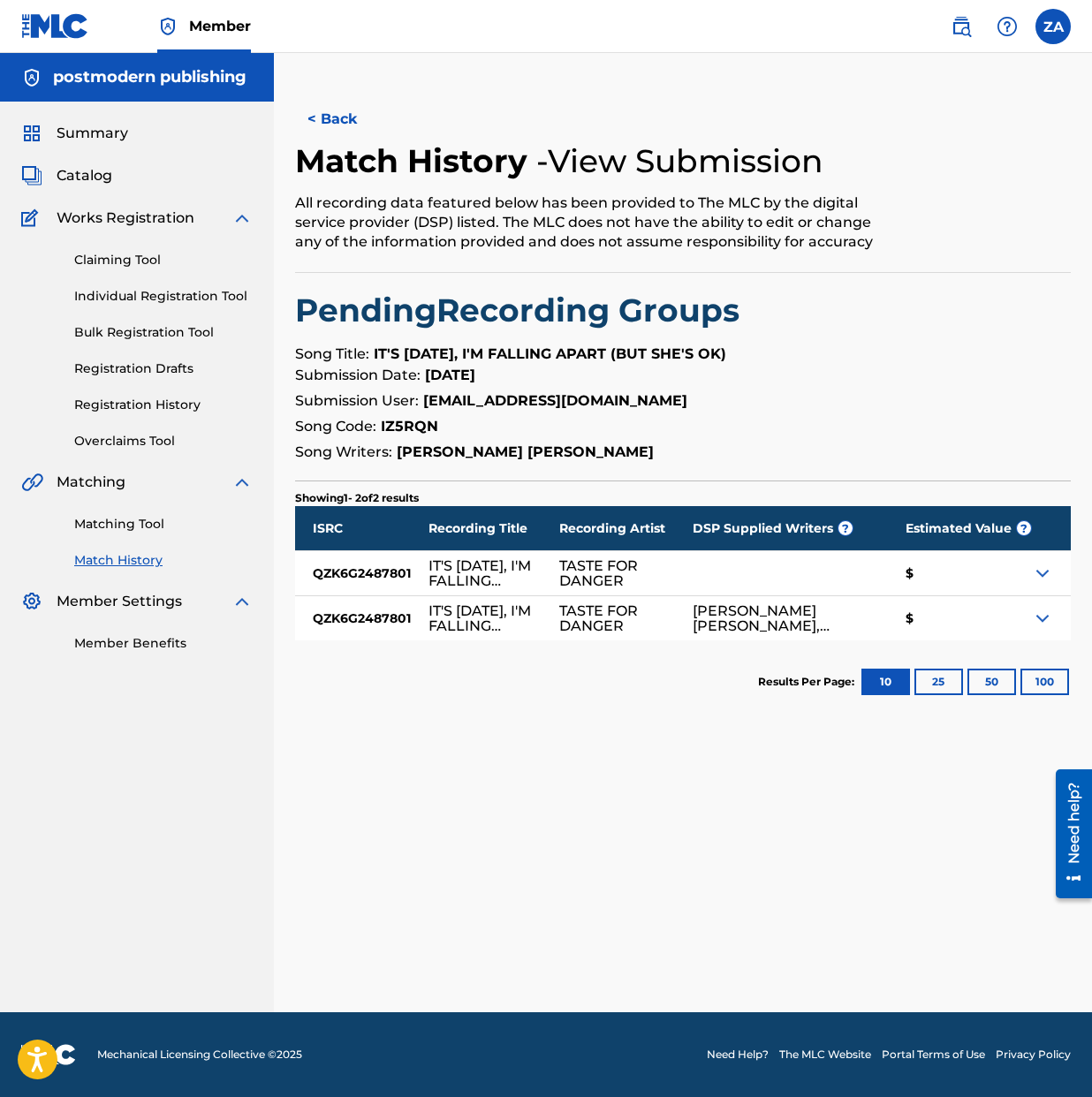 scroll, scrollTop: 360, scrollLeft: 0, axis: vertical 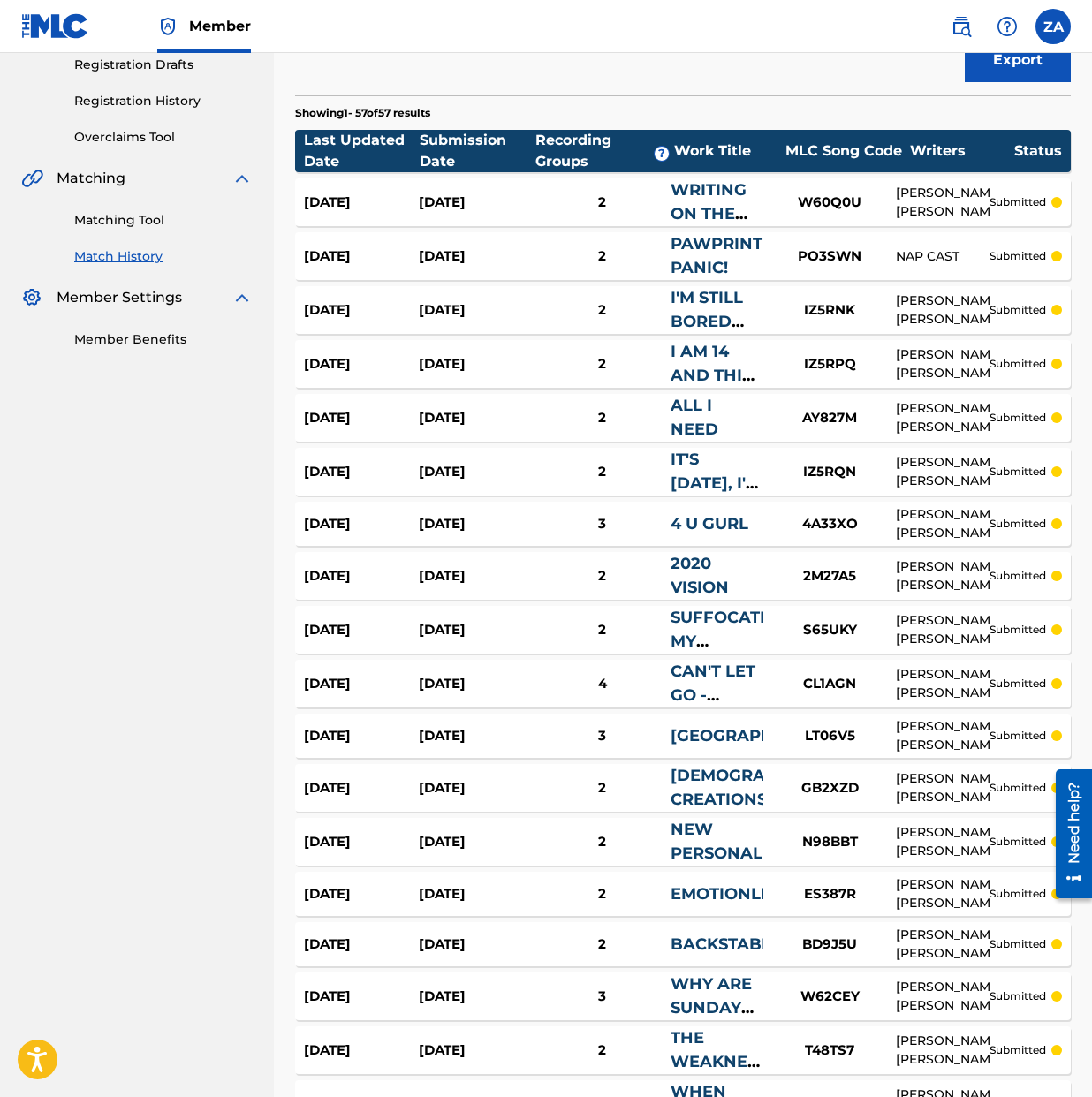 click on "4A33XO" at bounding box center [830, 524] 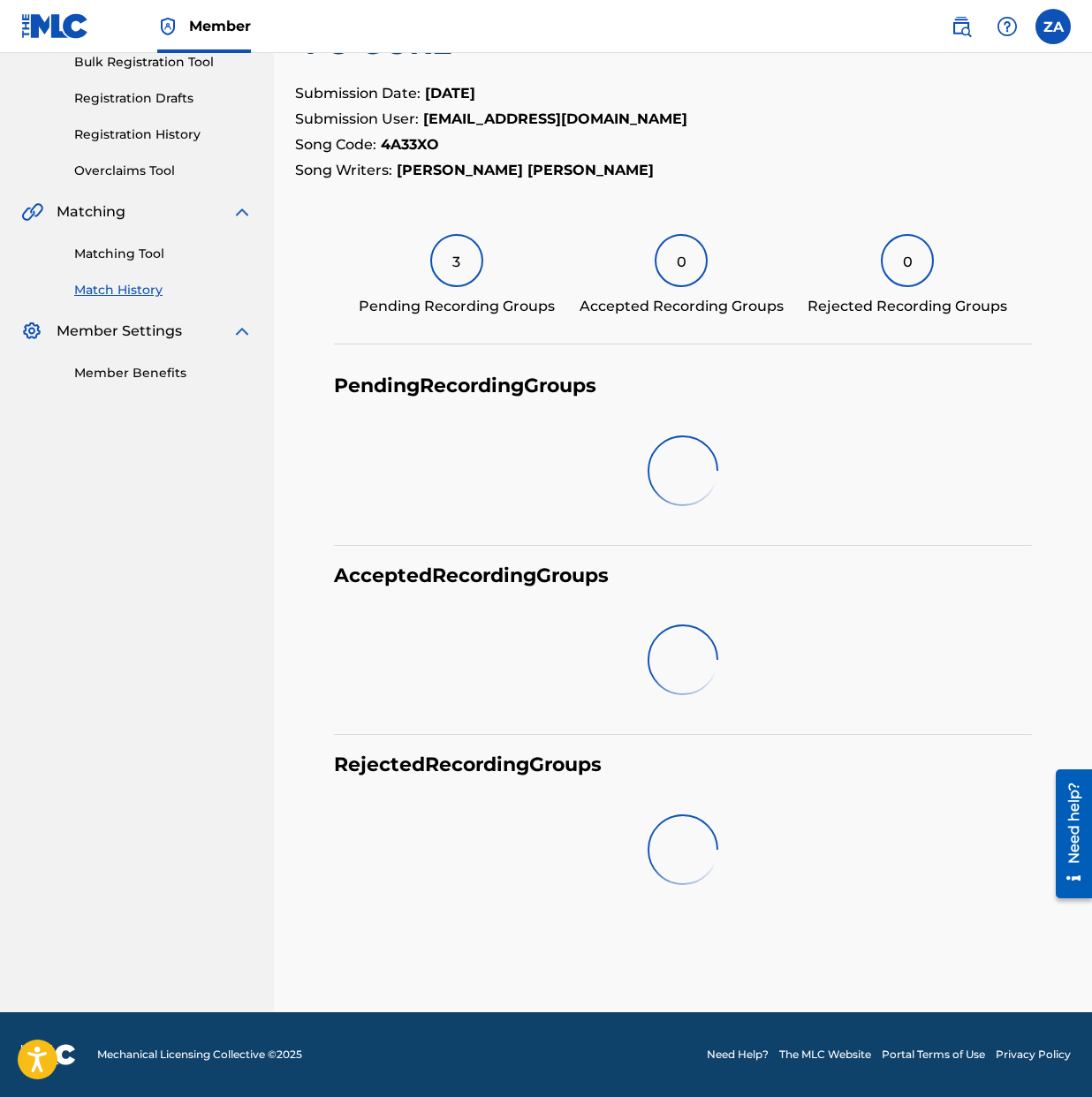scroll, scrollTop: 0, scrollLeft: 0, axis: both 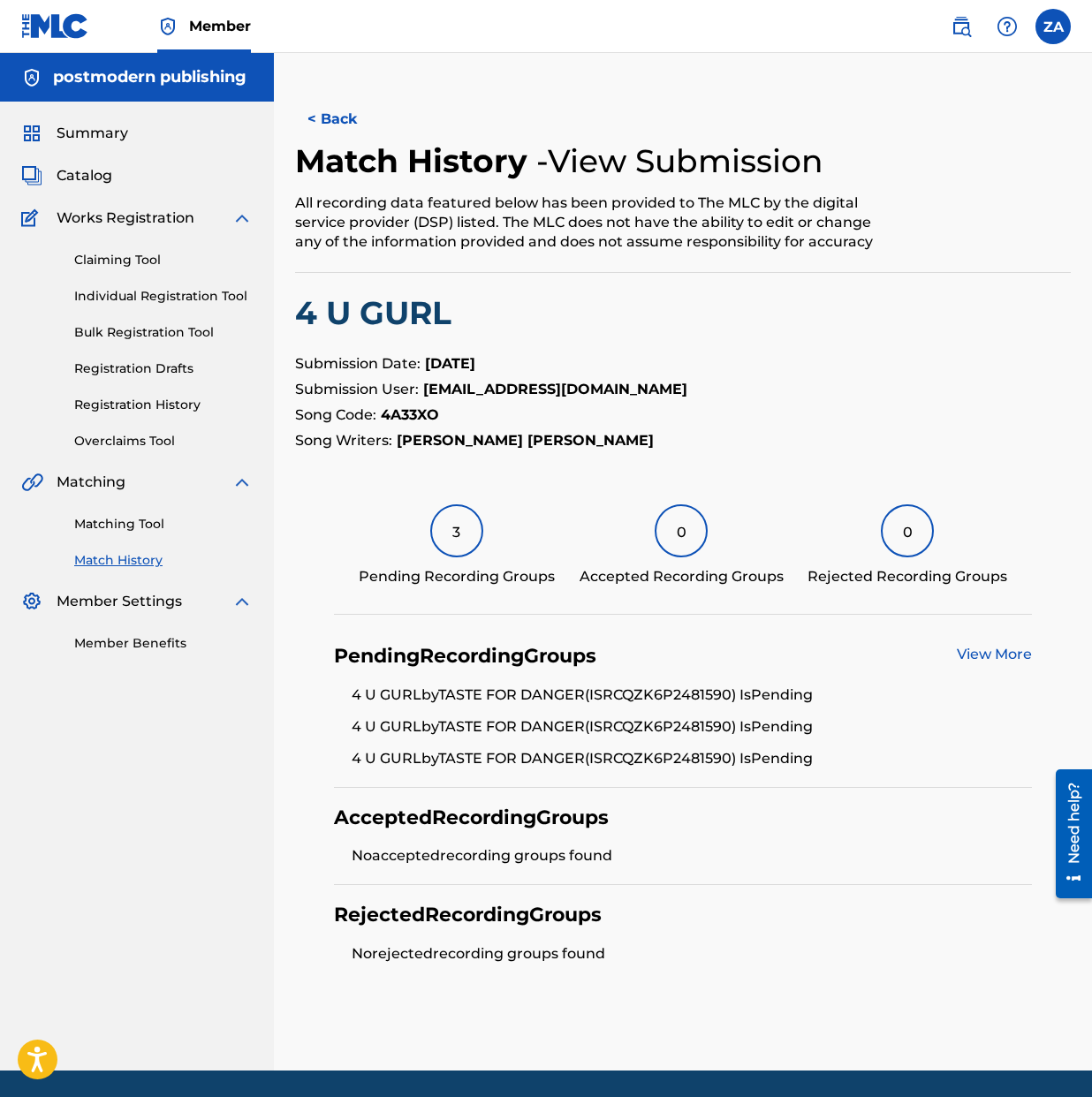 click on "4A33XO" at bounding box center (410, 414) 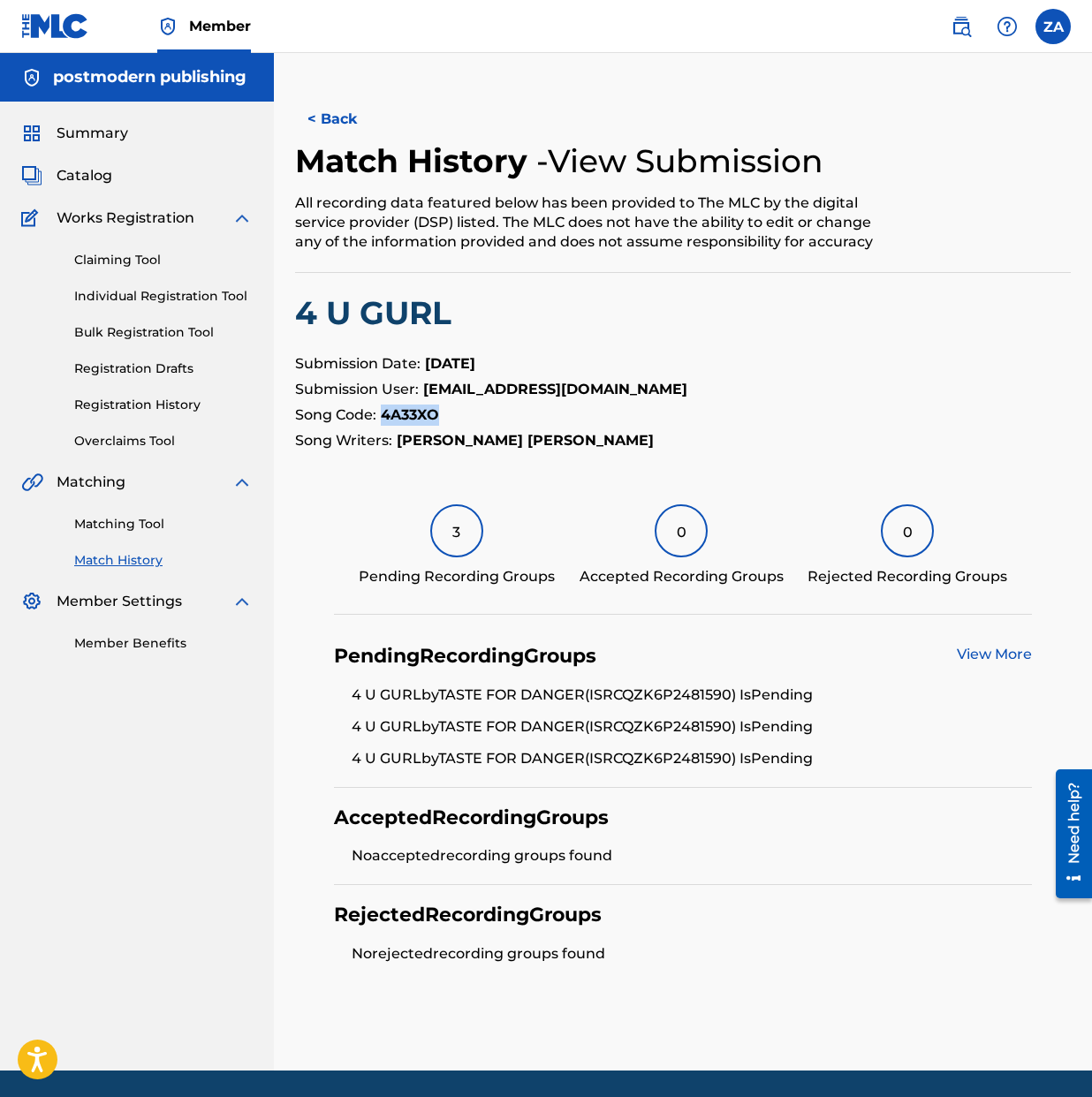 click on "4A33XO" at bounding box center (410, 414) 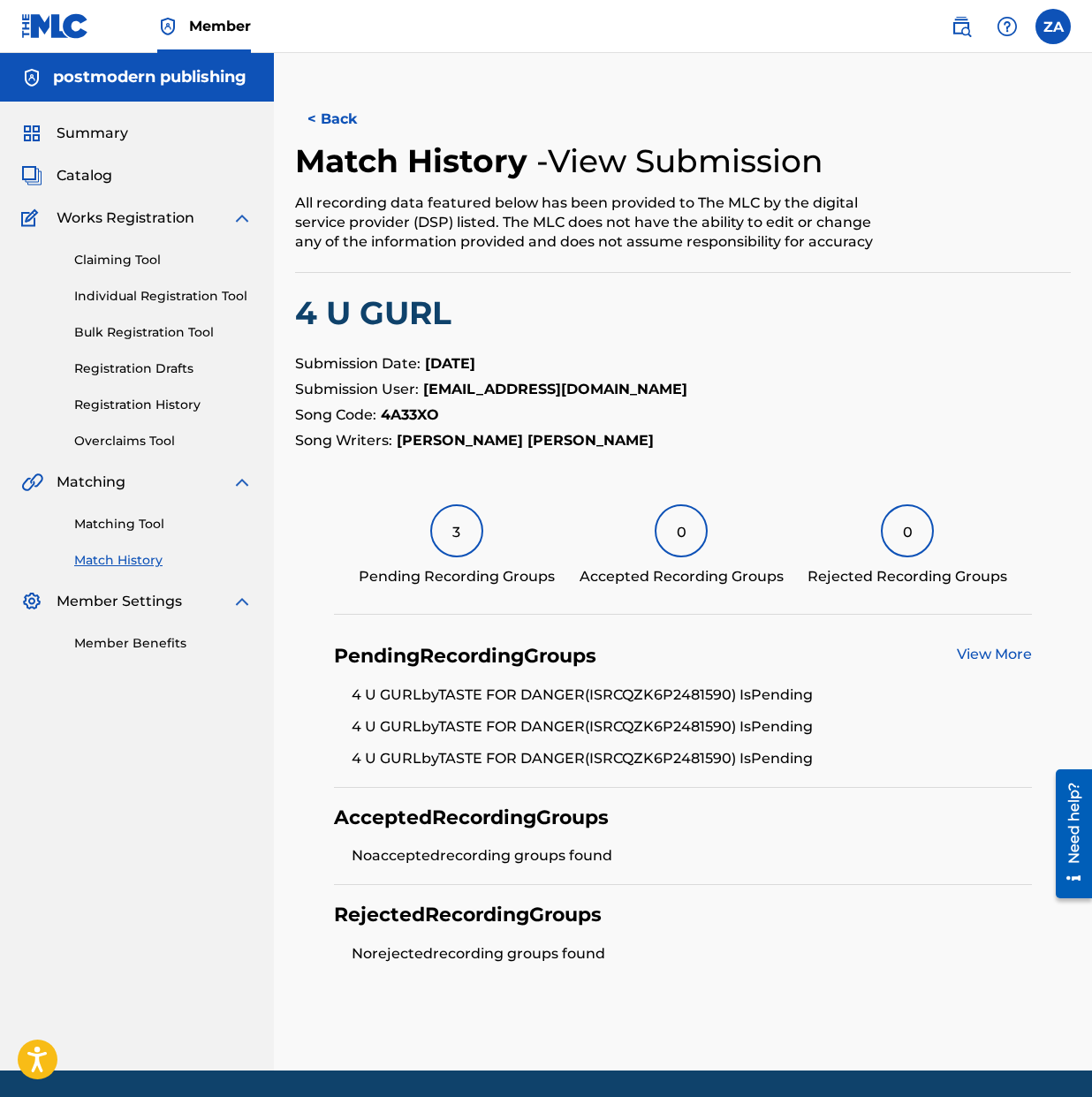 click on "[PERSON_NAME] [PERSON_NAME]" at bounding box center [525, 440] 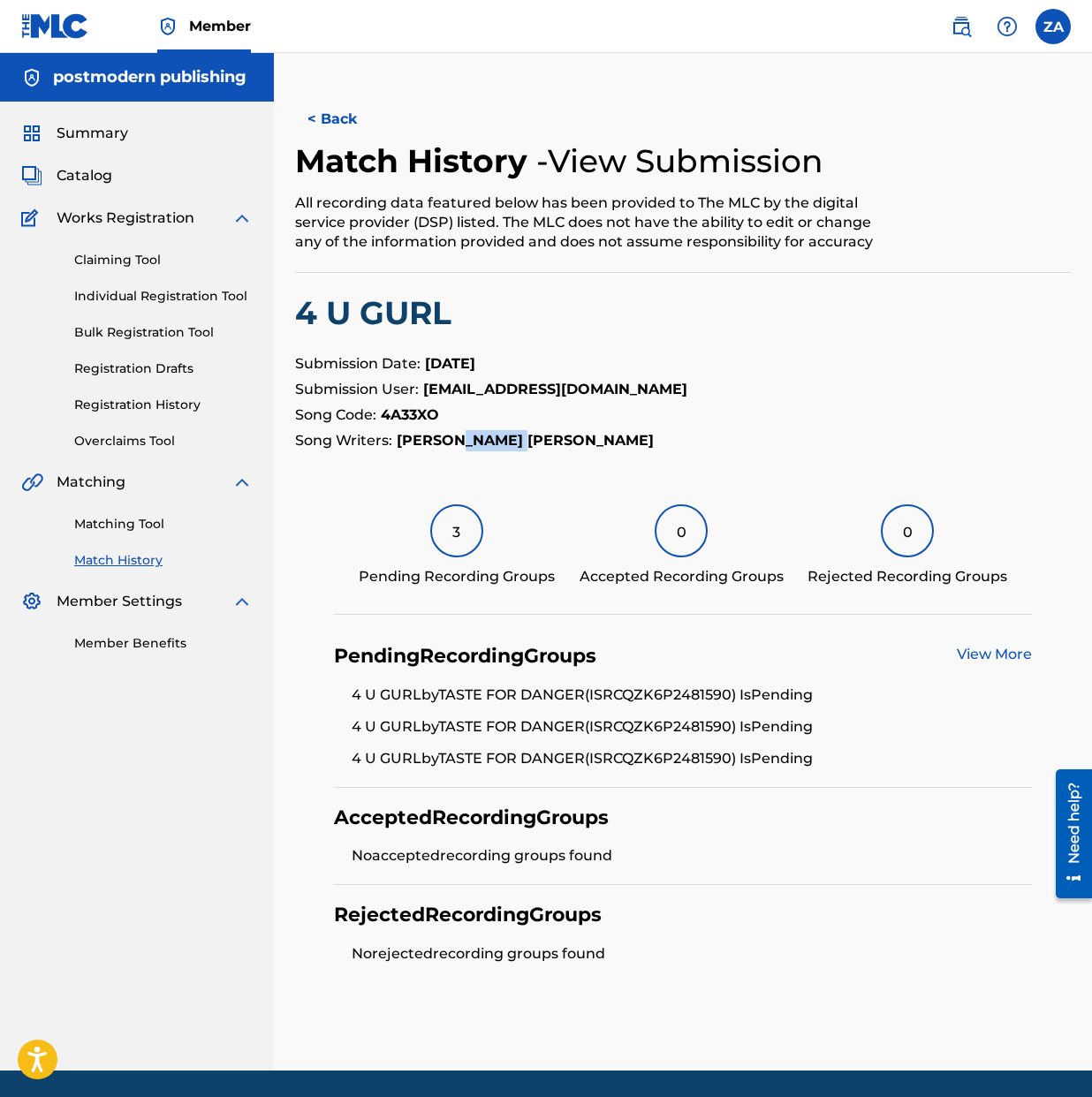 click on "[PERSON_NAME] [PERSON_NAME]" at bounding box center [525, 440] 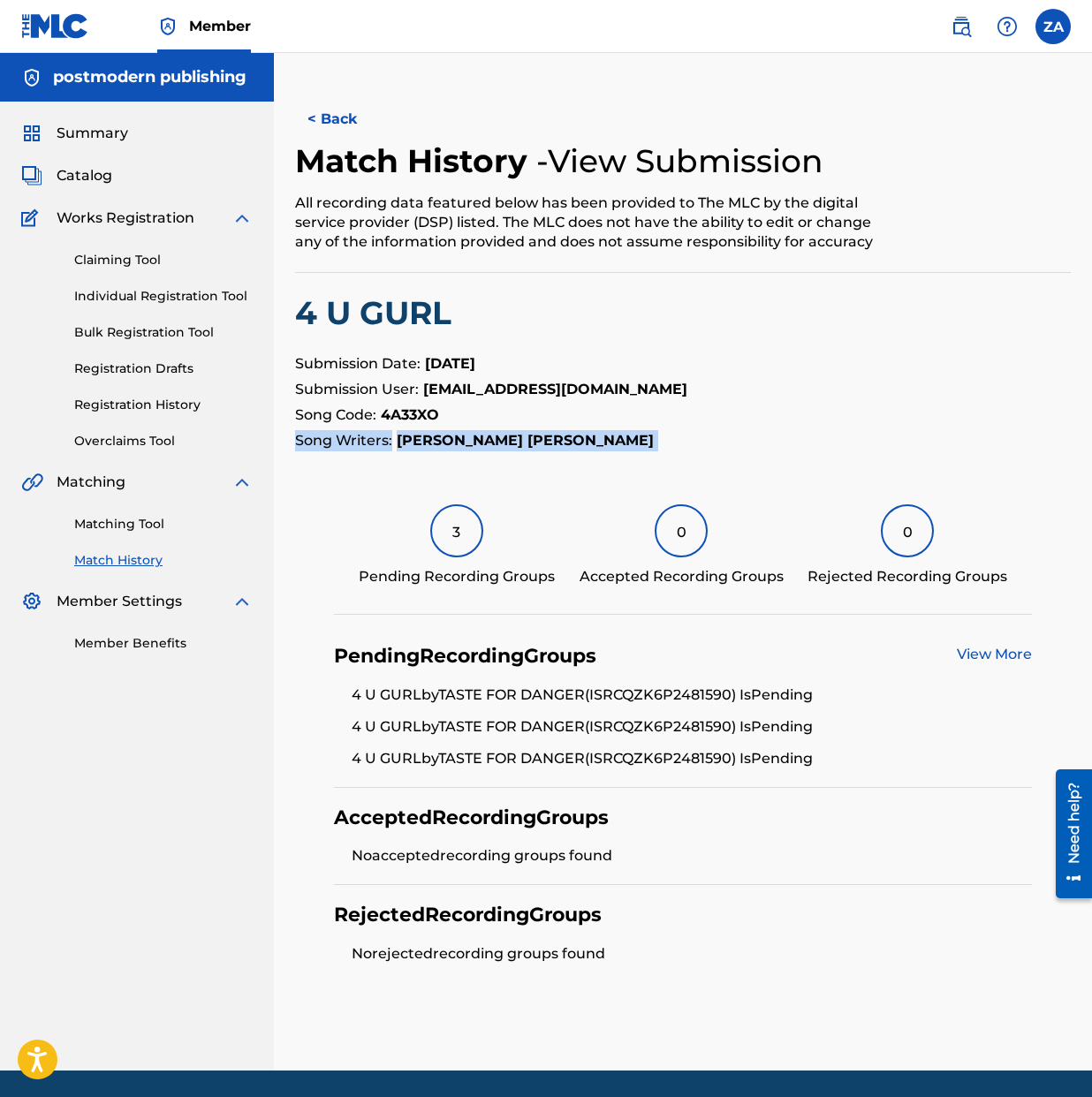 click on "[PERSON_NAME] [PERSON_NAME]" at bounding box center (525, 440) 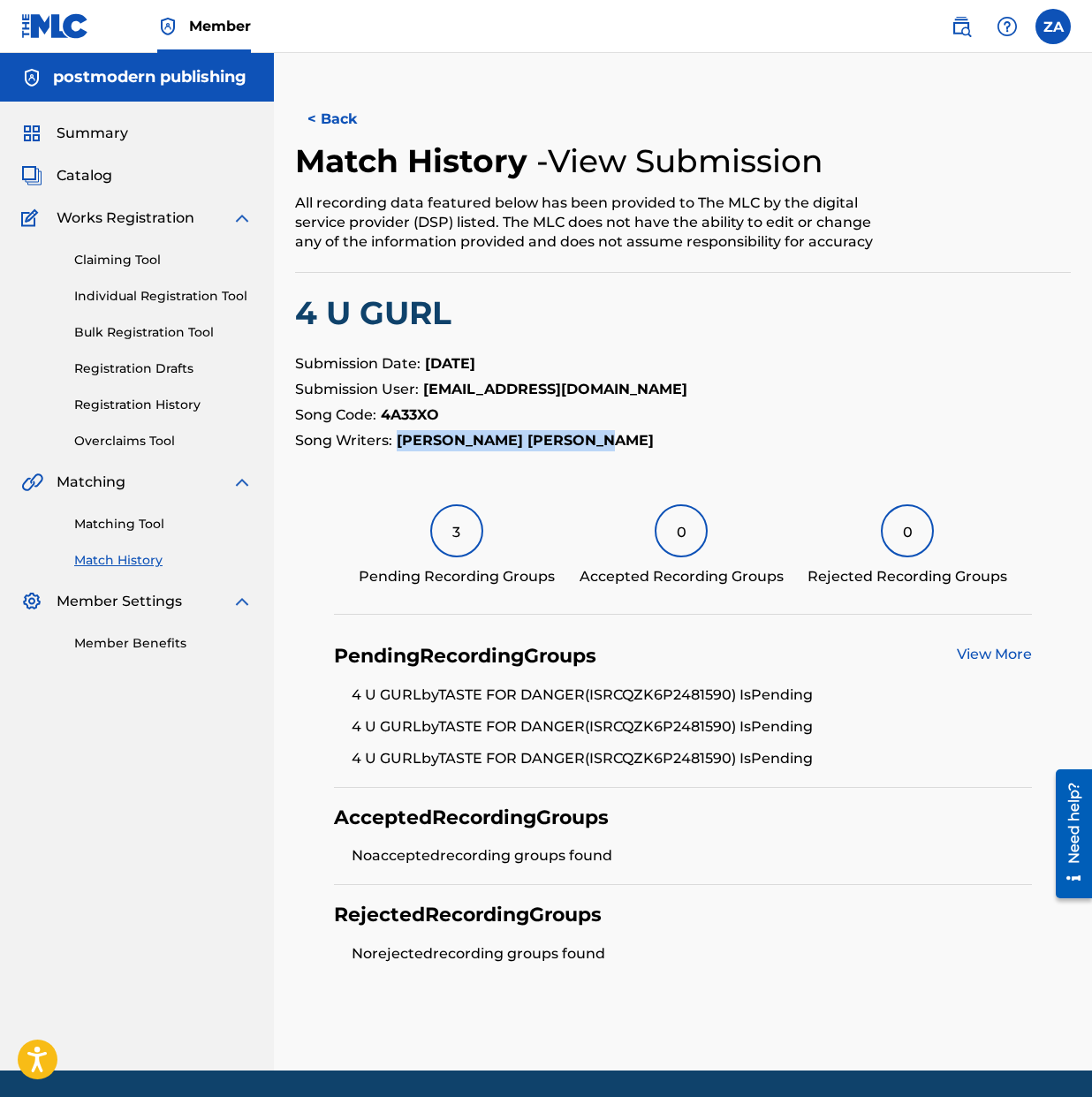 drag, startPoint x: 647, startPoint y: 834, endPoint x: 954, endPoint y: 834, distance: 307 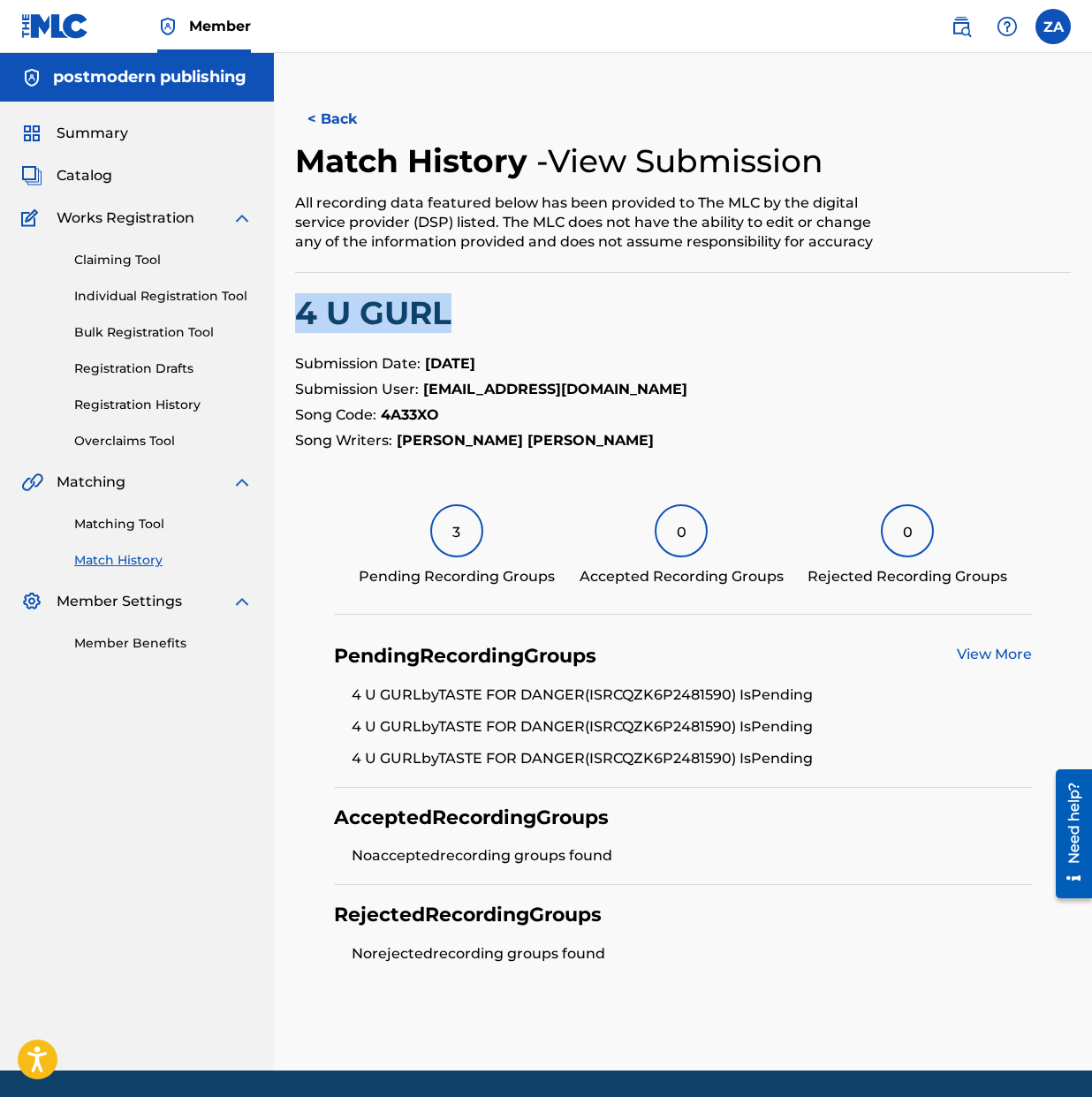drag, startPoint x: 534, startPoint y: 670, endPoint x: 724, endPoint y: 666, distance: 190.0421 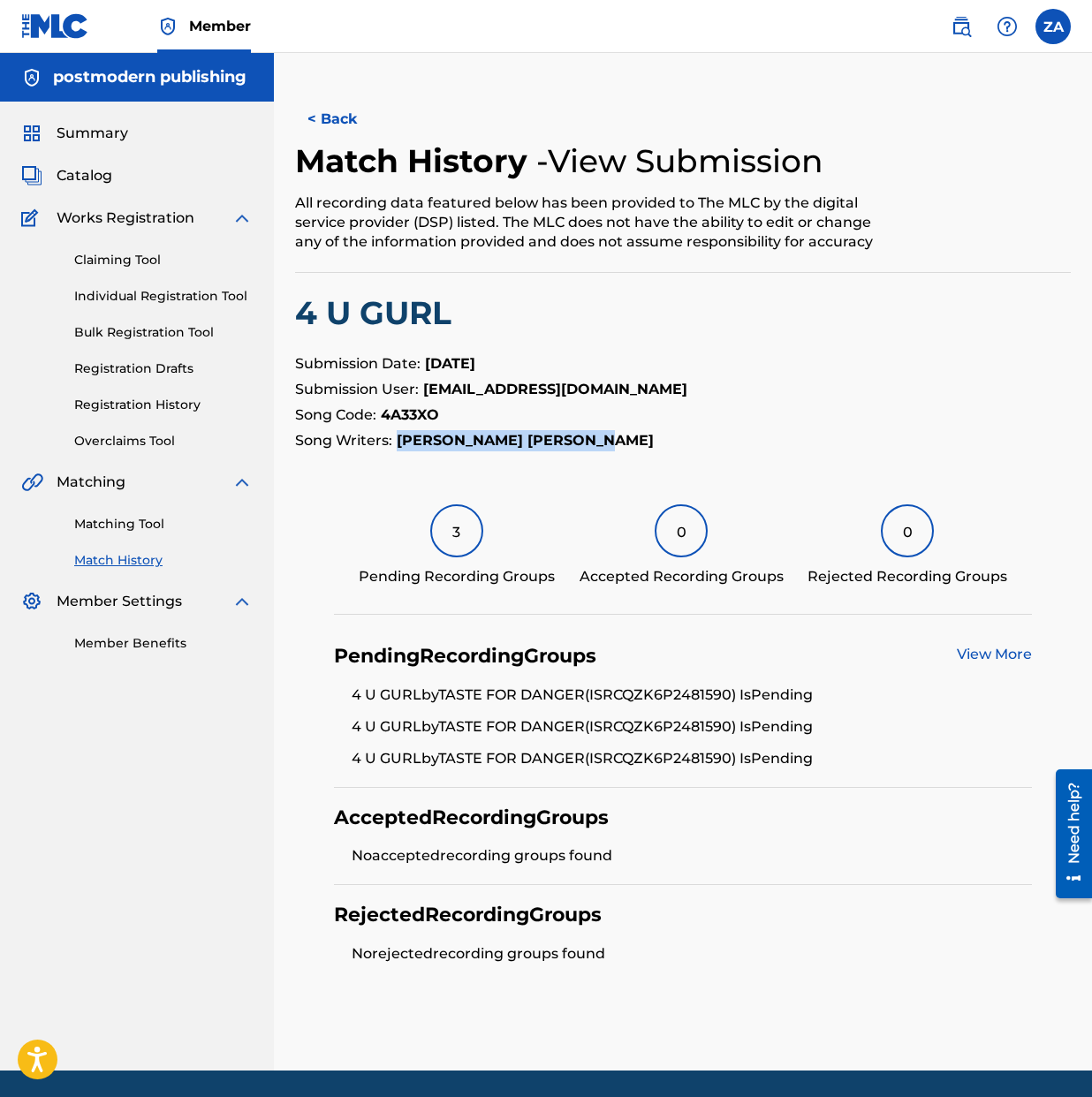 drag, startPoint x: 647, startPoint y: 834, endPoint x: 965, endPoint y: 839, distance: 318.04 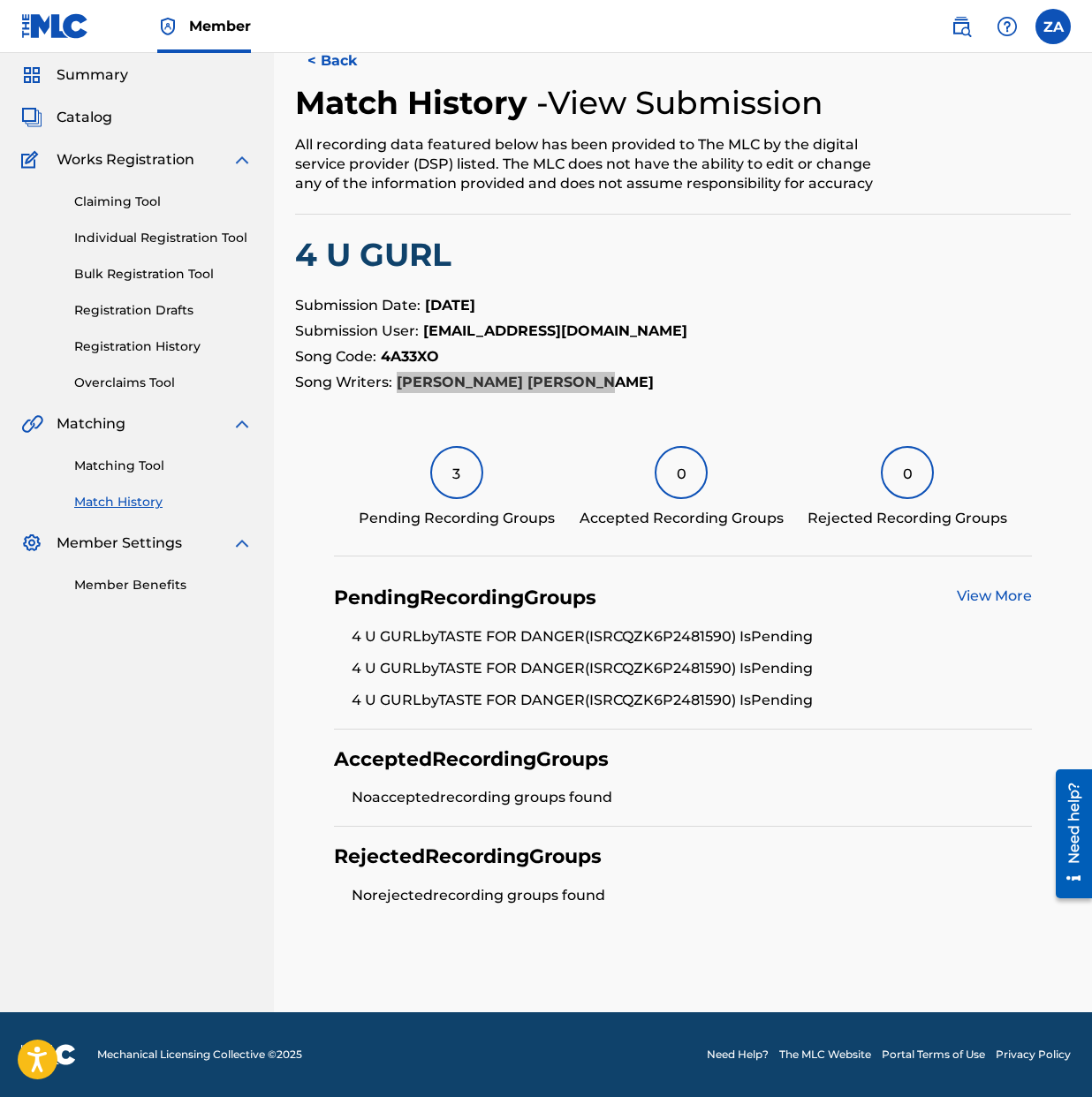 scroll, scrollTop: 952, scrollLeft: 0, axis: vertical 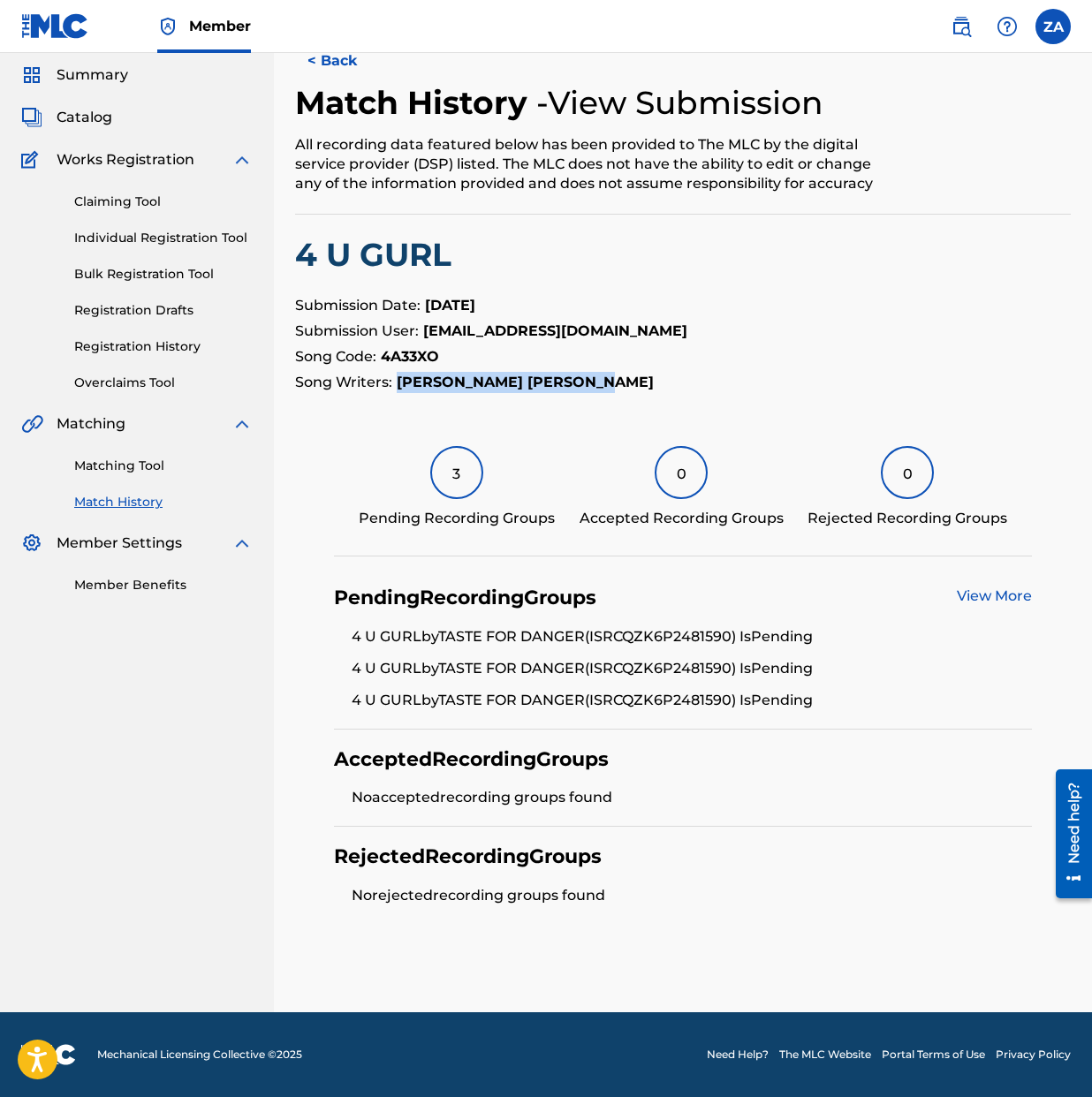 drag, startPoint x: 585, startPoint y: 336, endPoint x: 716, endPoint y: 332, distance: 131.06105 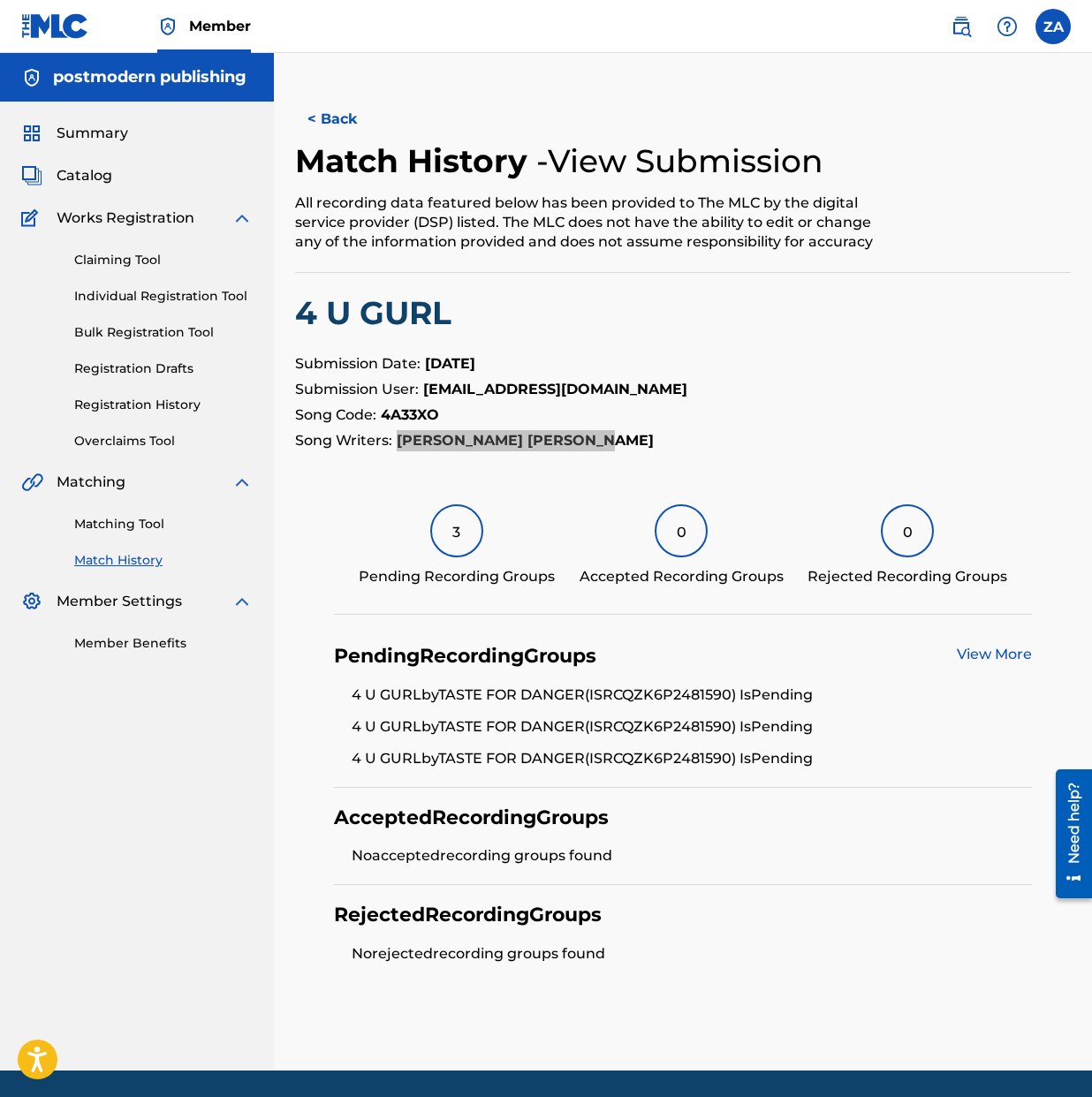 scroll, scrollTop: 0, scrollLeft: 0, axis: both 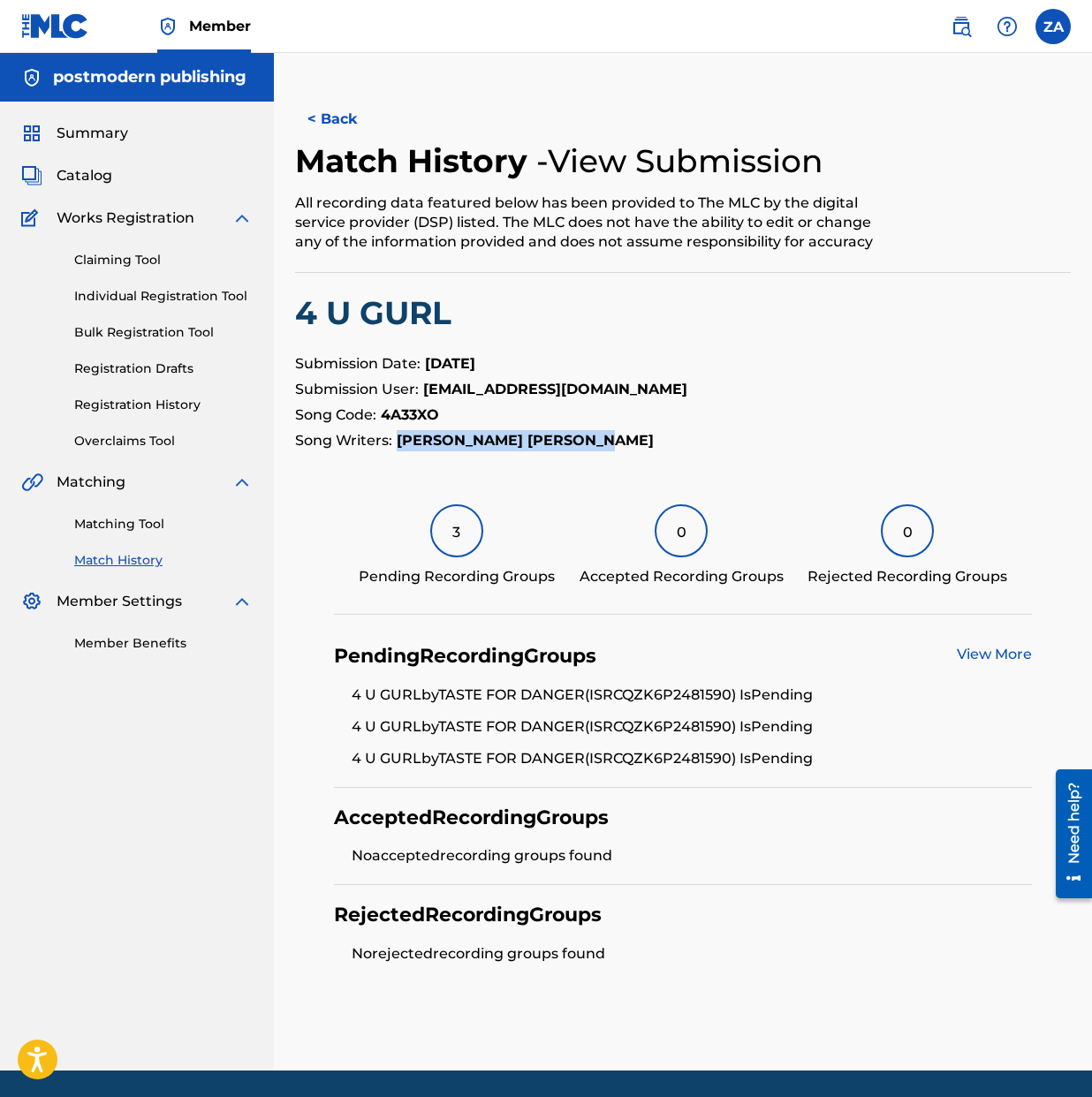 click on "< Back" at bounding box center [348, 119] 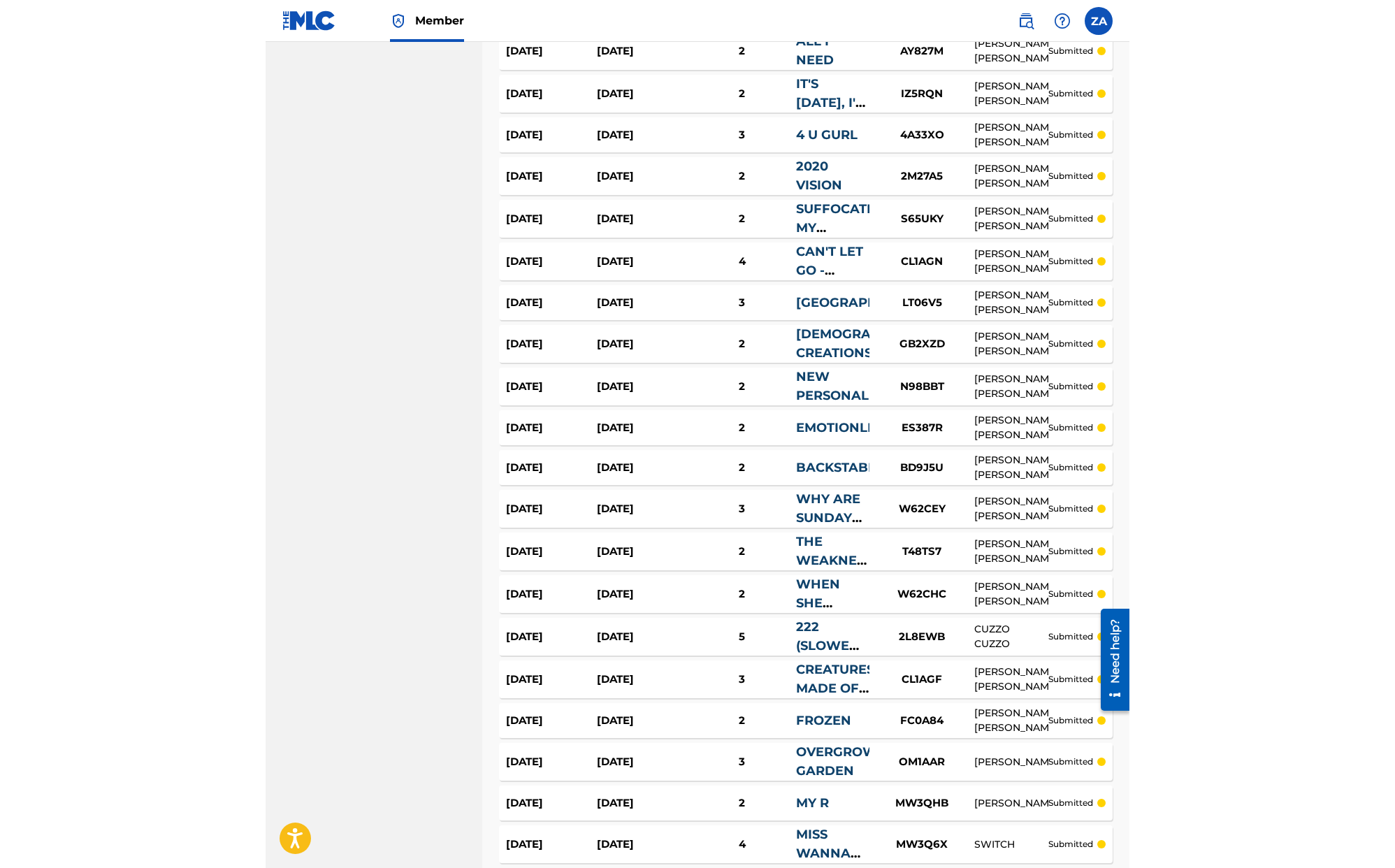 scroll, scrollTop: 521, scrollLeft: 0, axis: vertical 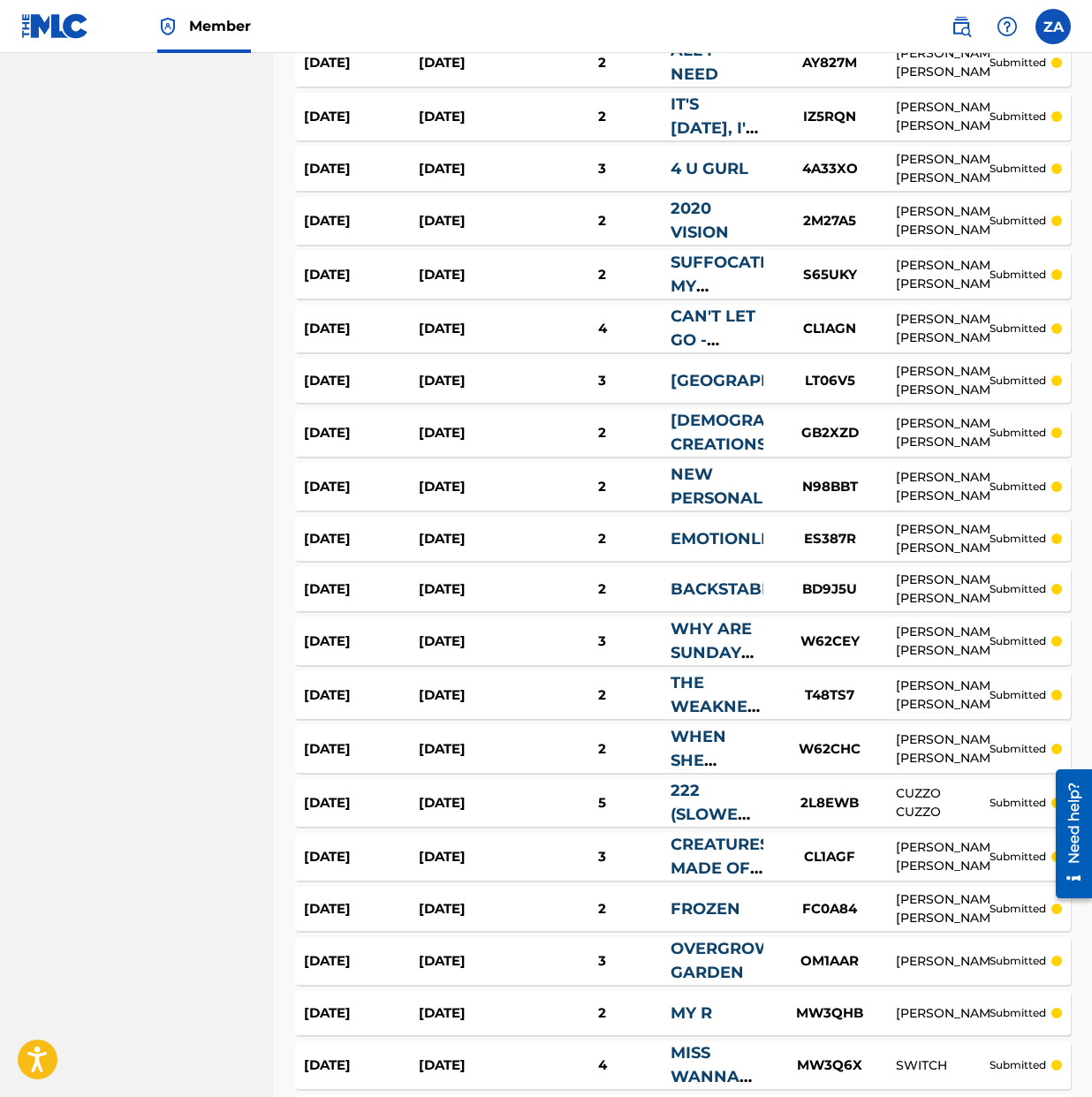click on "Match History Match History is a record of recent match suggestions that you've made for unmatched recording groups. Once a match has been approved it will appear in the recording details section of the work within your catalog.   submitted   in progress   accepted   partially accepted   rejected   superseded Filter Submission Status Filter   submitted     accepted     partially accepted     rejected     in progress     superseded   Sort Submission Date Last Updated Remove Filters Apply Filters Filters ( 1 ) Export Showing  1  -   57  of  57   results   Last Updated Date Submission Date Recording Groups ? Work Title MLC Song Code Writers Status Jul 21, 2025 Jul 11, 2025 2 WRITING ON THE WALL W60Q0U MILO PONIEWOZIK, WILLIAM STETSON   submitted Jul 21, 2025 Jul 10, 2025 2 PAWPRINT PANIC! PO3SWN NAP CAST   submitted Jul 21, 2025 Jul 7, 2025 2 I'M STILL BORED (EVEN WHEN I'M HAVING FUN) IZ5RNK JORDAN WILLIAM DELACRUZ   submitted Jul 21, 2025 Jul 7, 2025 2 I AM 14 AND THIS IS DEEP IZ5RPQ JORDAN WILLIAM DELACRUZ" at bounding box center (683, 1173) 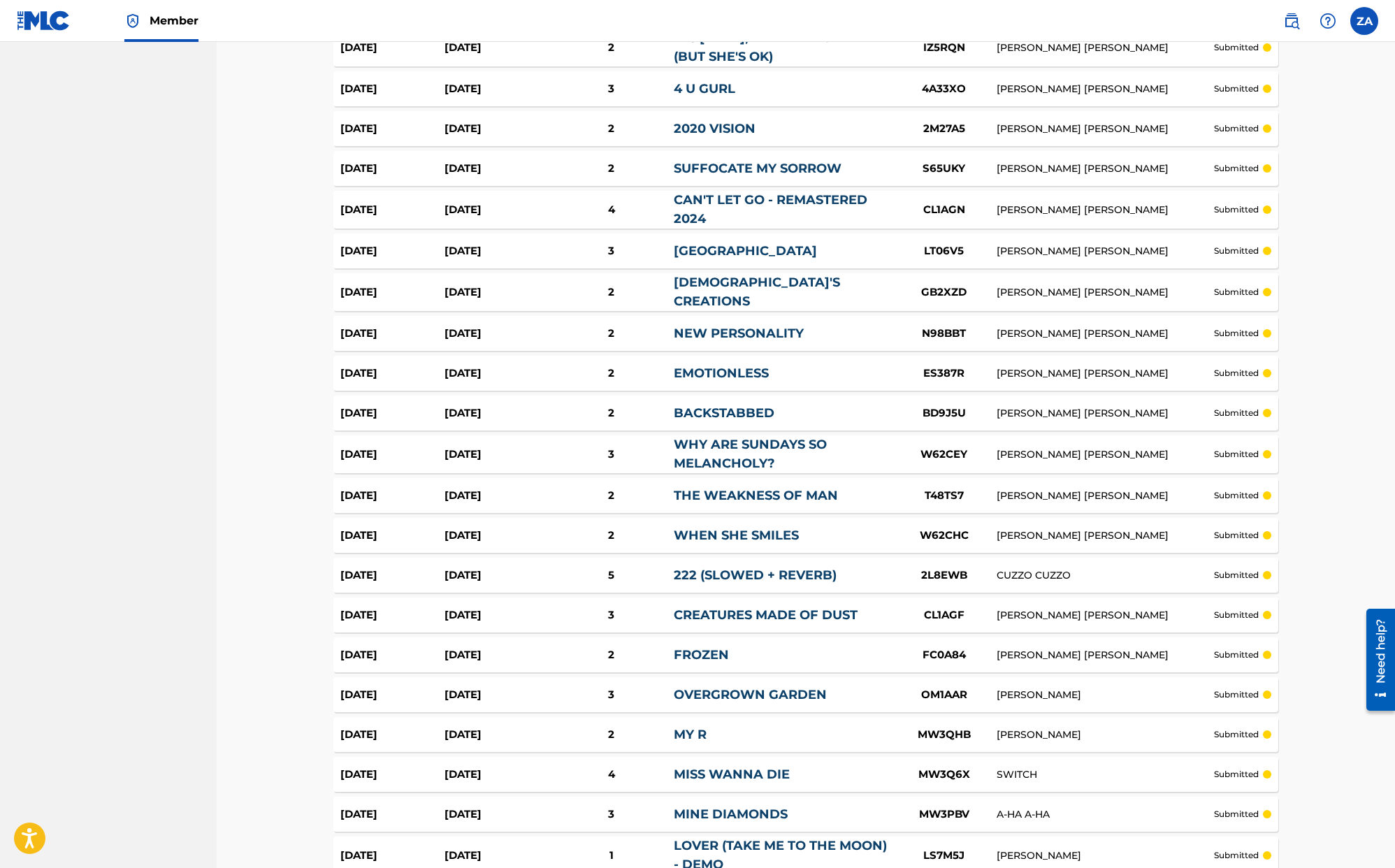 click on "2020 VISION" at bounding box center [714, 129] 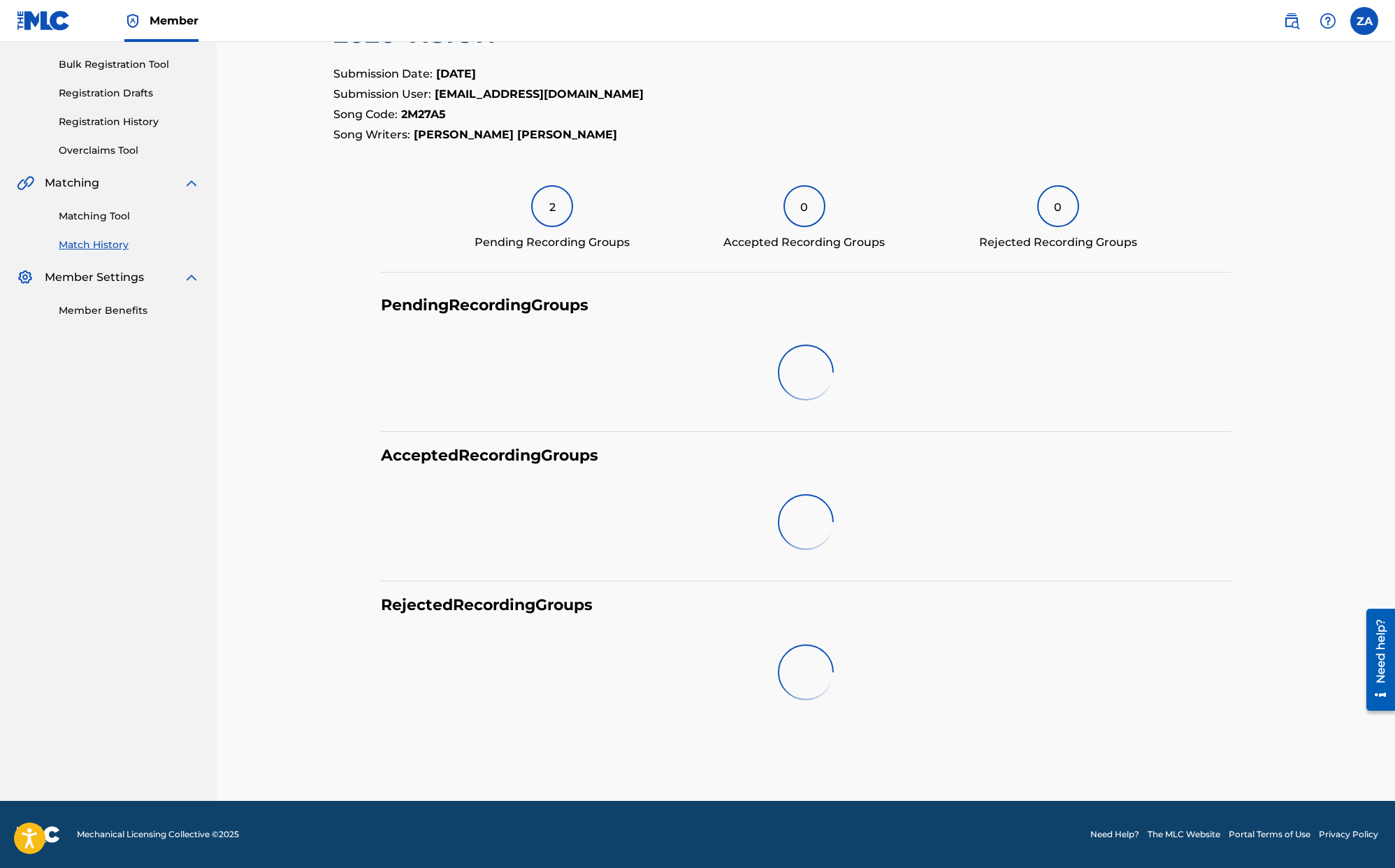 scroll, scrollTop: 0, scrollLeft: 0, axis: both 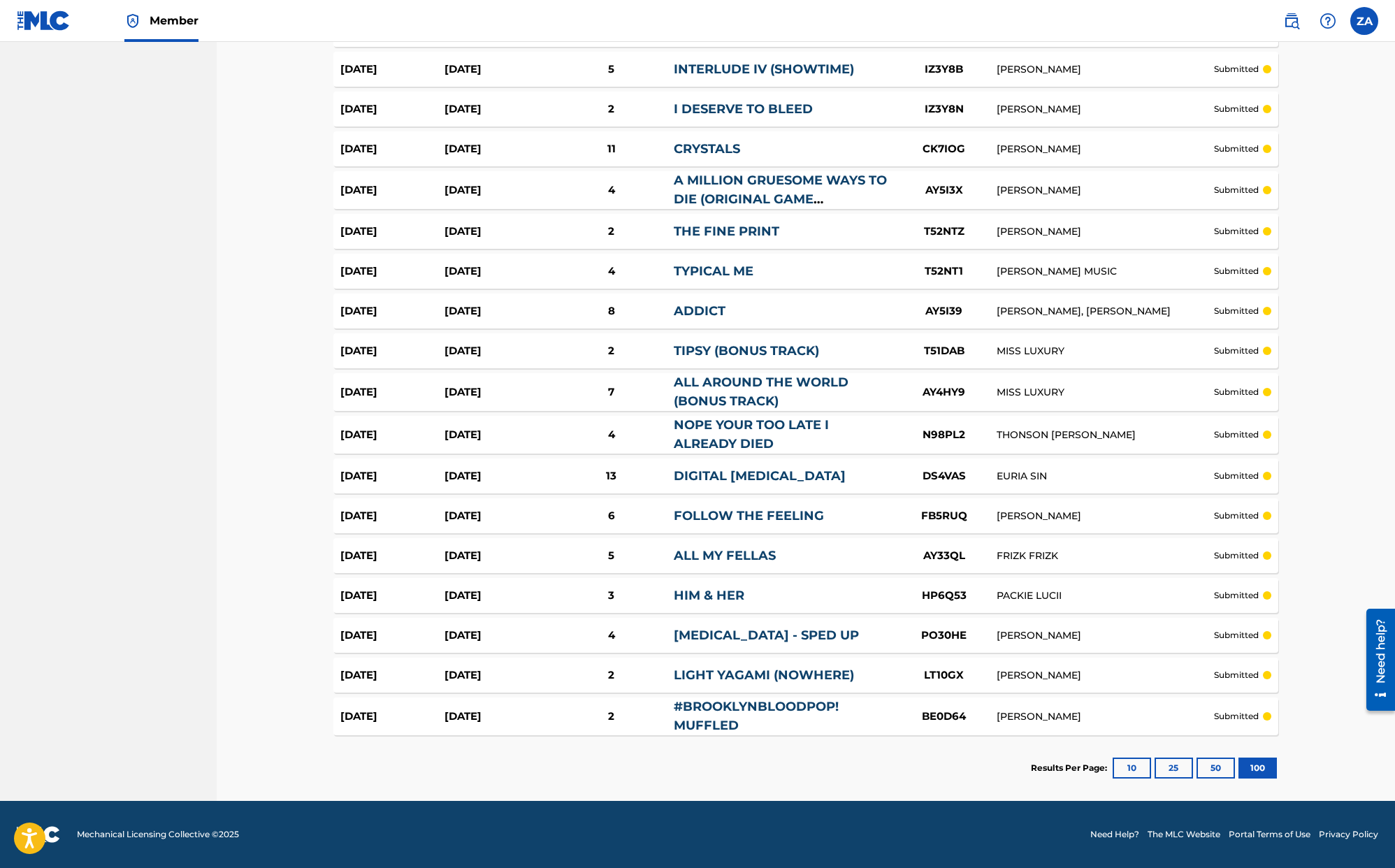 click on "Jun 24, 2025" at bounding box center [496, -50] 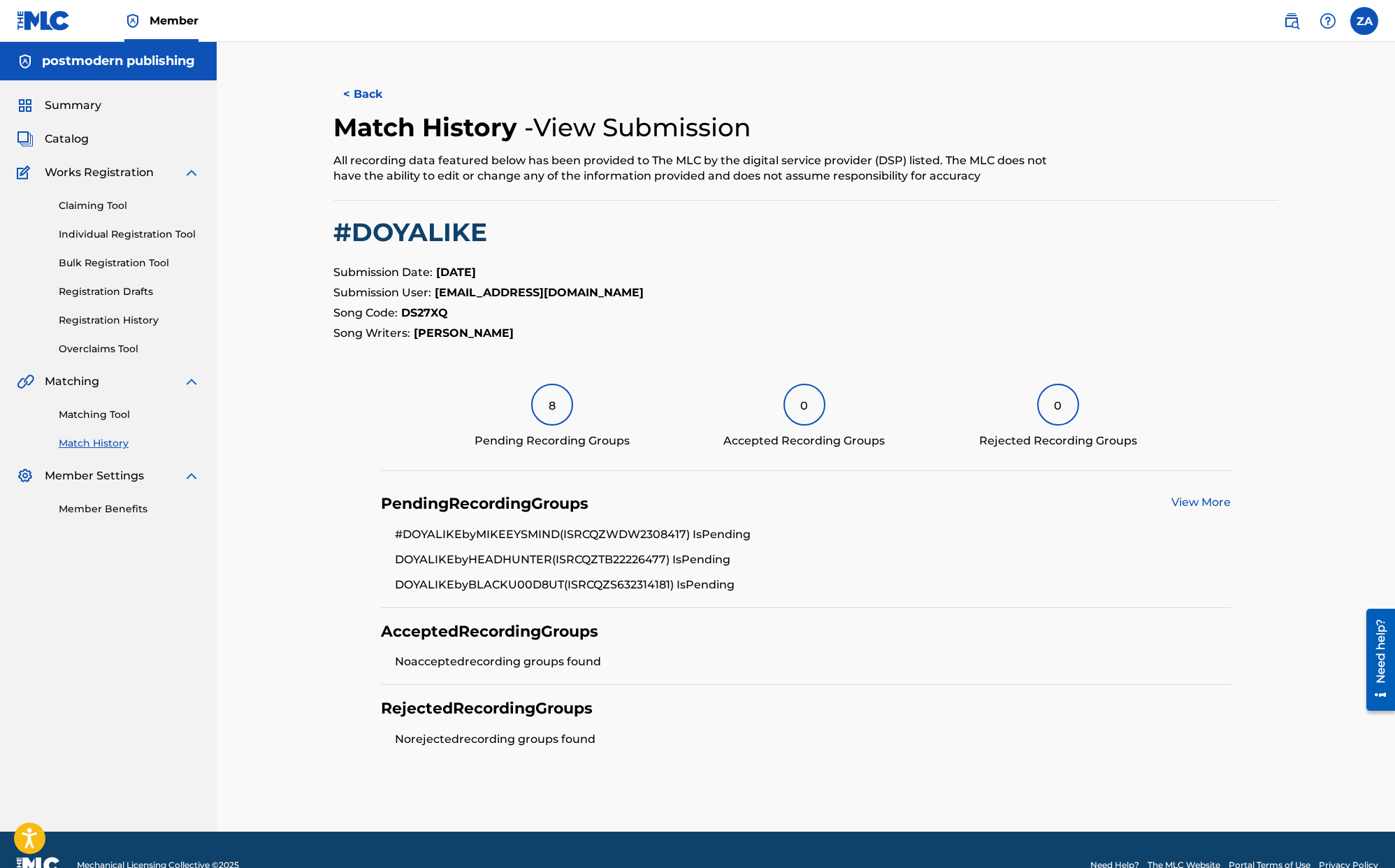click on "DS27XQ" at bounding box center (424, 312) 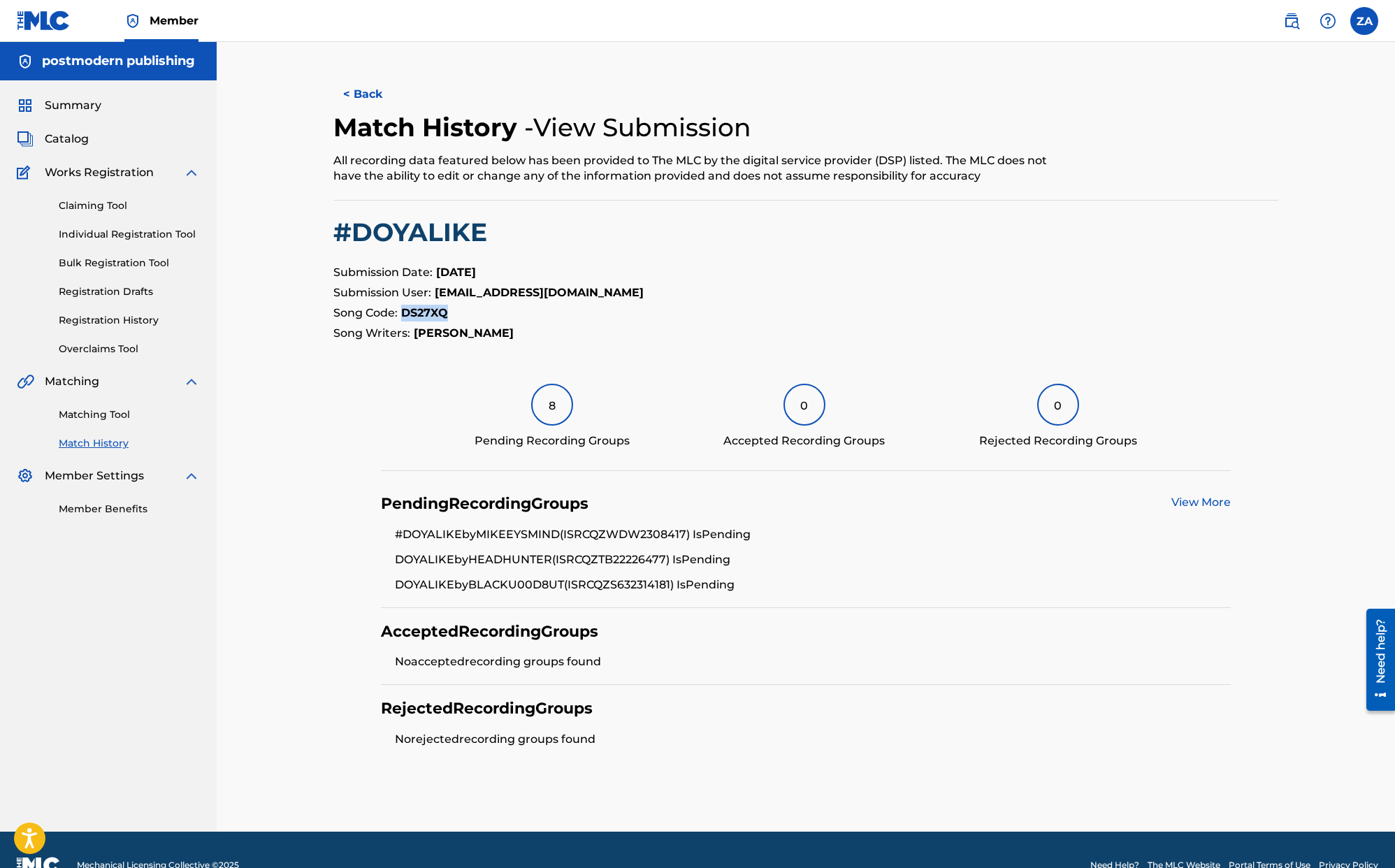 click on "DS27XQ" at bounding box center [424, 312] 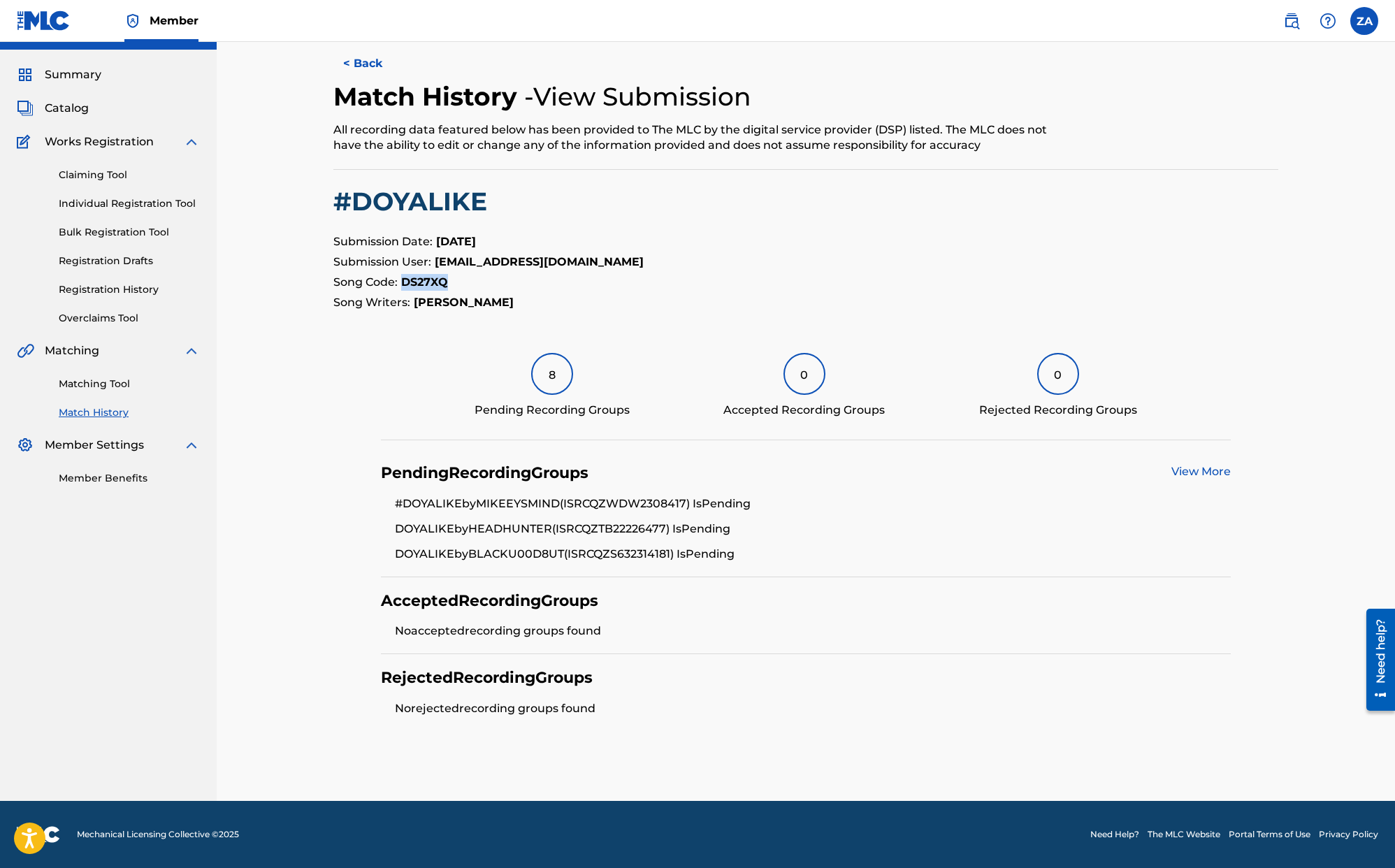scroll, scrollTop: 552, scrollLeft: 0, axis: vertical 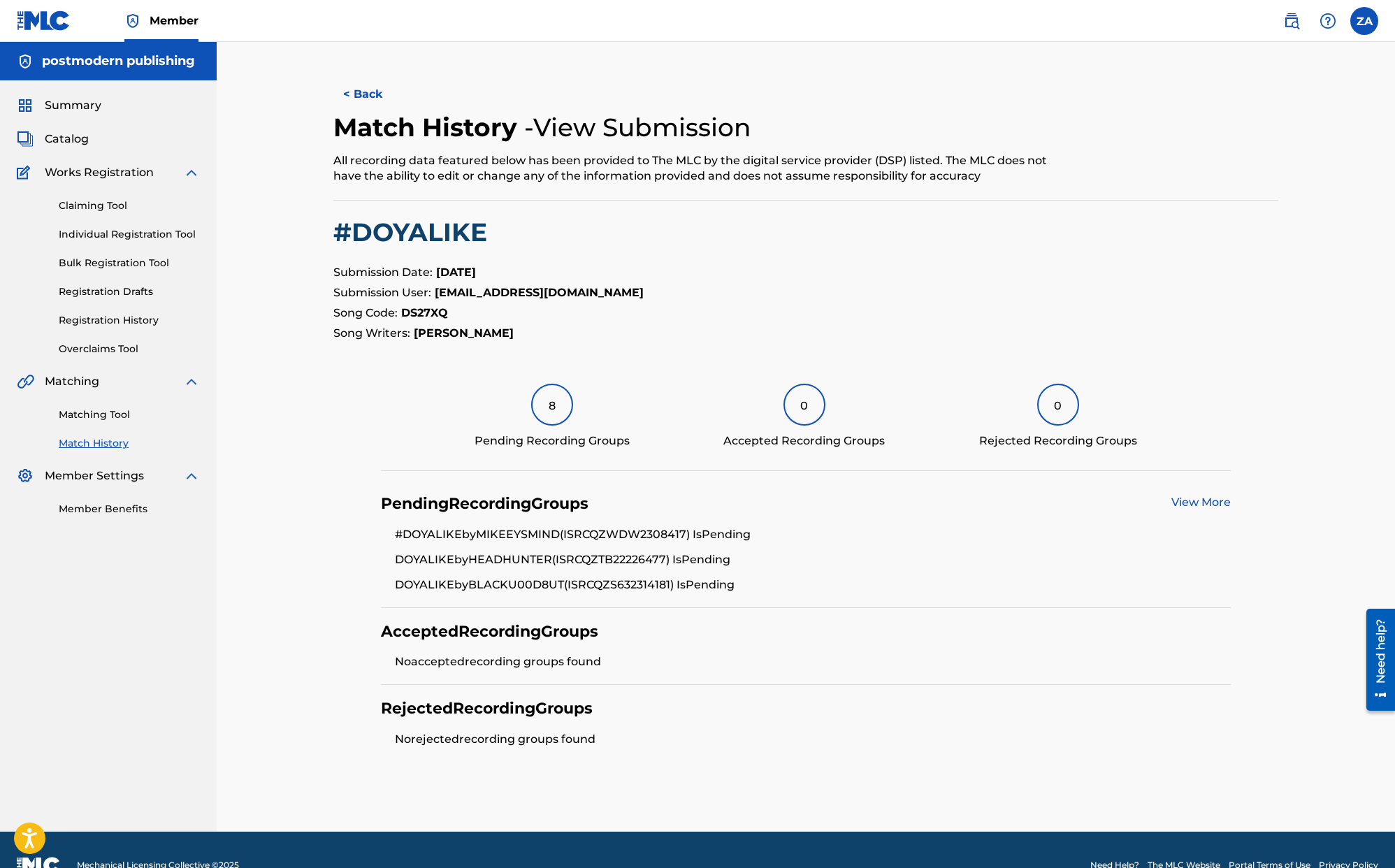 click on "< Back" at bounding box center [375, 94] 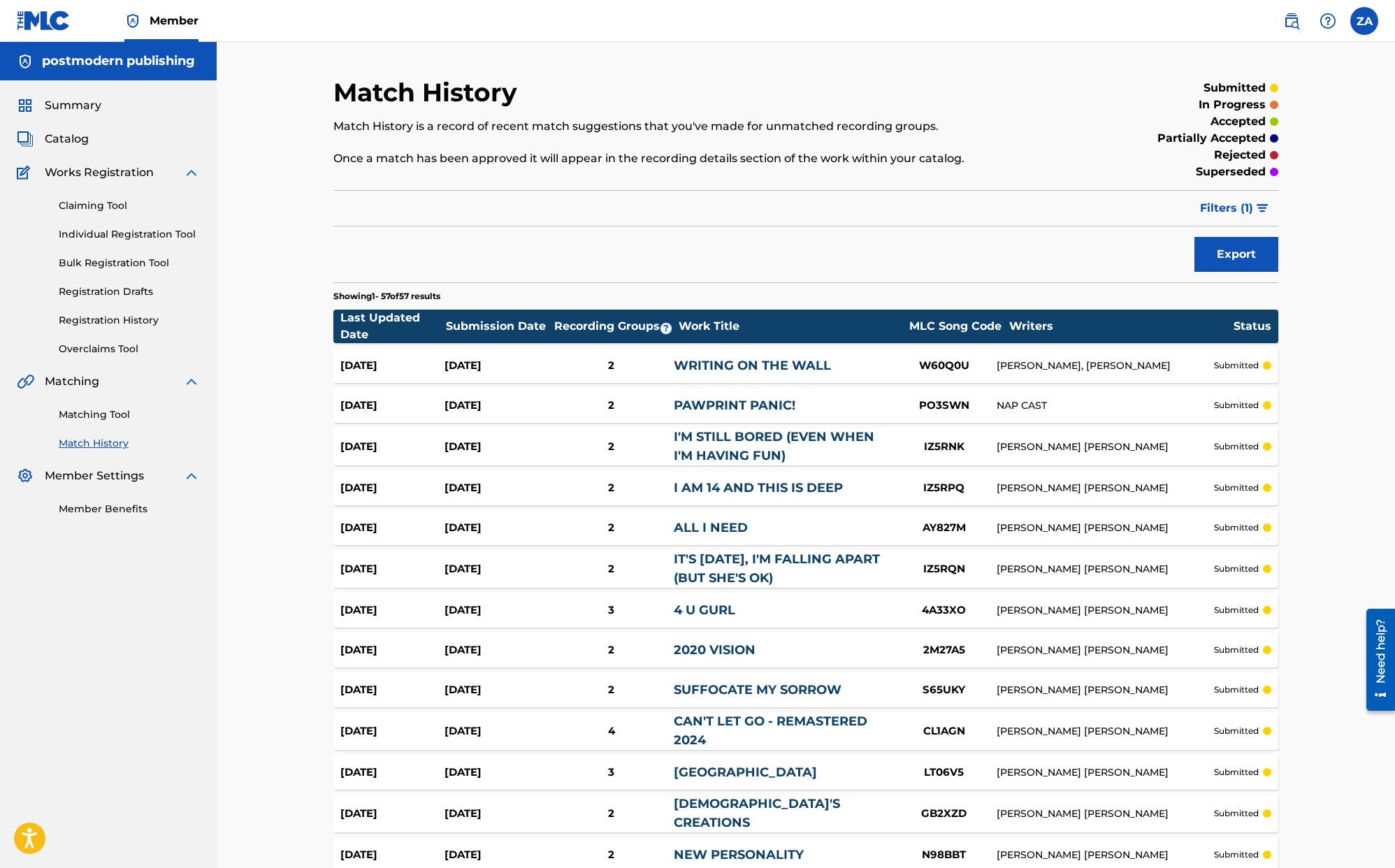 scroll, scrollTop: 0, scrollLeft: 0, axis: both 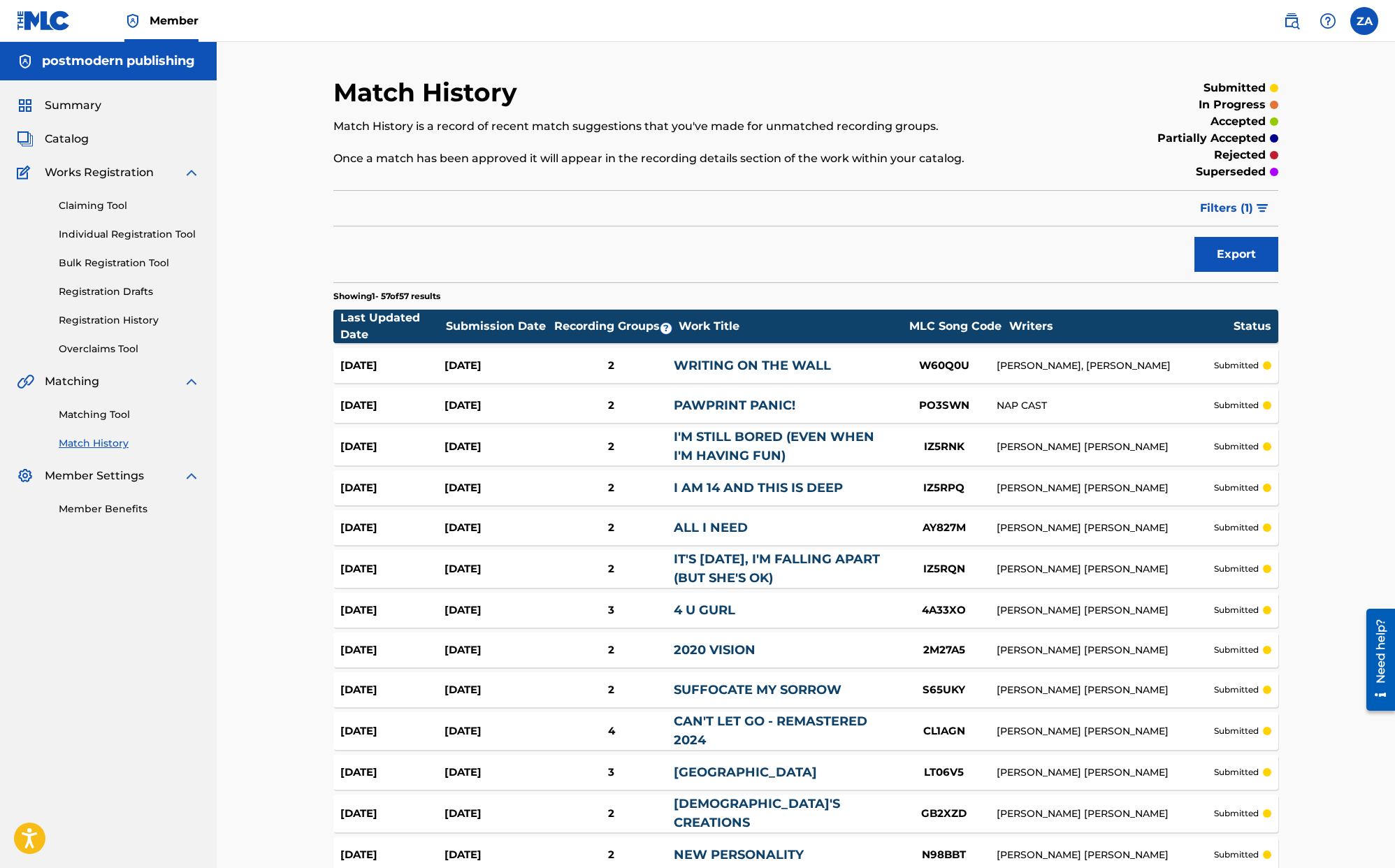 click on "Filters ( 1 )" at bounding box center (1235, 208) 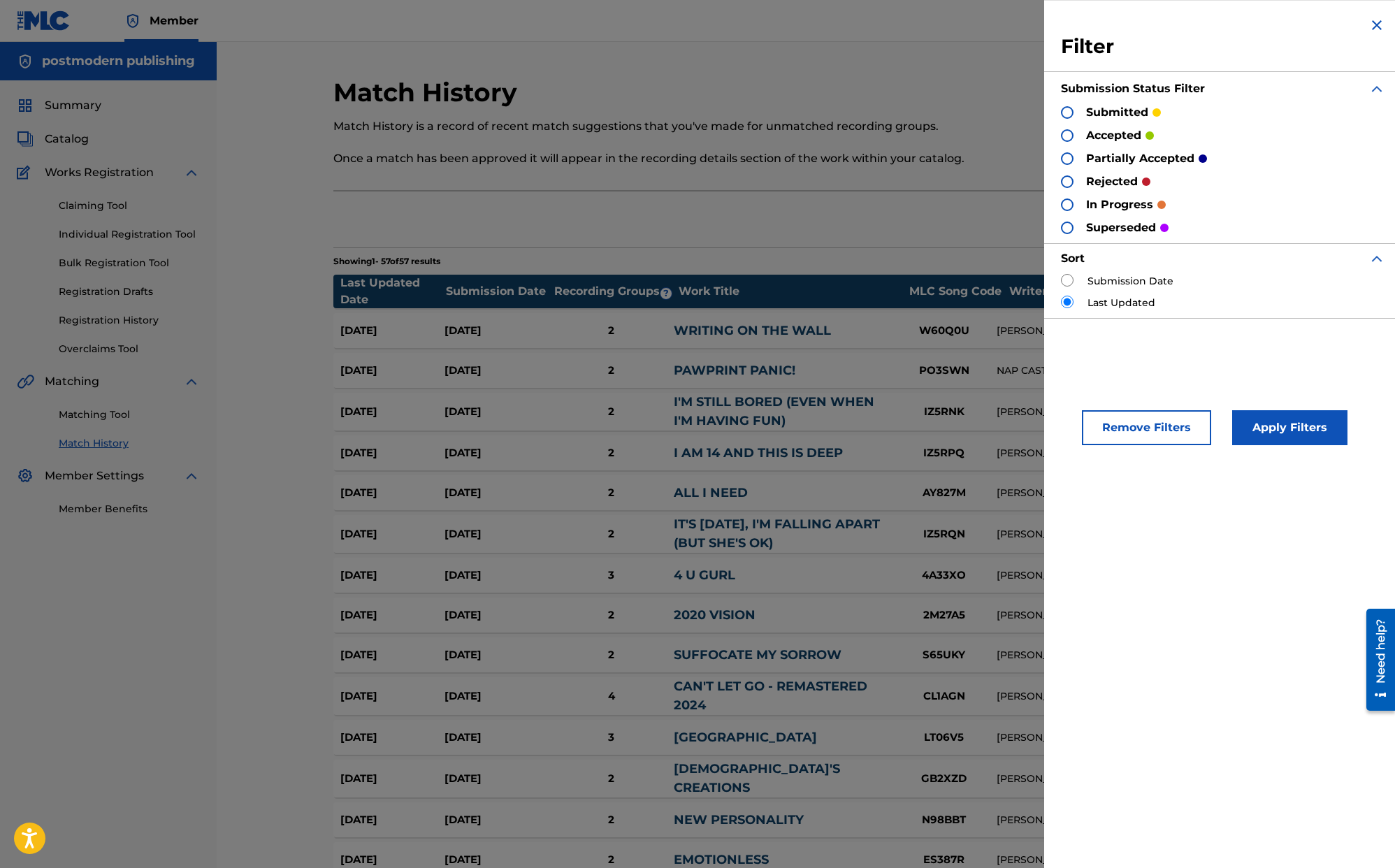 click on "Remove Filters" at bounding box center [1146, 428] 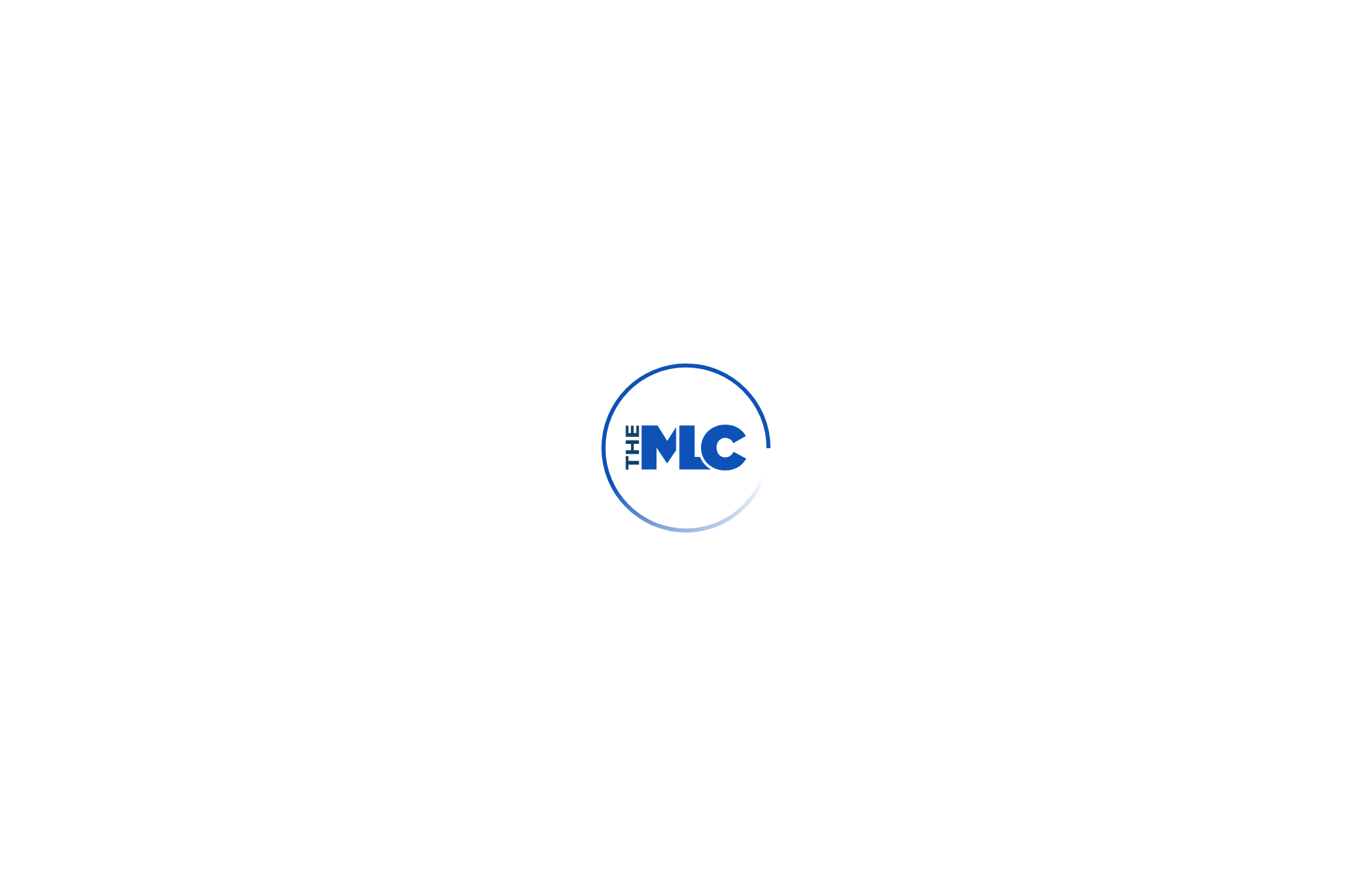 scroll, scrollTop: 0, scrollLeft: 0, axis: both 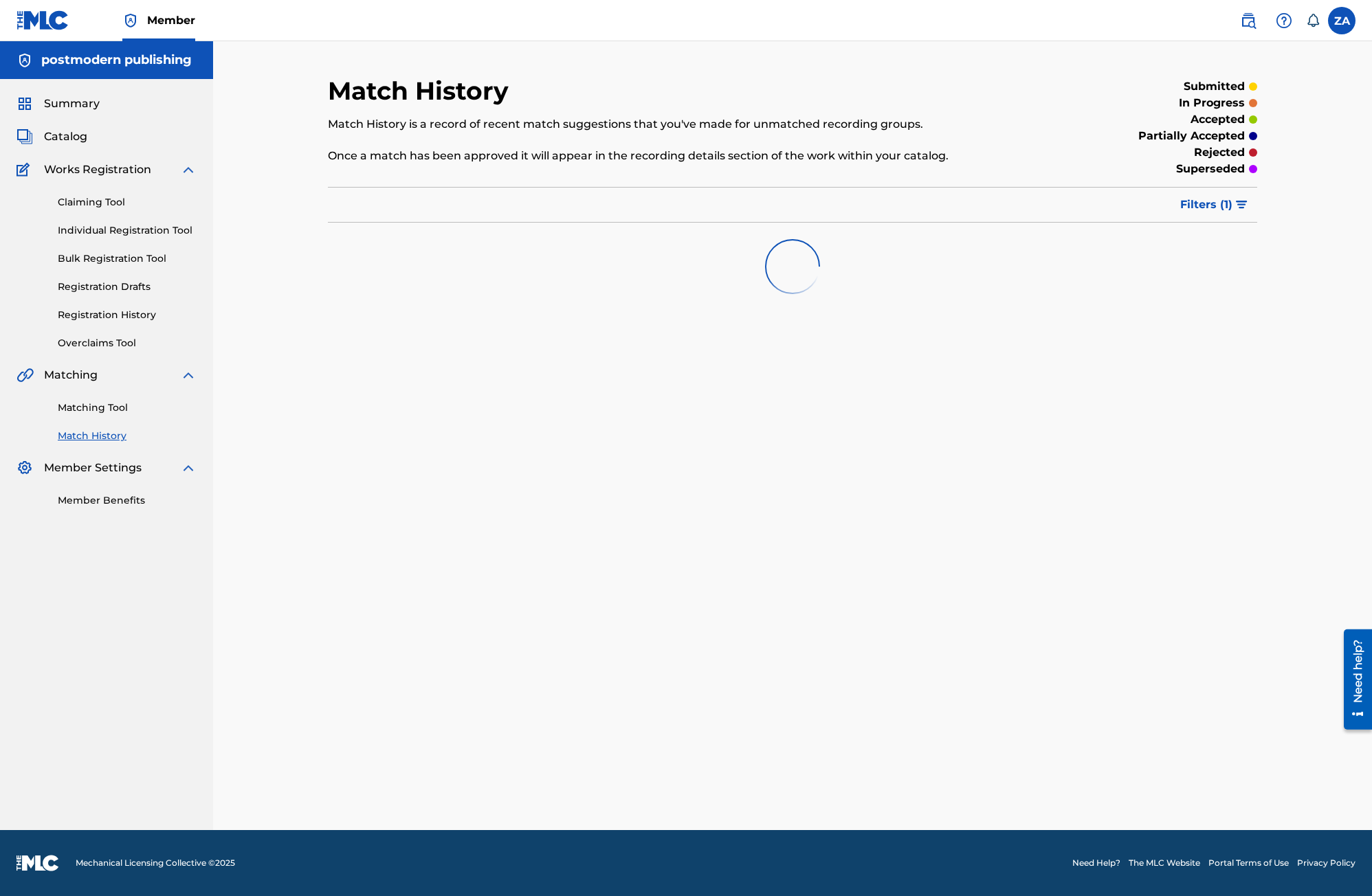 click on "Filters ( 1 )" at bounding box center [1206, 205] 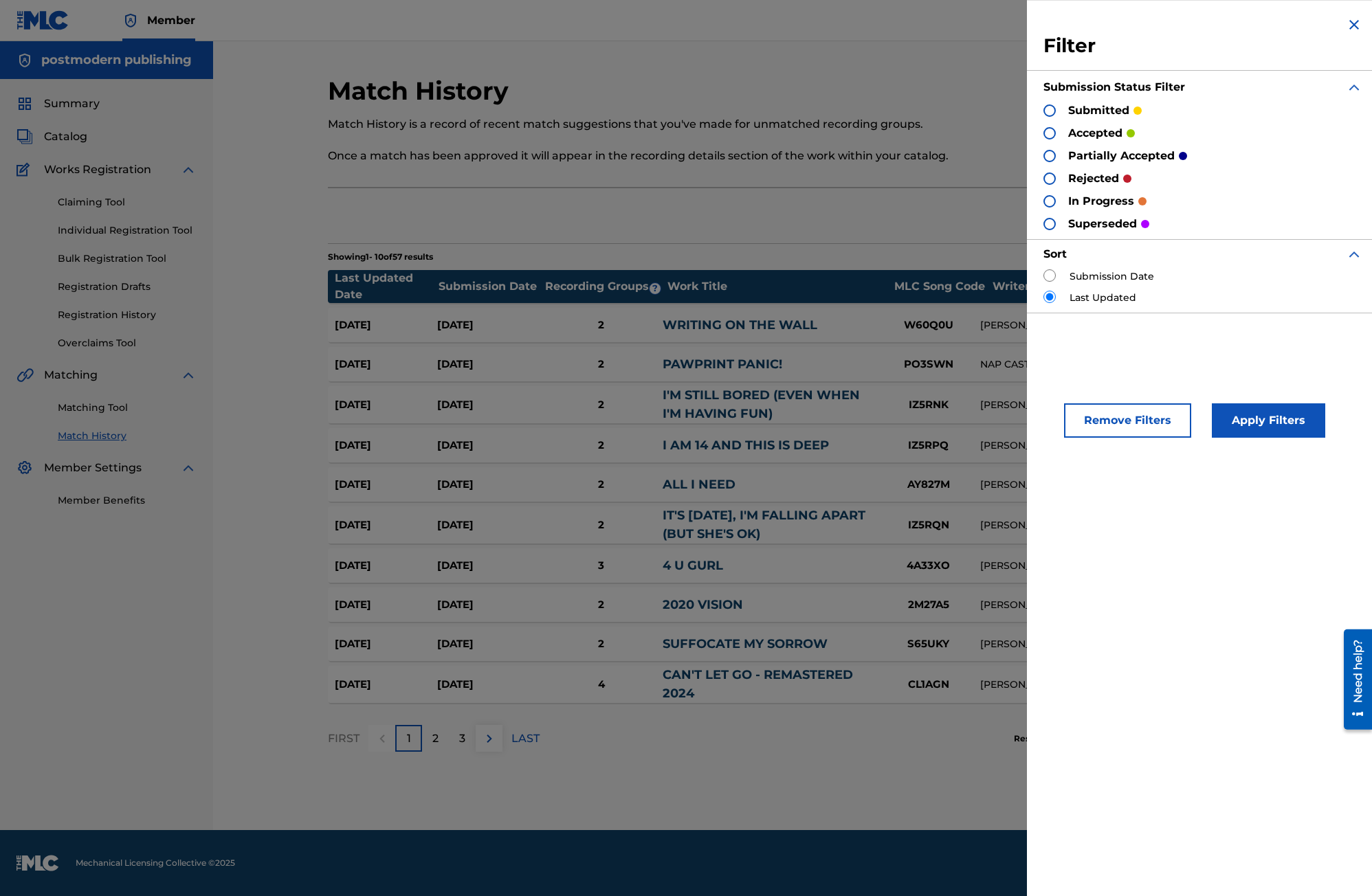 click on "Remove Filters" at bounding box center [1127, 421] 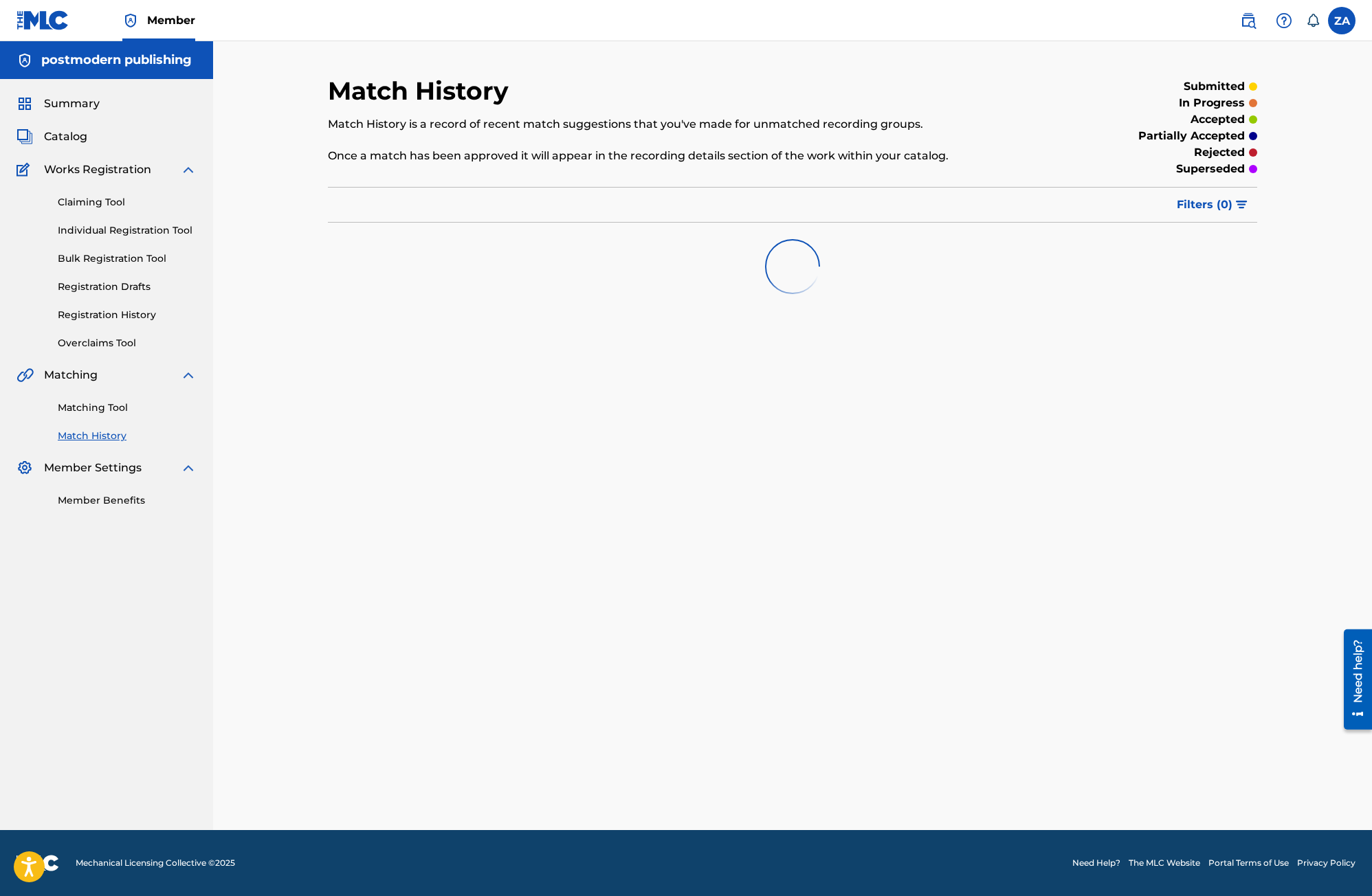 click on "Summary" at bounding box center [107, 104] 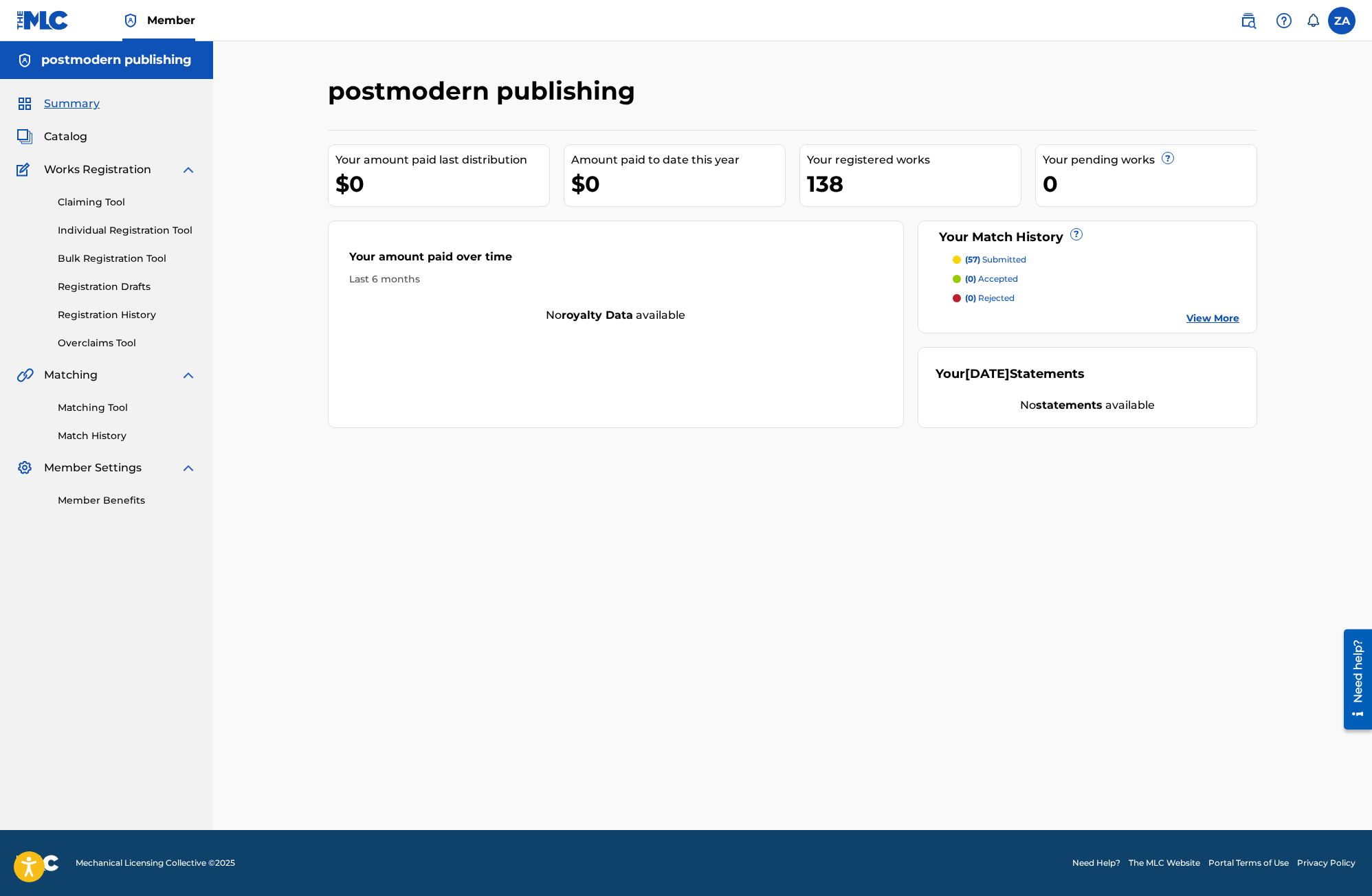 click on "Catalog" at bounding box center (52, 137) 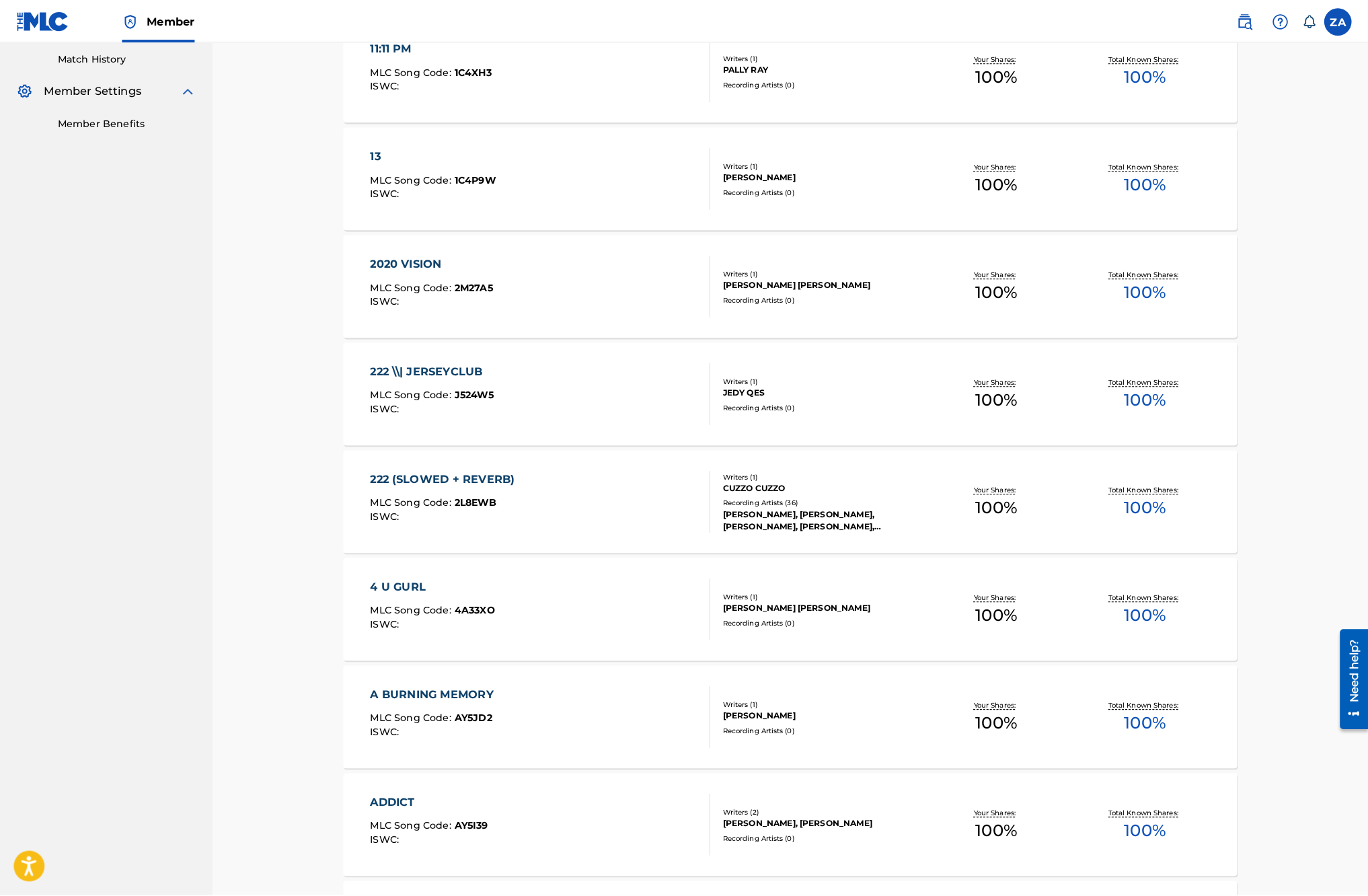 scroll, scrollTop: 382, scrollLeft: 0, axis: vertical 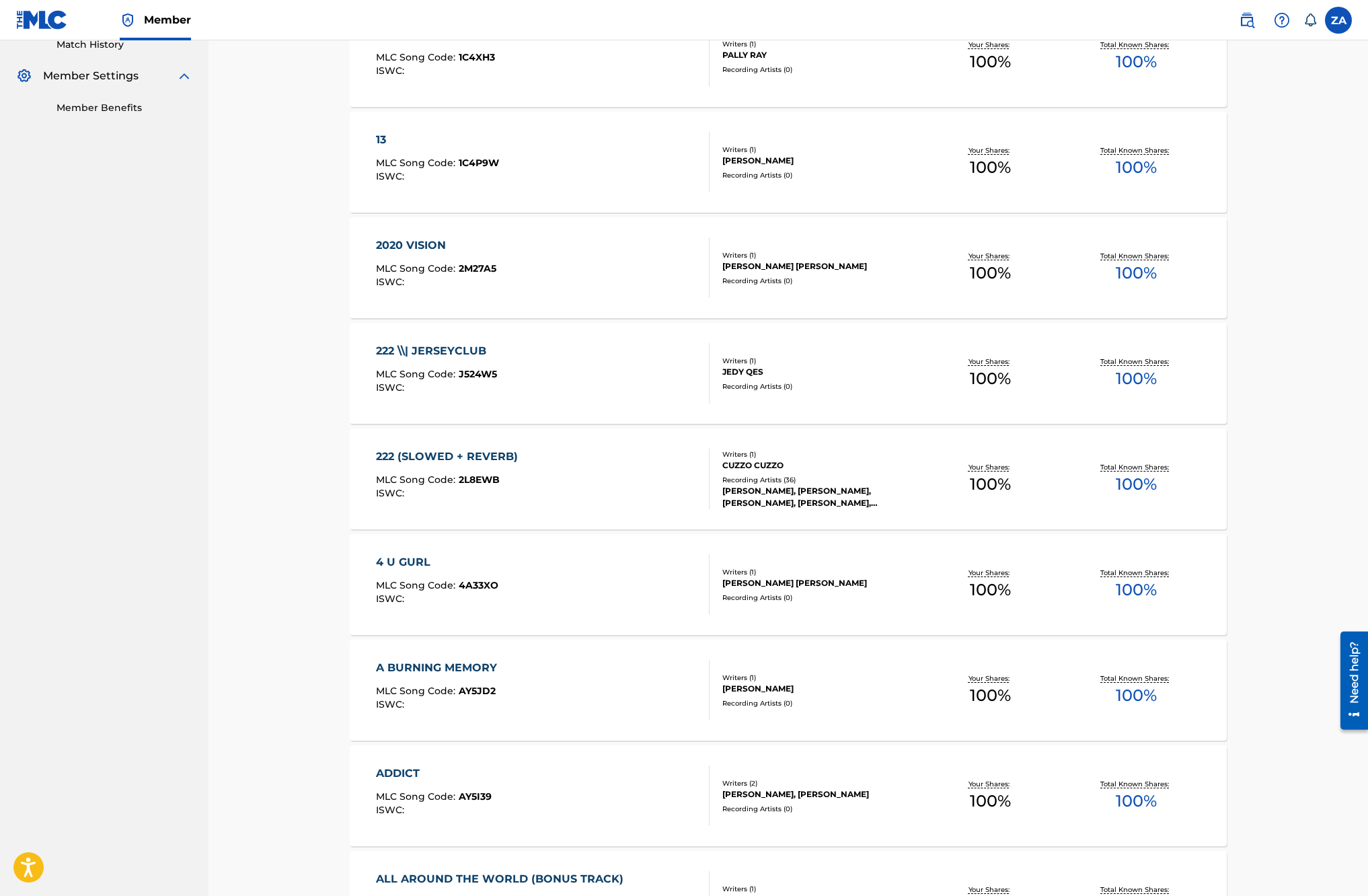 drag, startPoint x: 562, startPoint y: 339, endPoint x: 611, endPoint y: 342, distance: 49.09175 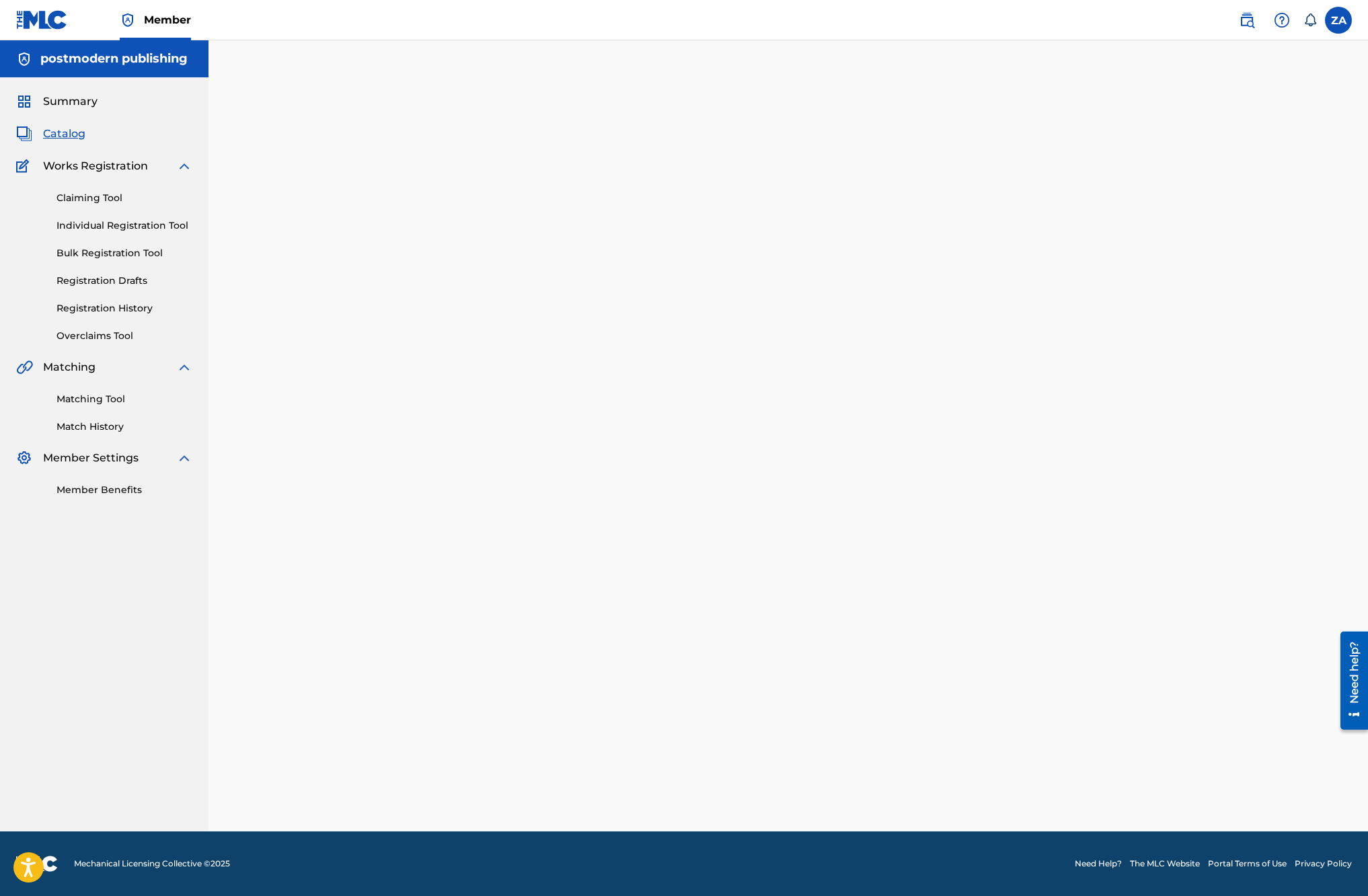scroll, scrollTop: 0, scrollLeft: 0, axis: both 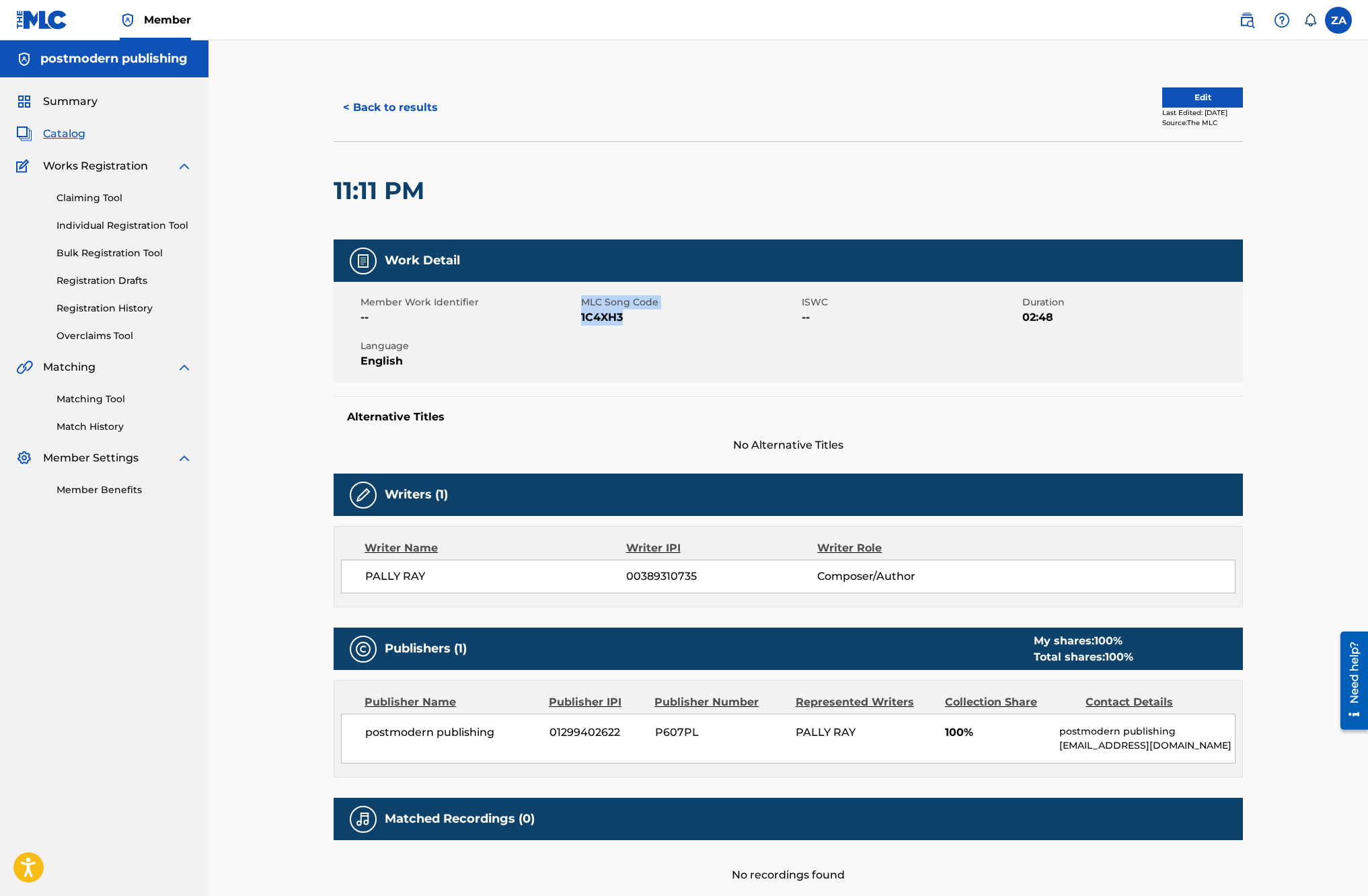 drag, startPoint x: 669, startPoint y: 534, endPoint x: 756, endPoint y: 534, distance: 87 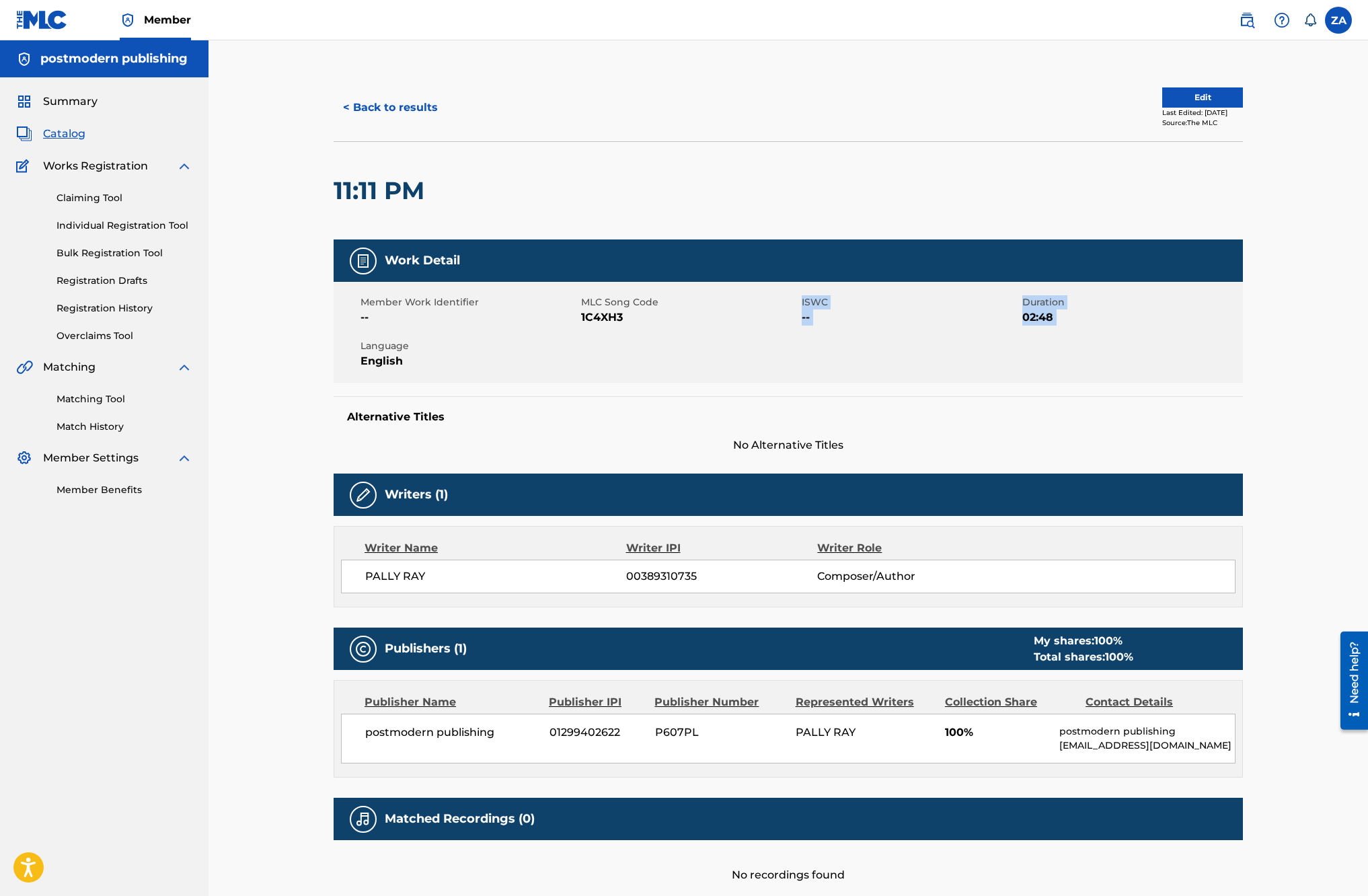 drag, startPoint x: 732, startPoint y: 529, endPoint x: 663, endPoint y: 554, distance: 73.38937 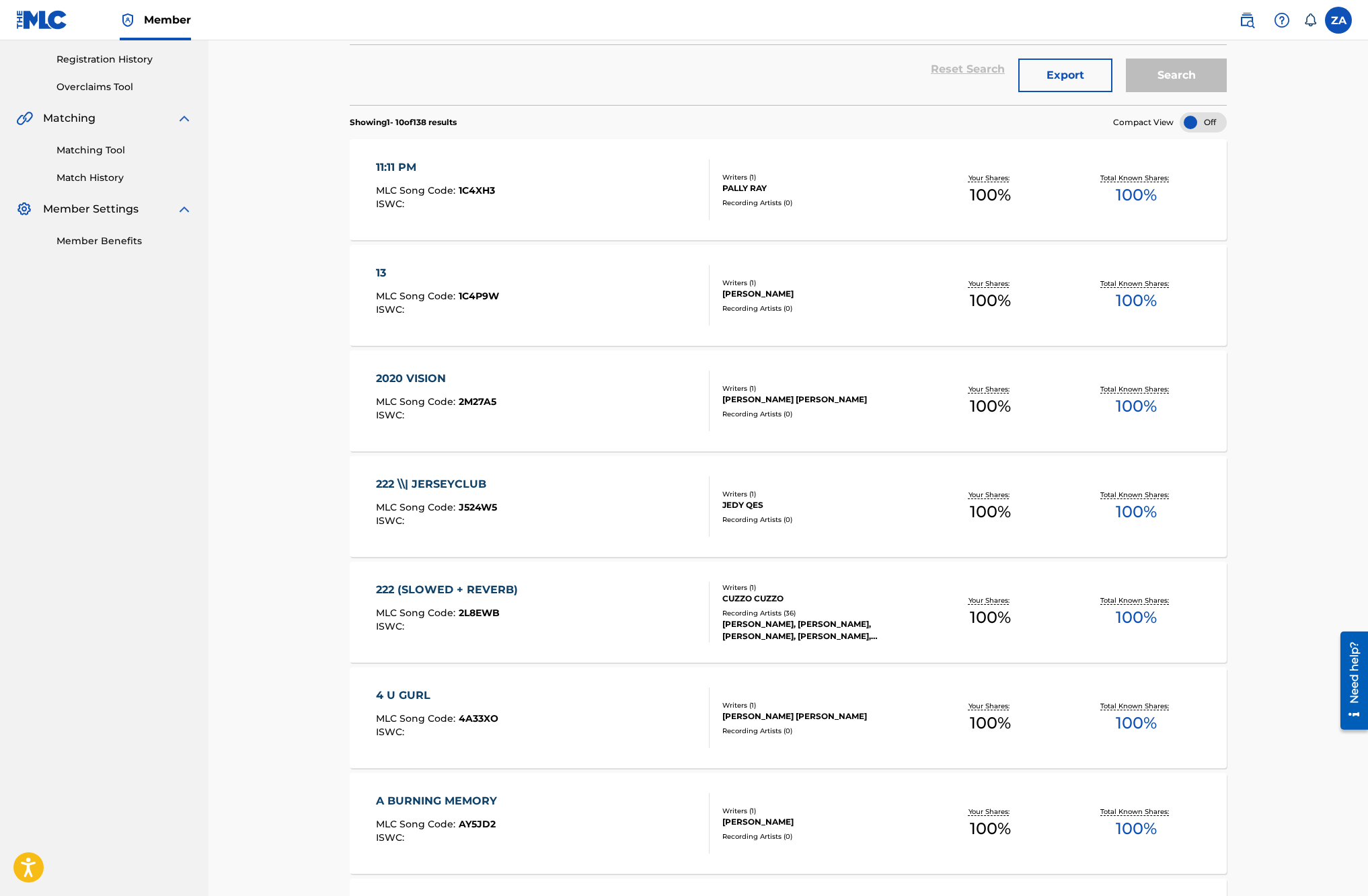 scroll, scrollTop: 253, scrollLeft: 0, axis: vertical 